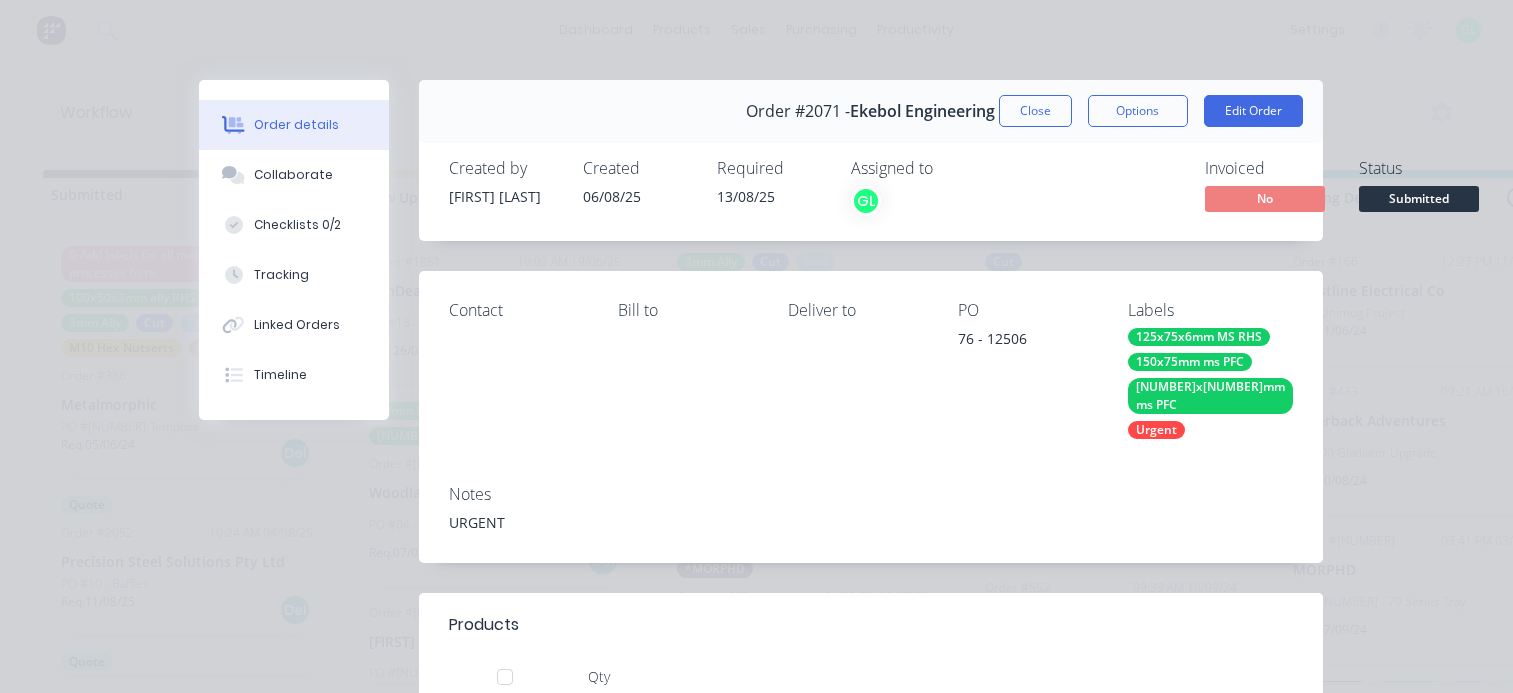 scroll, scrollTop: 0, scrollLeft: 0, axis: both 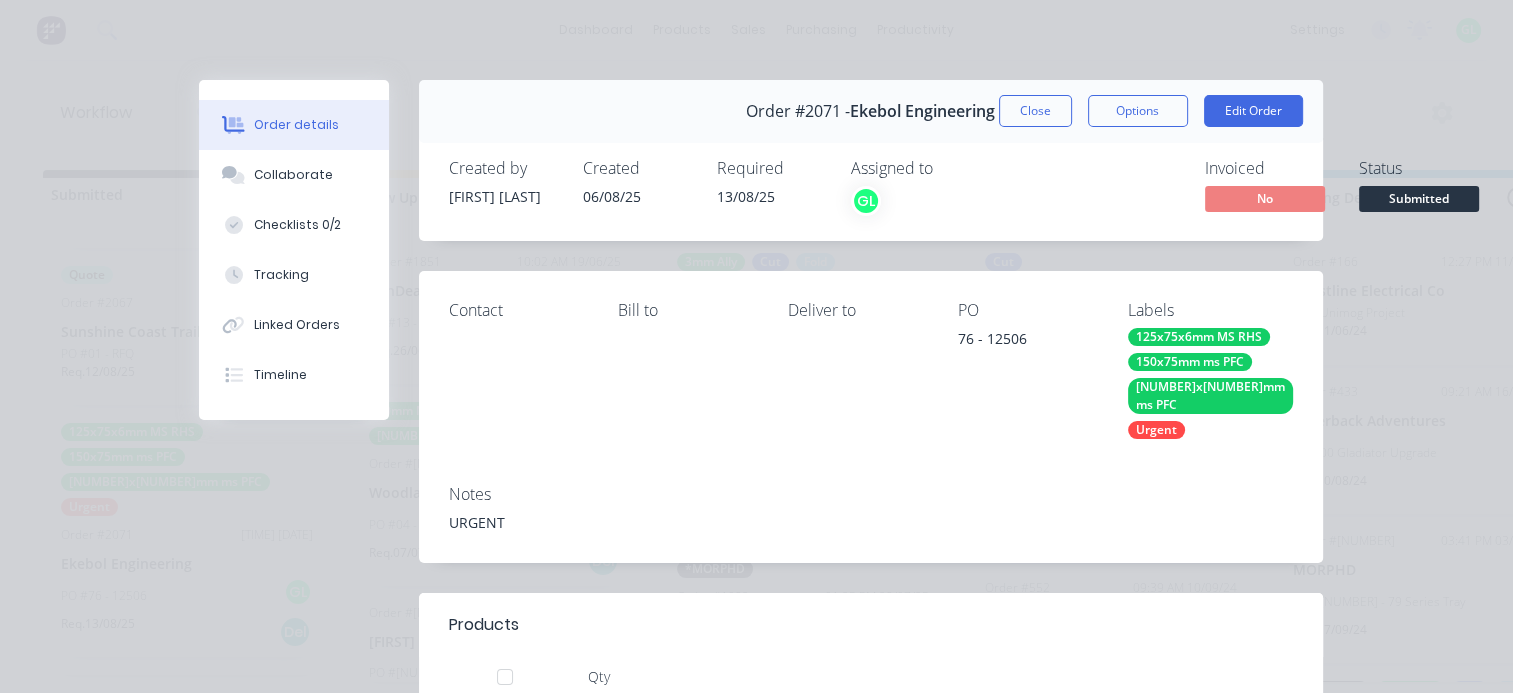 click on "Submitted" at bounding box center [1419, 198] 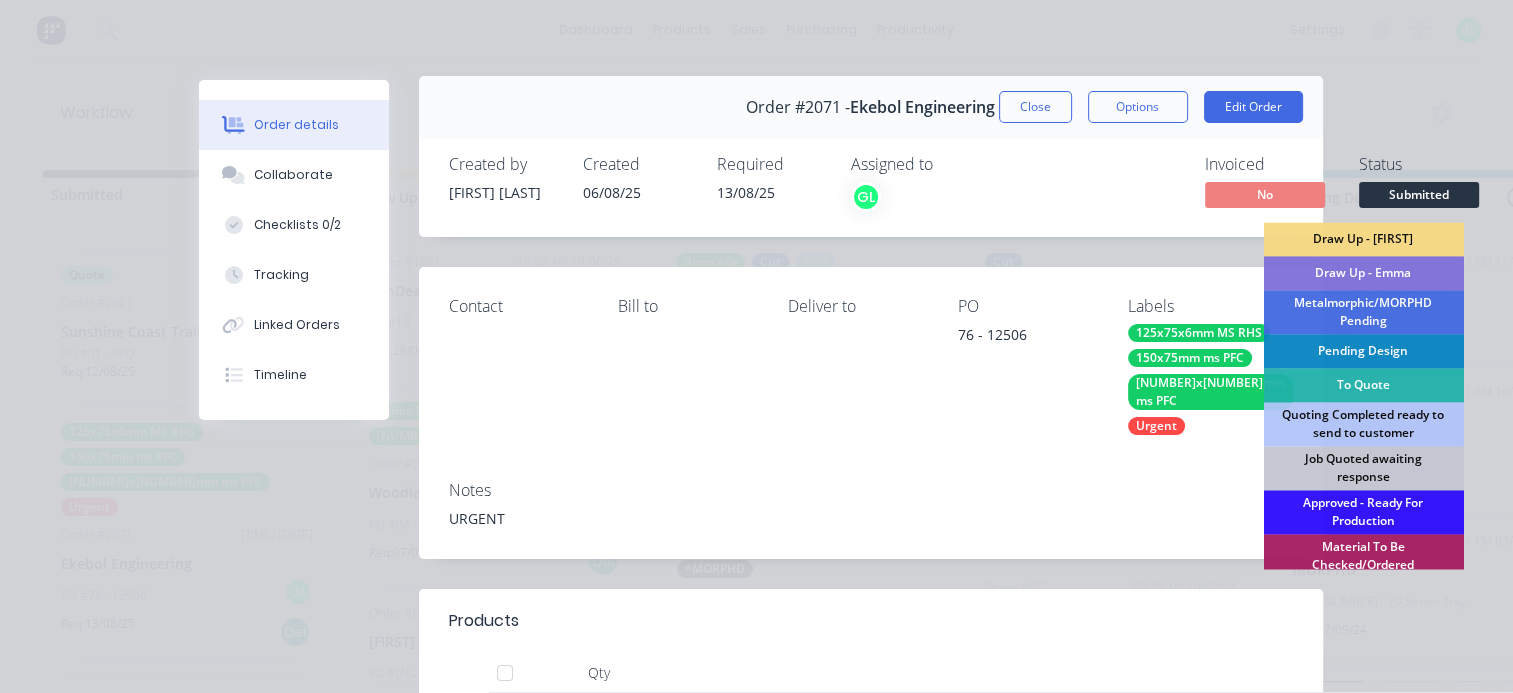 scroll, scrollTop: 0, scrollLeft: 0, axis: both 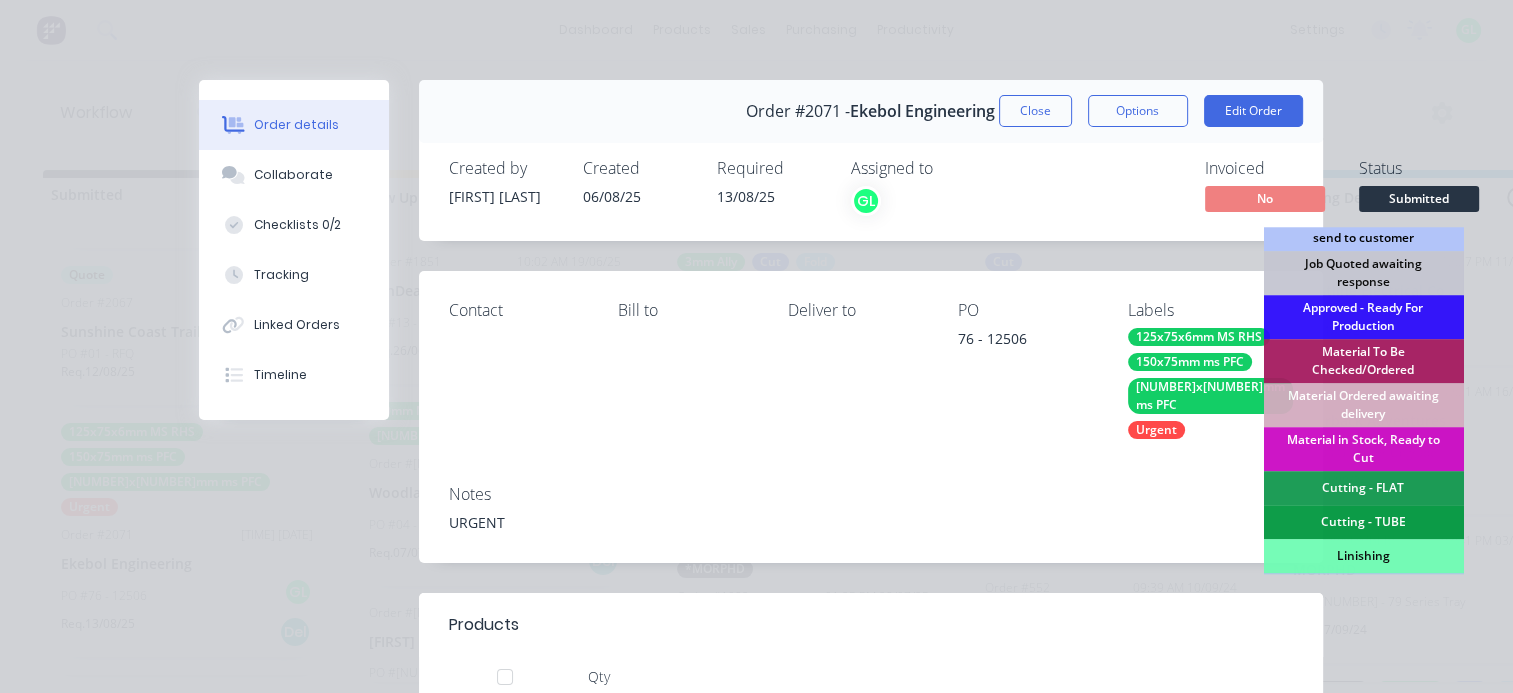click on "Material in Stock, Ready to Cut" at bounding box center [1363, 449] 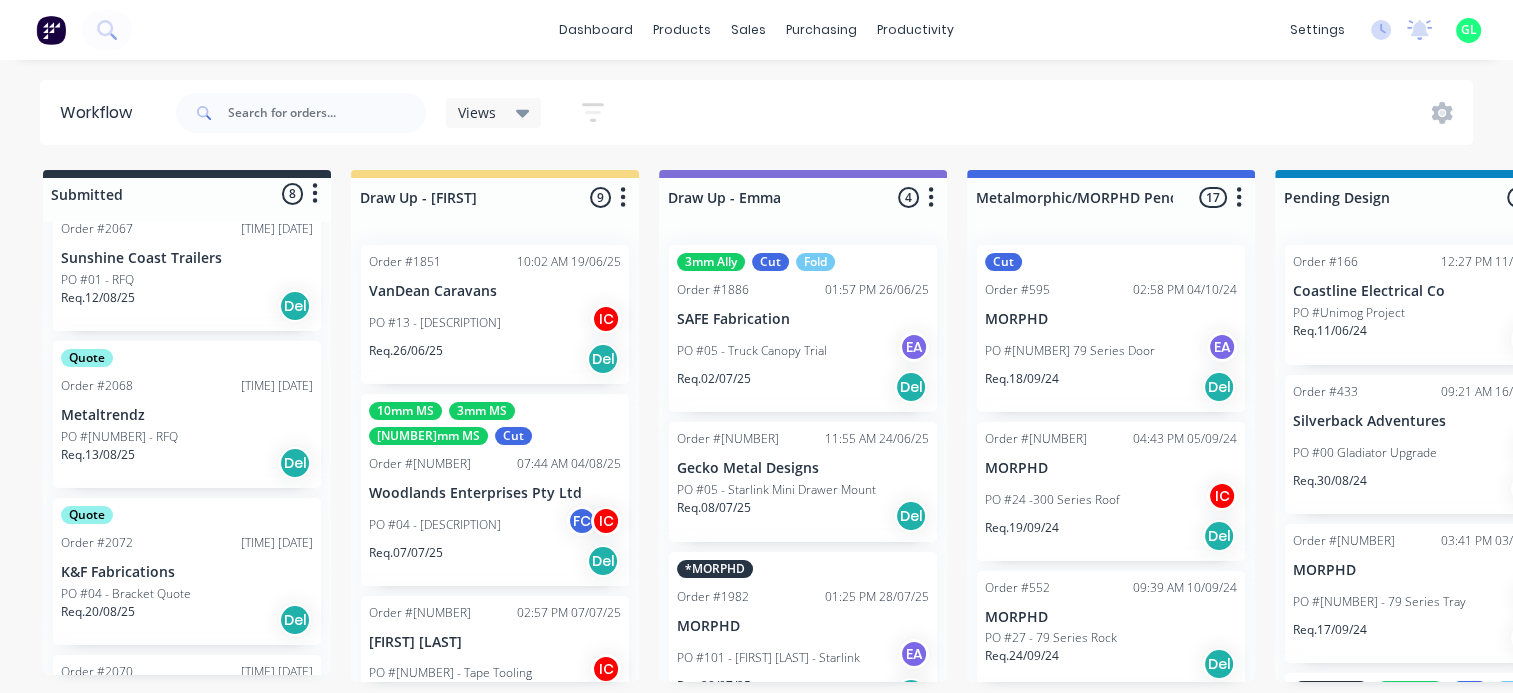 scroll, scrollTop: 874, scrollLeft: 0, axis: vertical 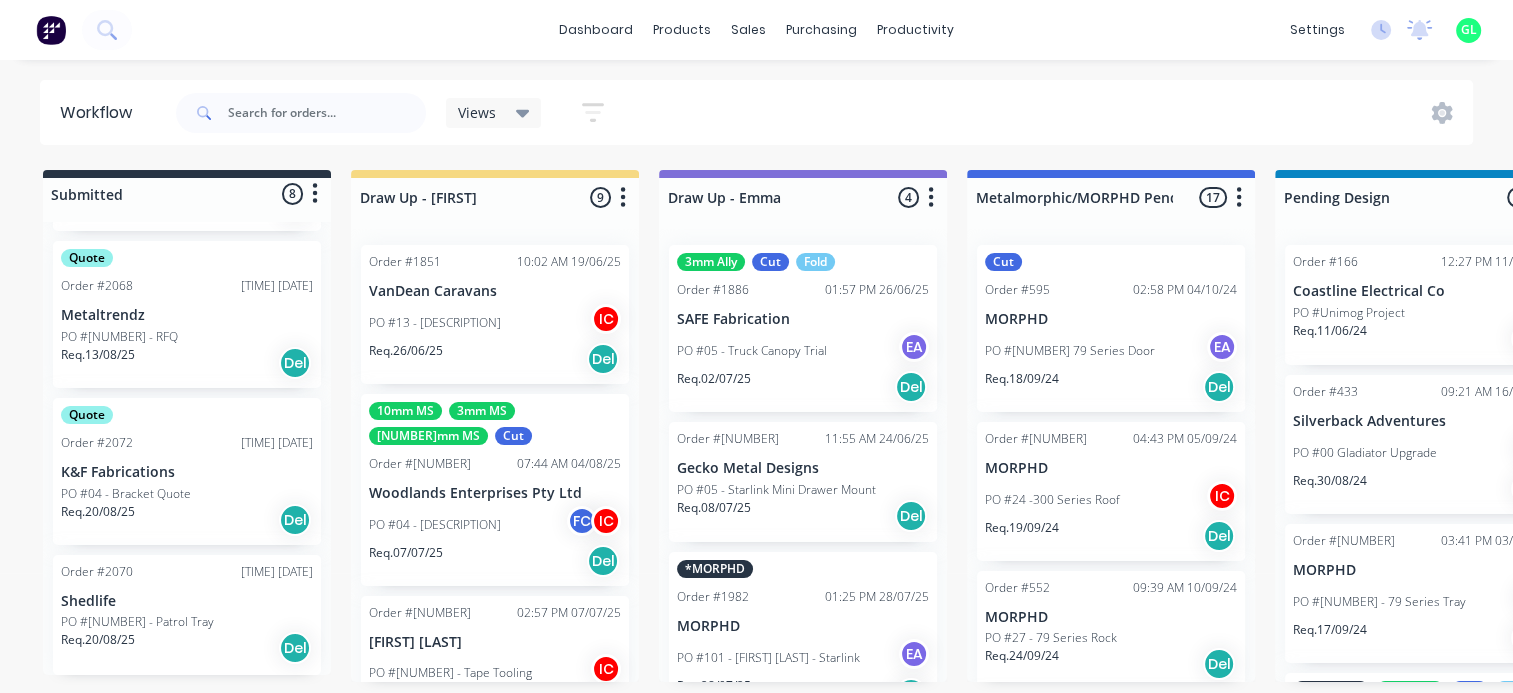 click on "Req. [DATE] Del" at bounding box center (187, 648) 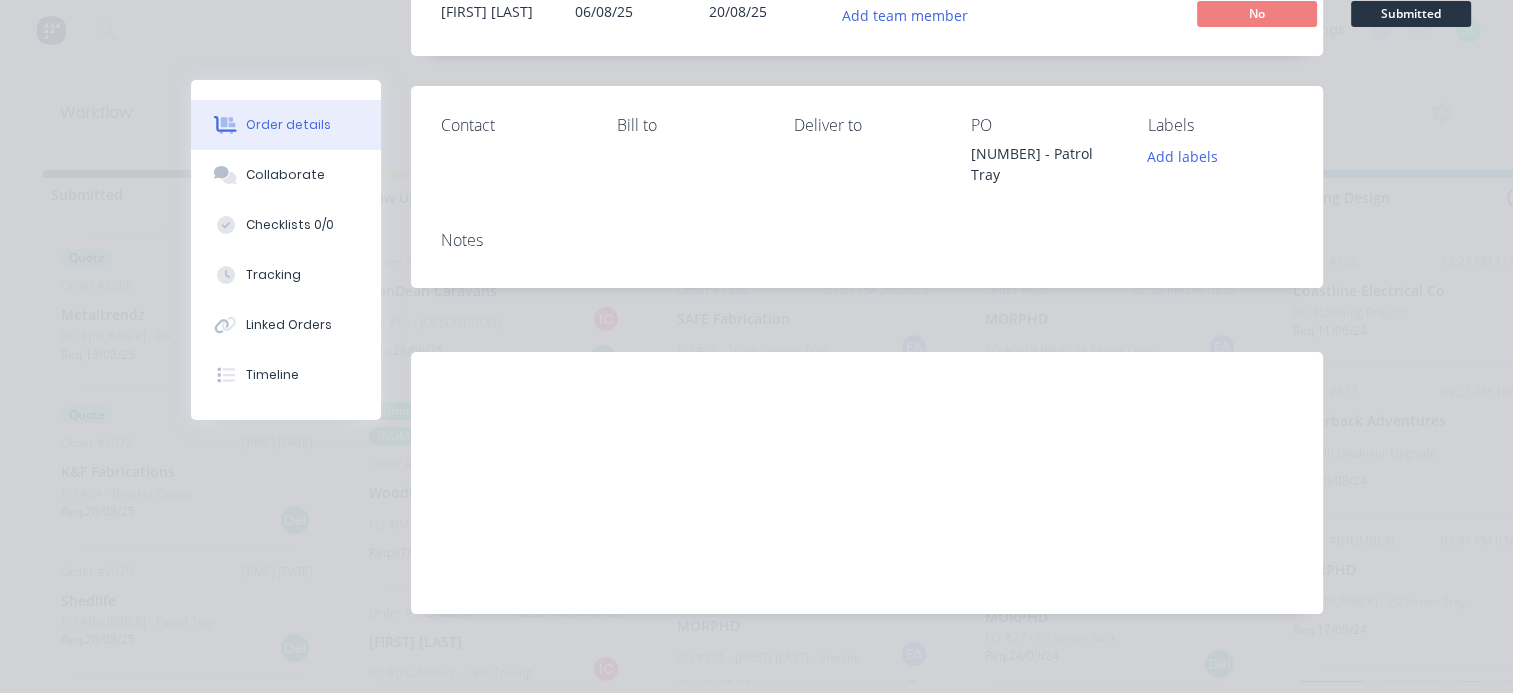 scroll, scrollTop: 0, scrollLeft: 0, axis: both 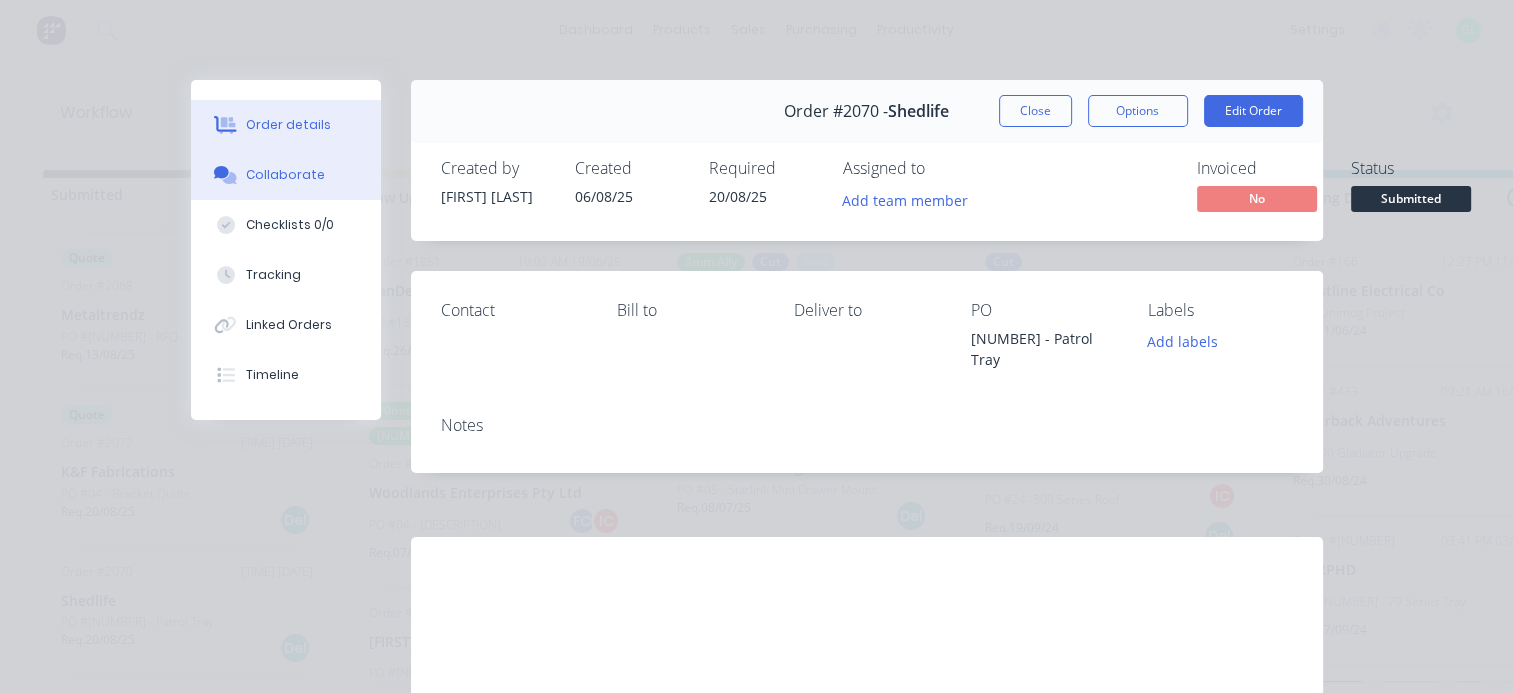 click on "Collaborate" at bounding box center [285, 175] 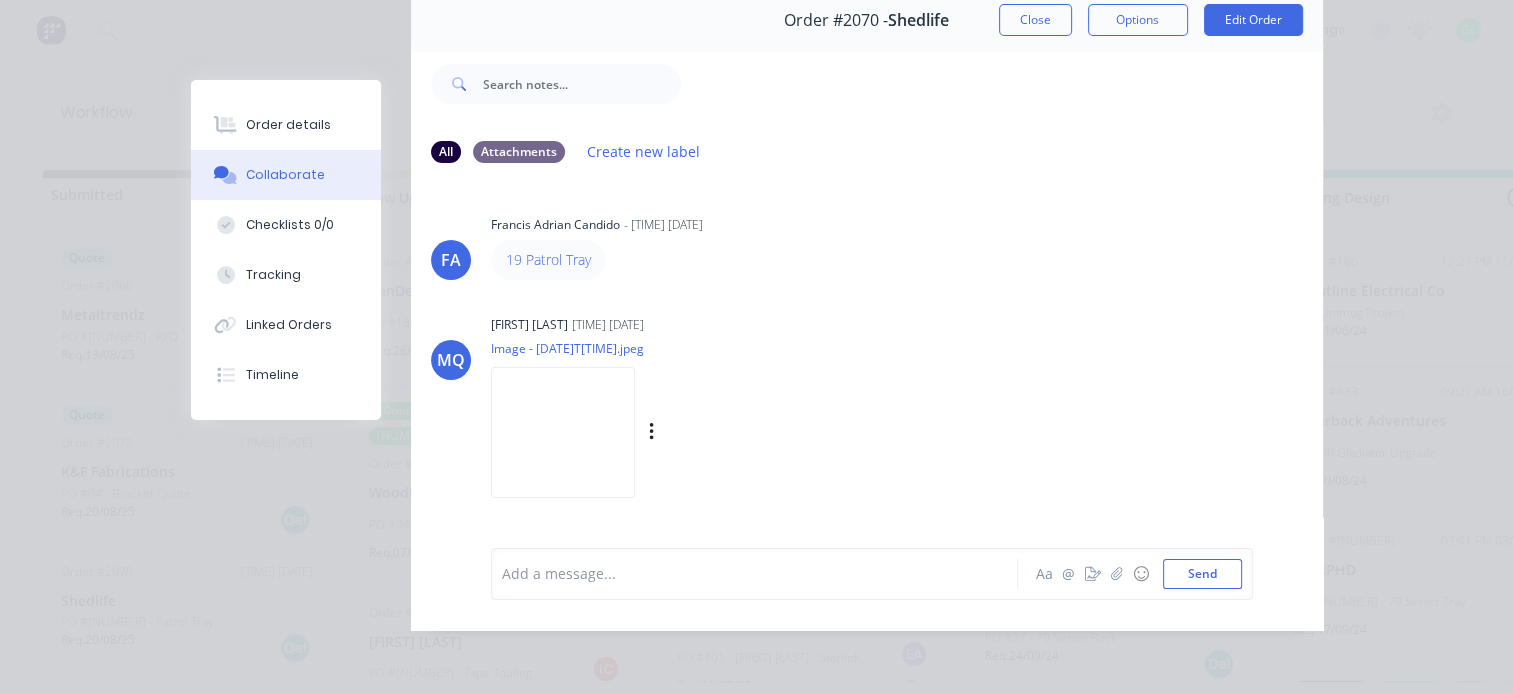scroll, scrollTop: 104, scrollLeft: 0, axis: vertical 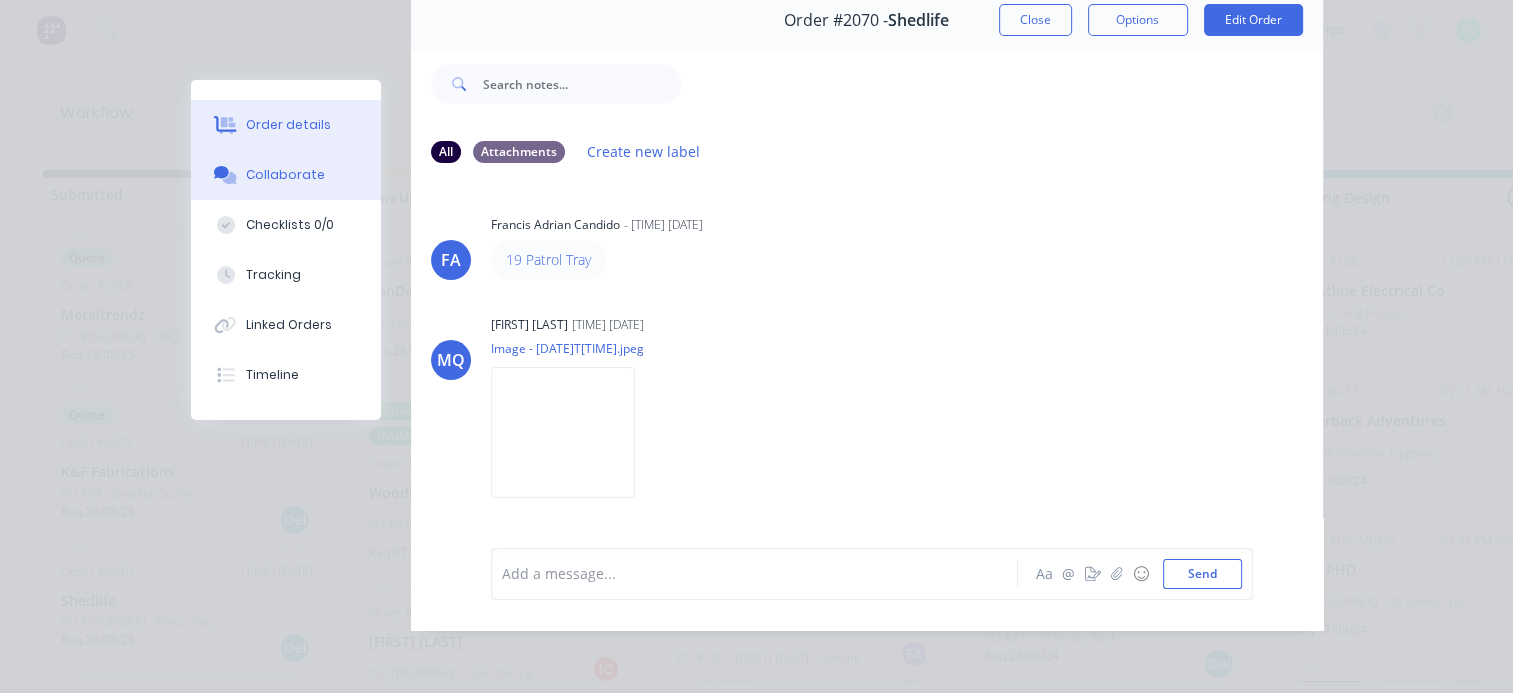 click on "Order details" at bounding box center [286, 125] 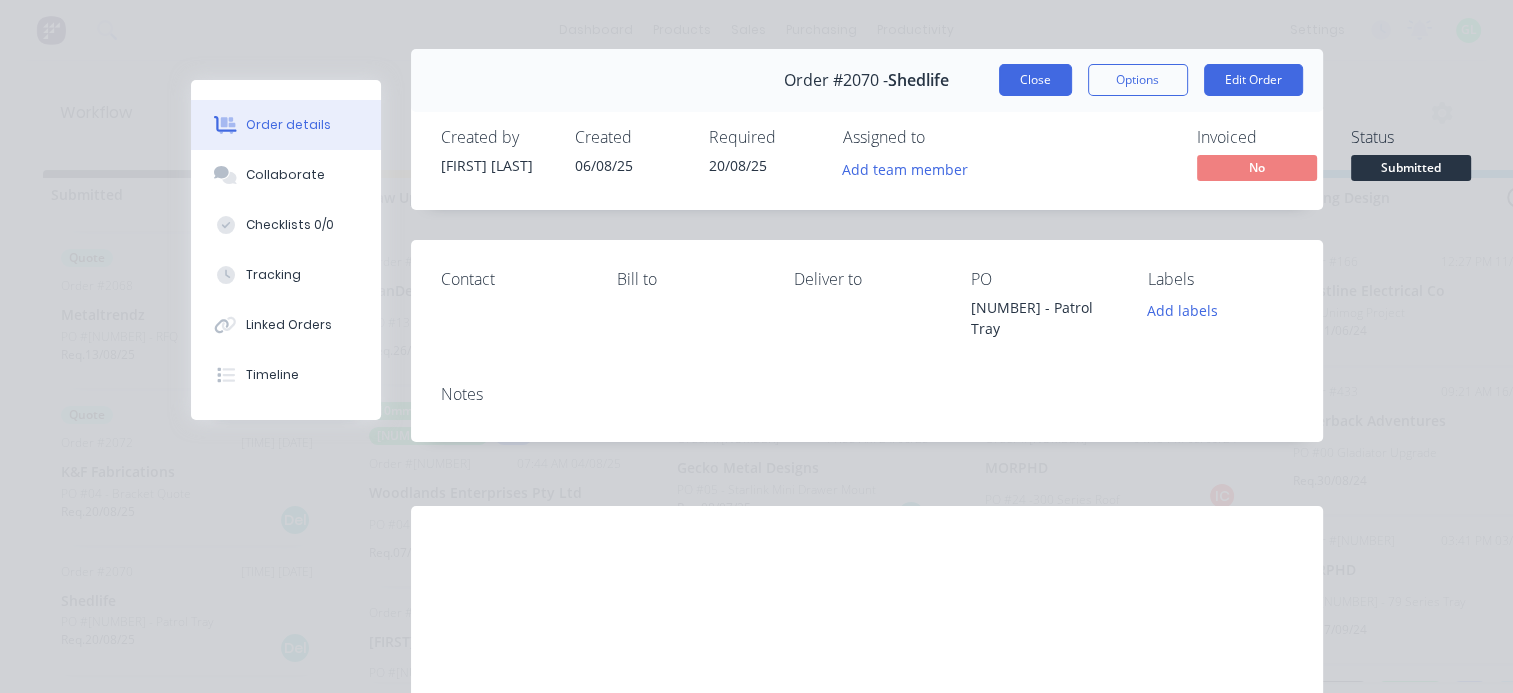 scroll, scrollTop: 0, scrollLeft: 0, axis: both 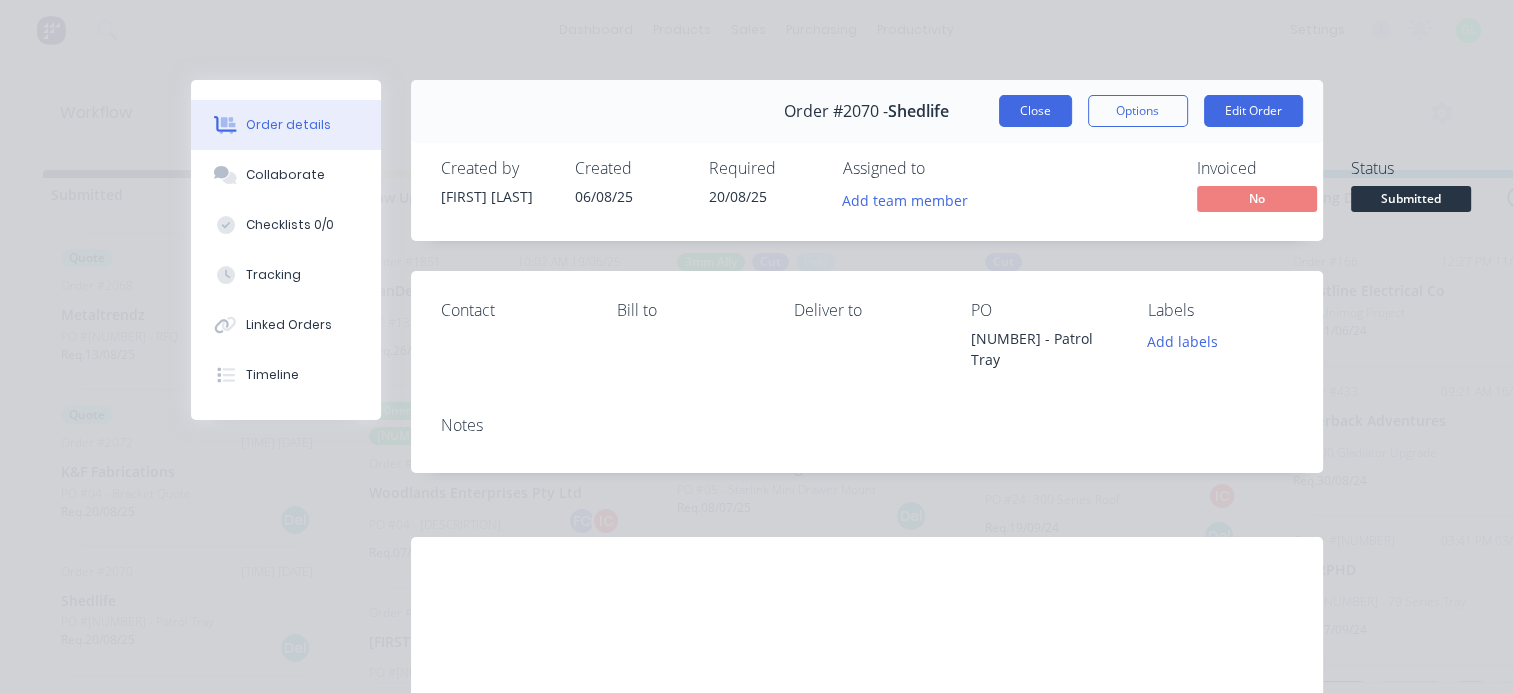 click on "Close" at bounding box center [1035, 111] 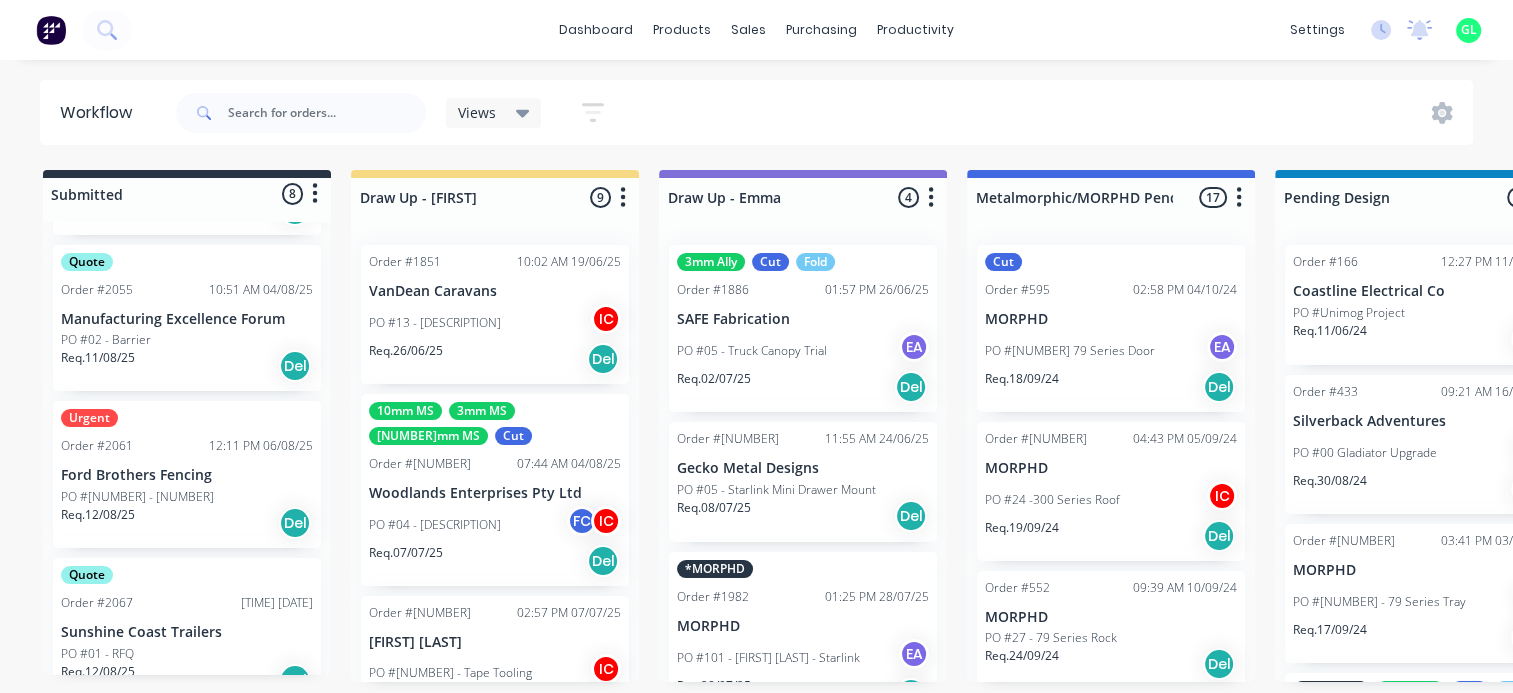 scroll, scrollTop: 374, scrollLeft: 0, axis: vertical 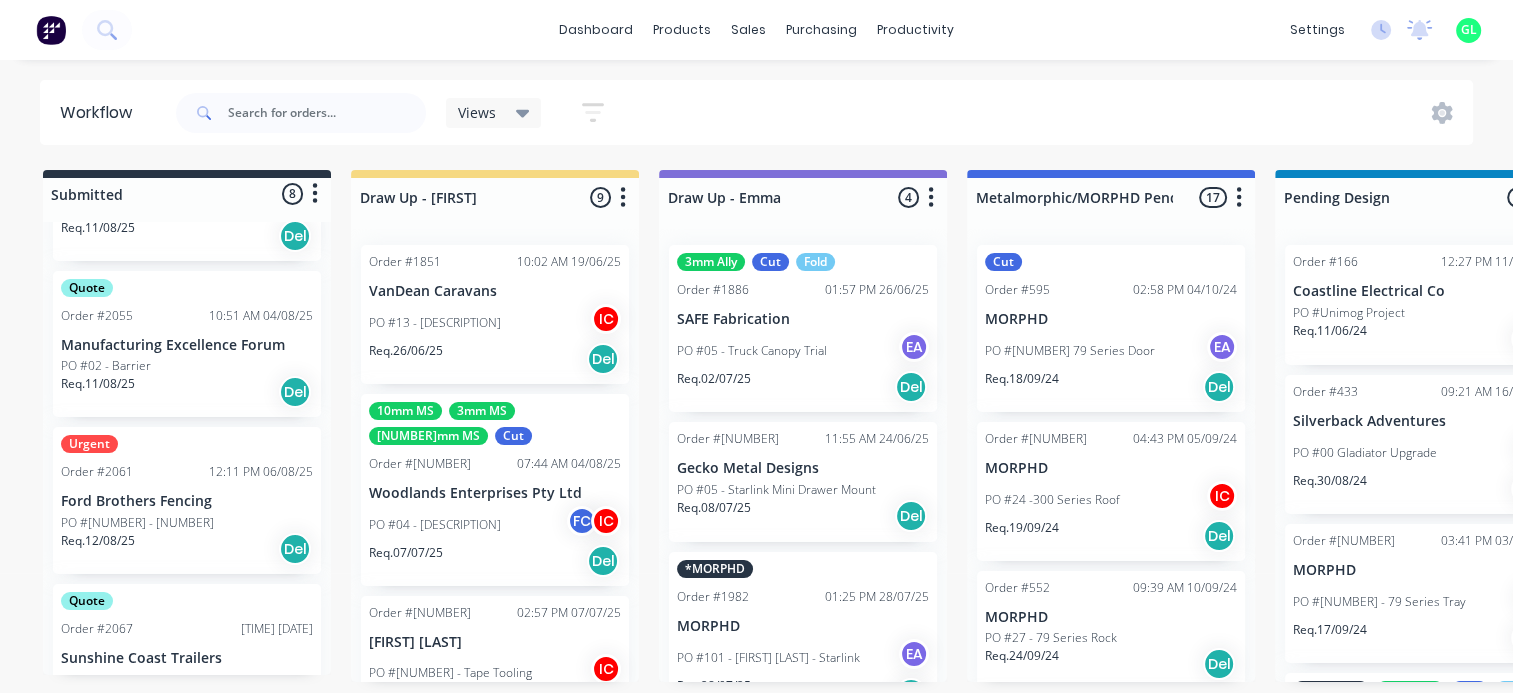 click on "PO #[NUMBER] - [NUMBER]" at bounding box center (187, 523) 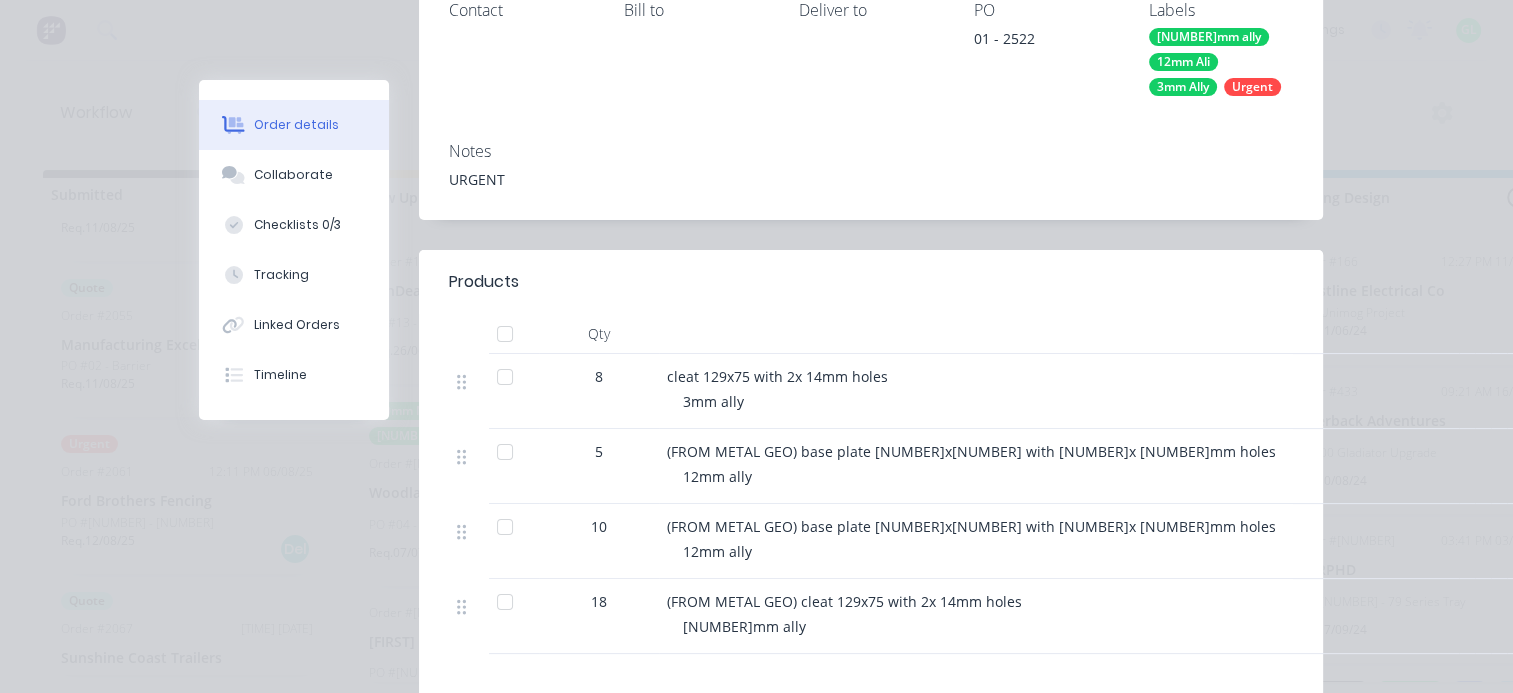 scroll, scrollTop: 0, scrollLeft: 0, axis: both 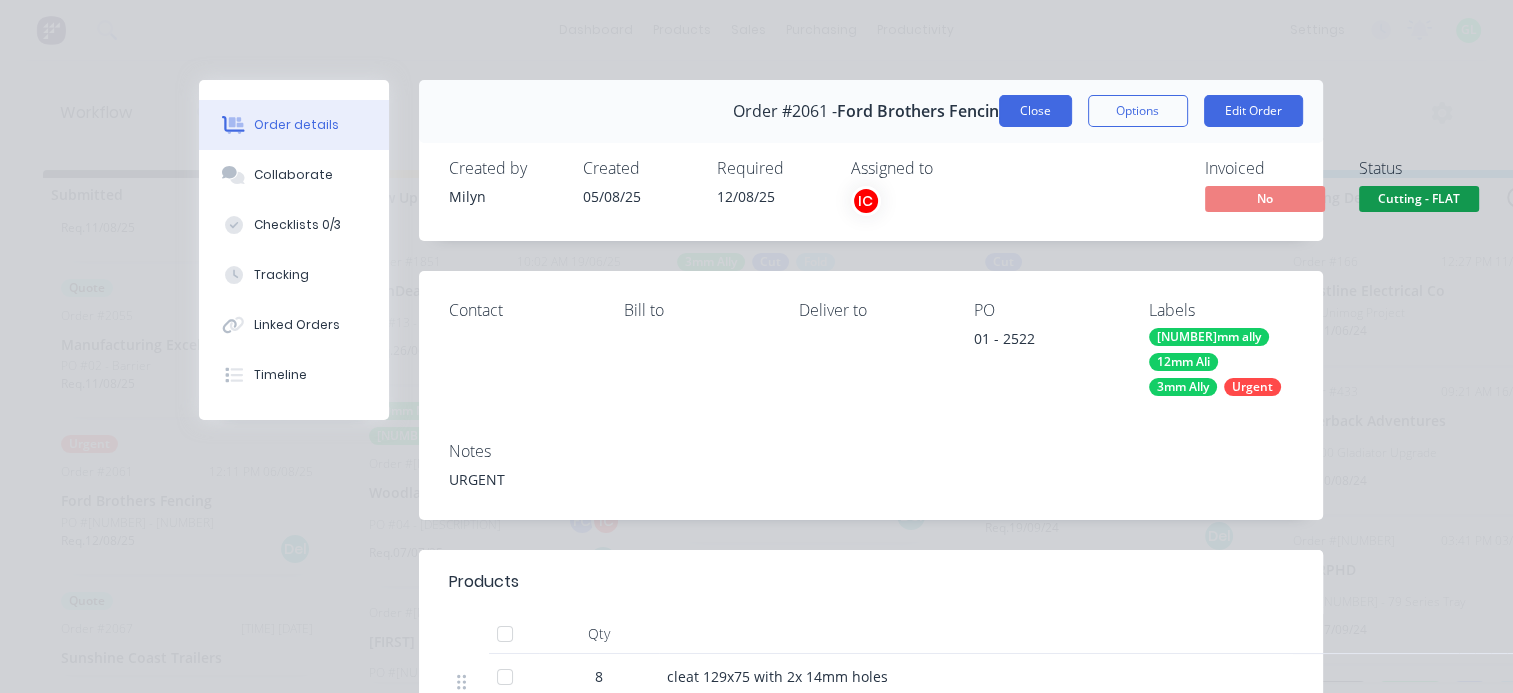 click on "Close" at bounding box center [1035, 111] 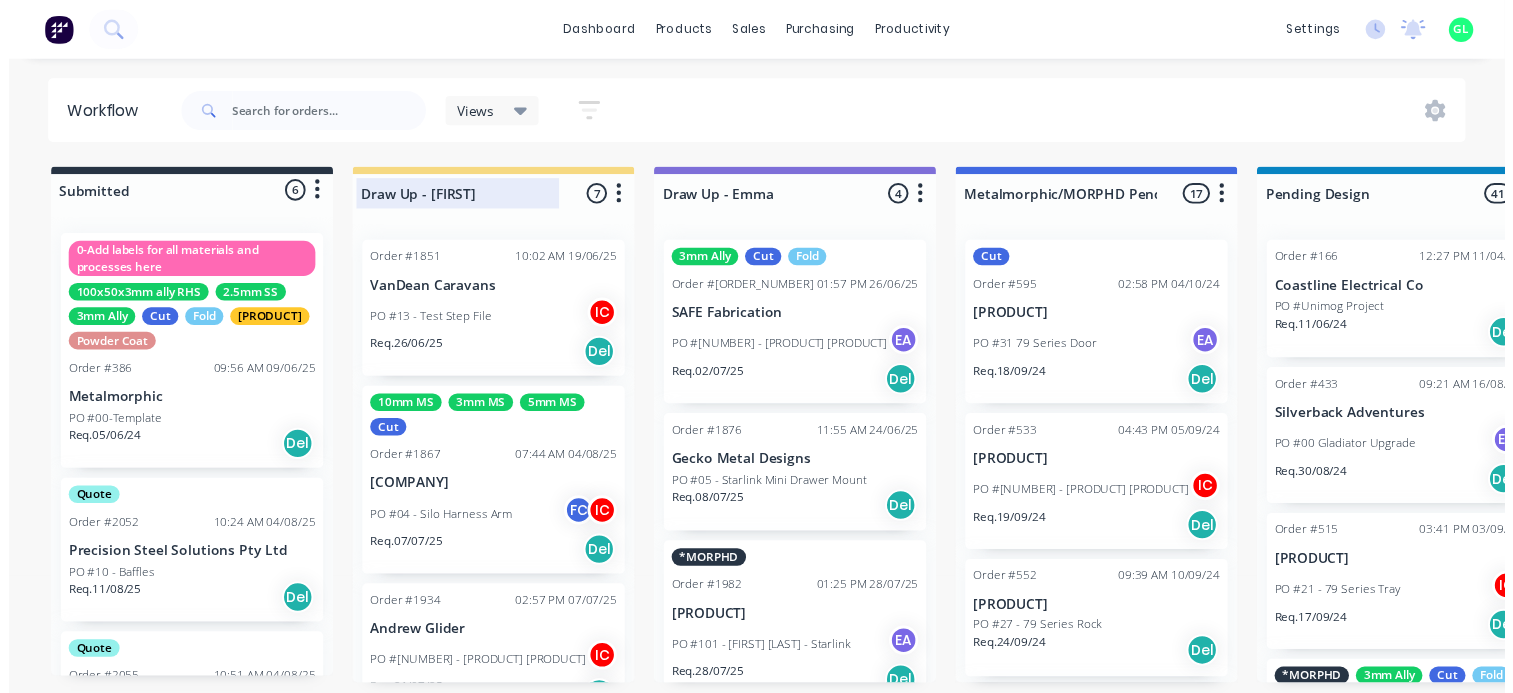 scroll, scrollTop: 0, scrollLeft: 0, axis: both 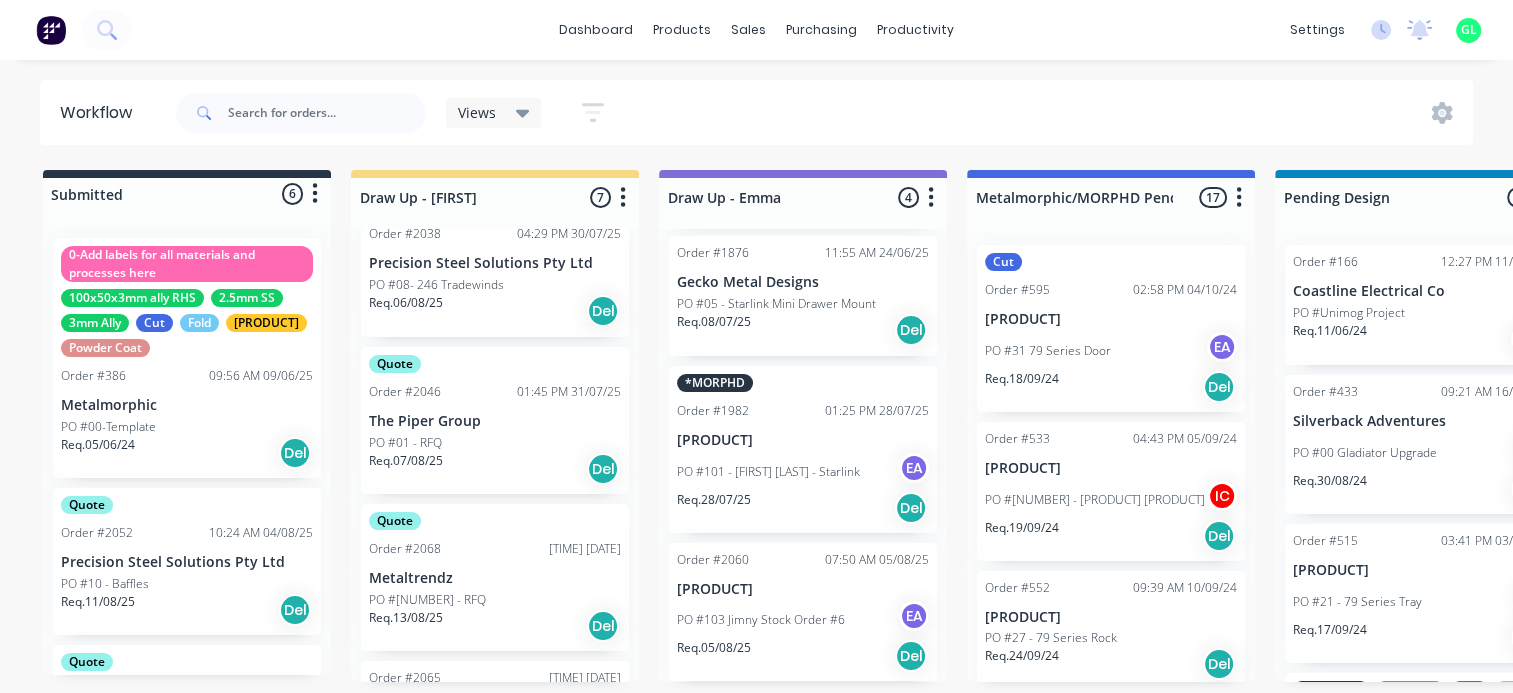click on "Req. 05/08/25 Del" at bounding box center (803, 656) 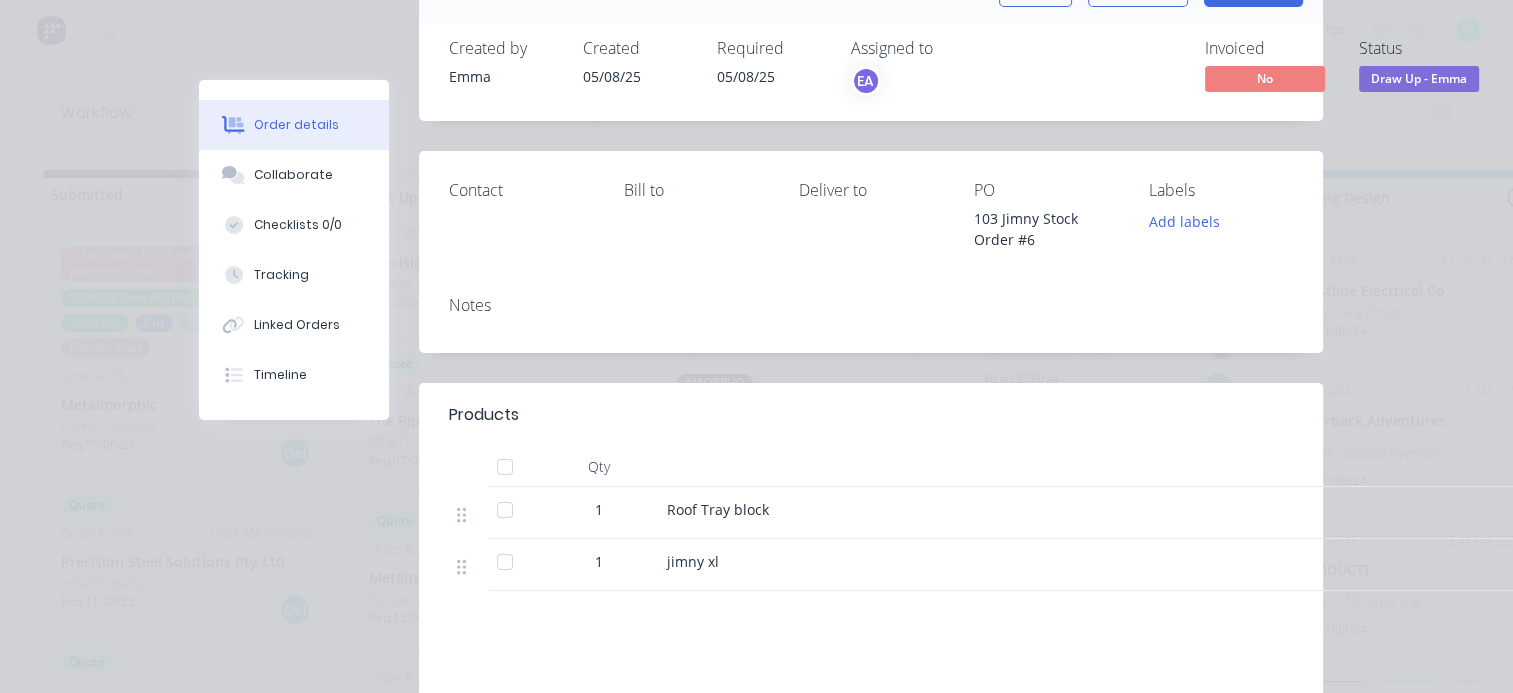 scroll, scrollTop: 0, scrollLeft: 0, axis: both 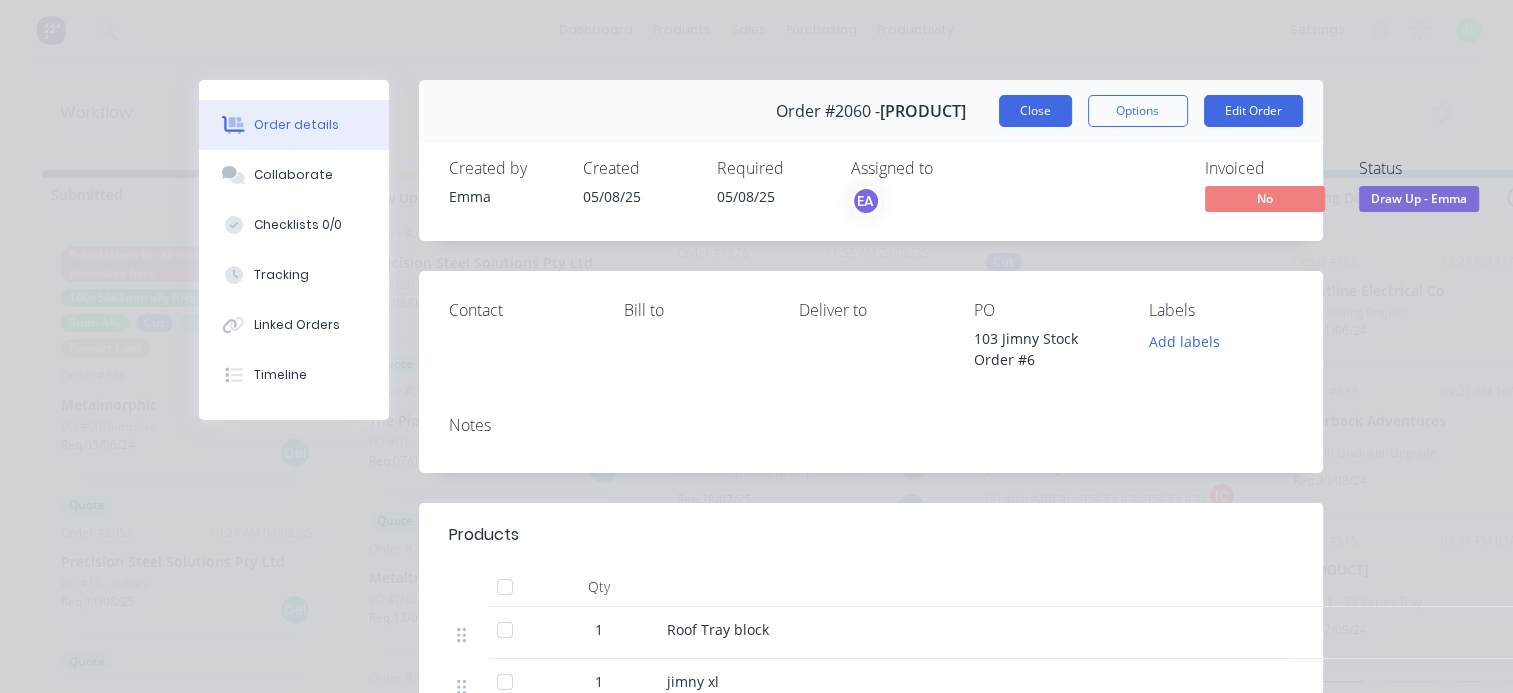 click on "Close" at bounding box center (1035, 111) 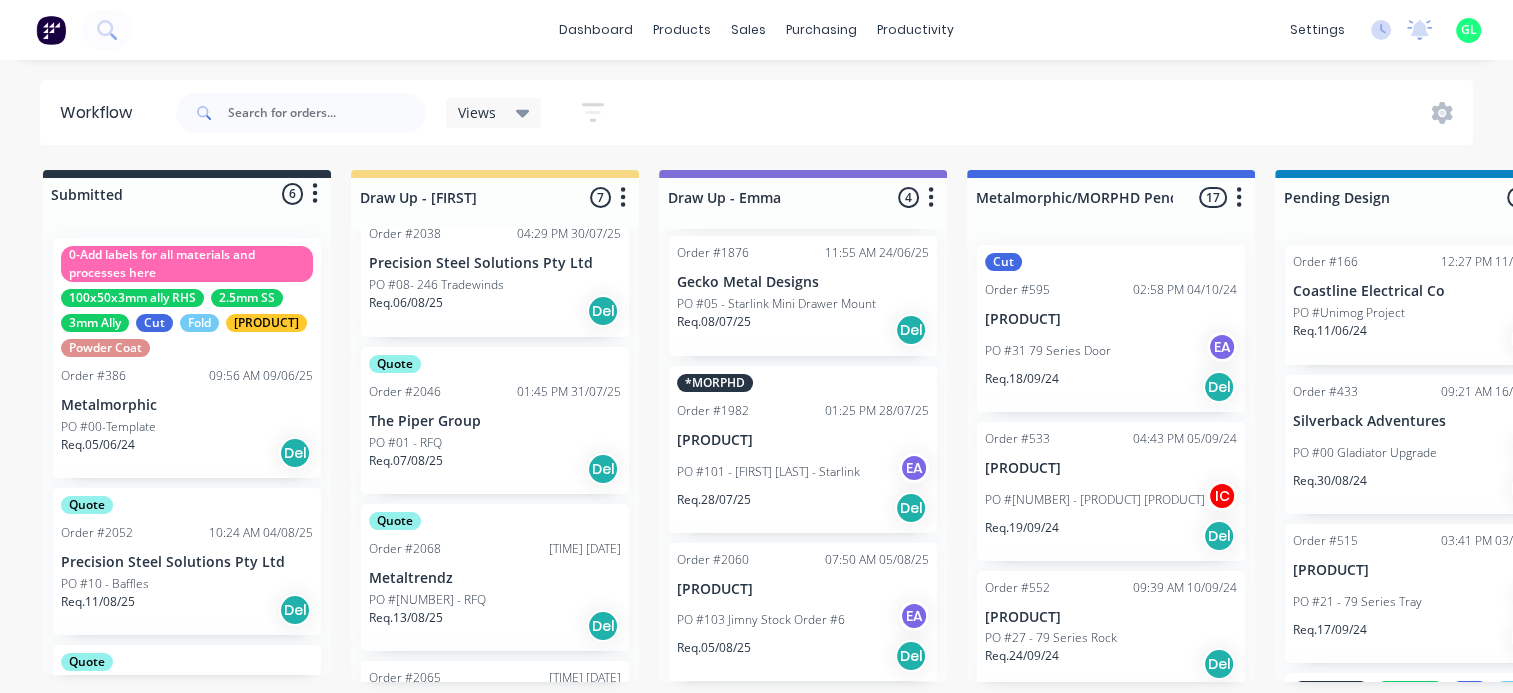 click on "Req. 28/07/25 Del" at bounding box center [803, 508] 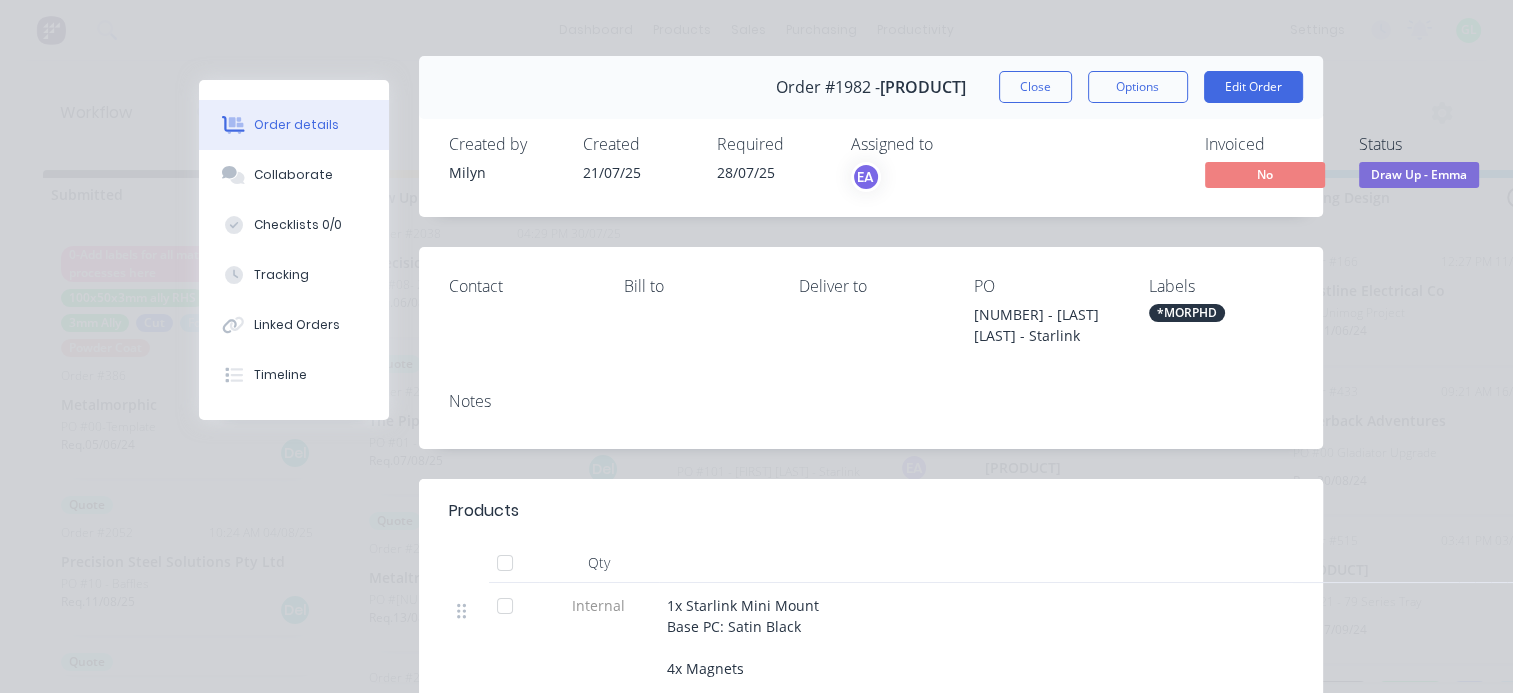 scroll, scrollTop: 0, scrollLeft: 0, axis: both 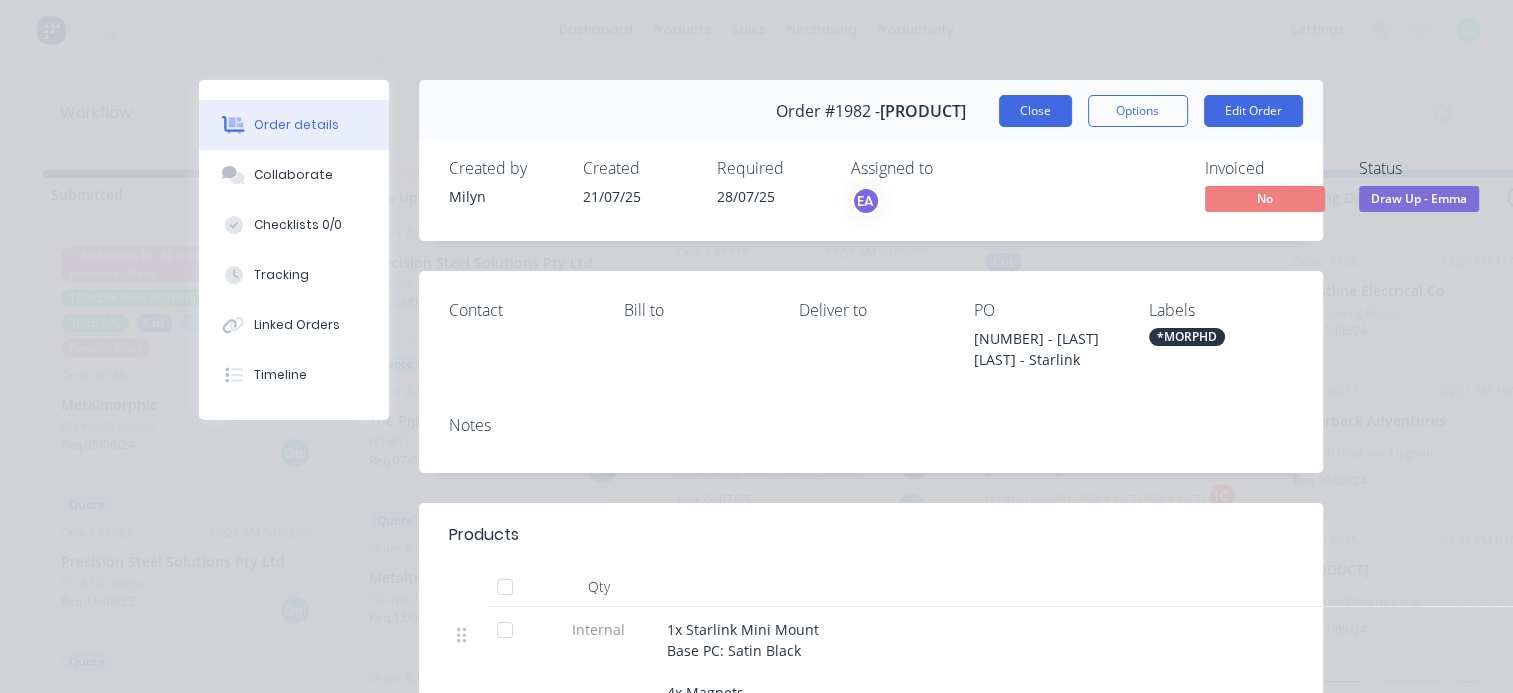 click on "Close" at bounding box center [1035, 111] 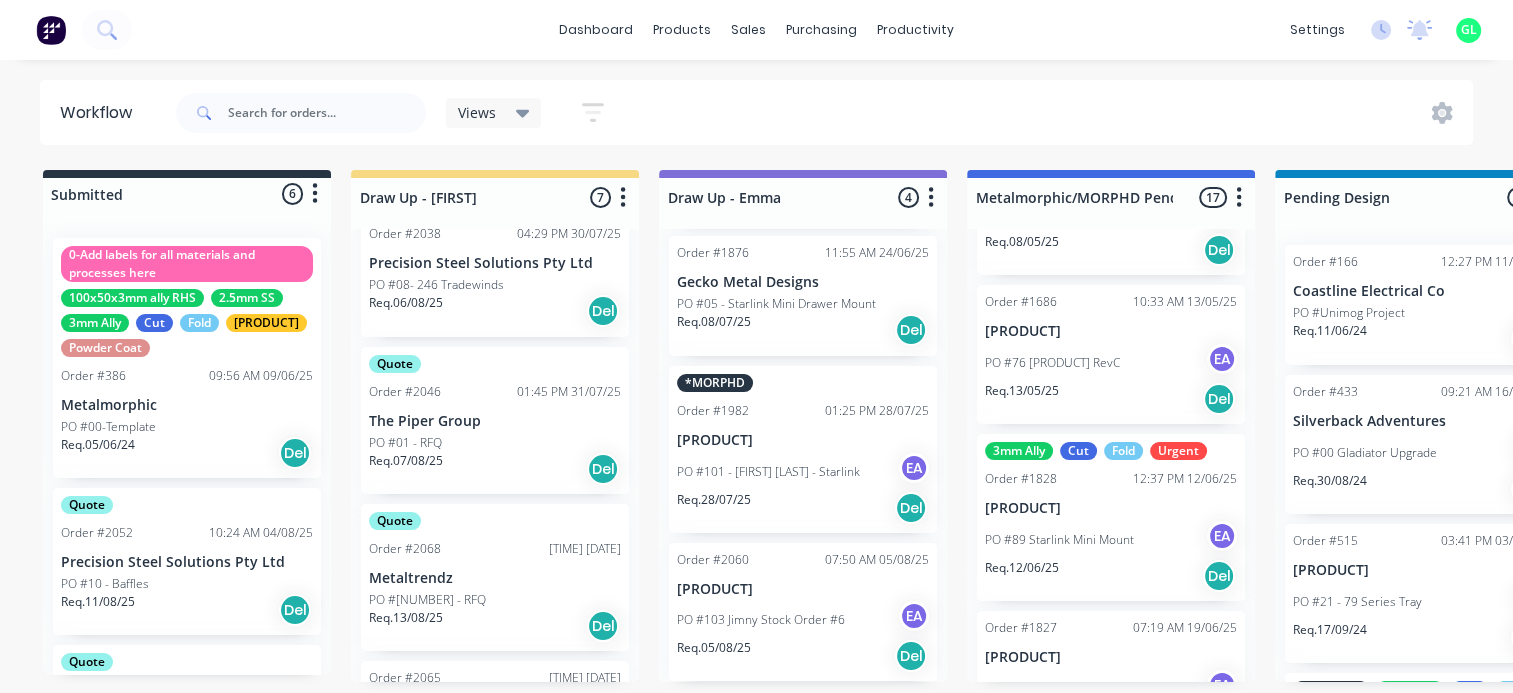 scroll, scrollTop: 2340, scrollLeft: 0, axis: vertical 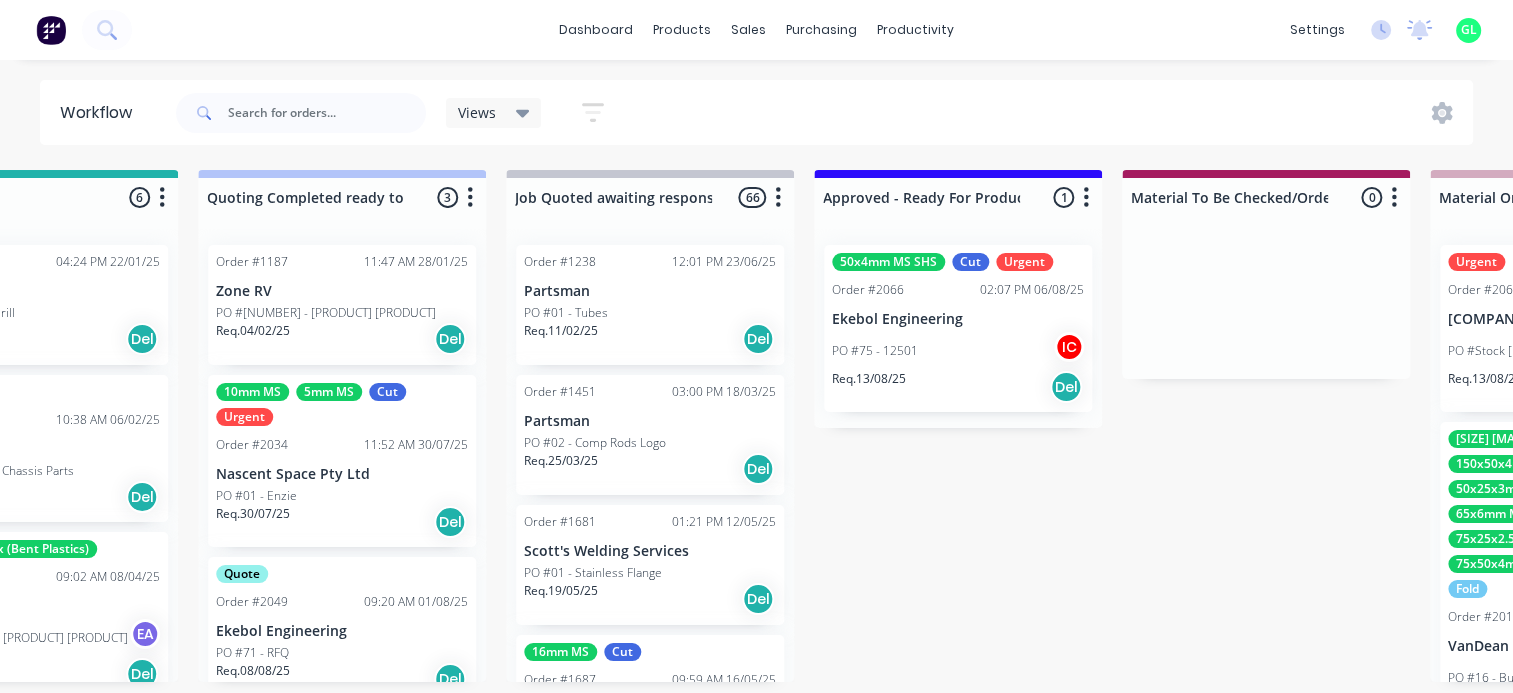 click on "PO #75 - 12501
IC" at bounding box center (958, 351) 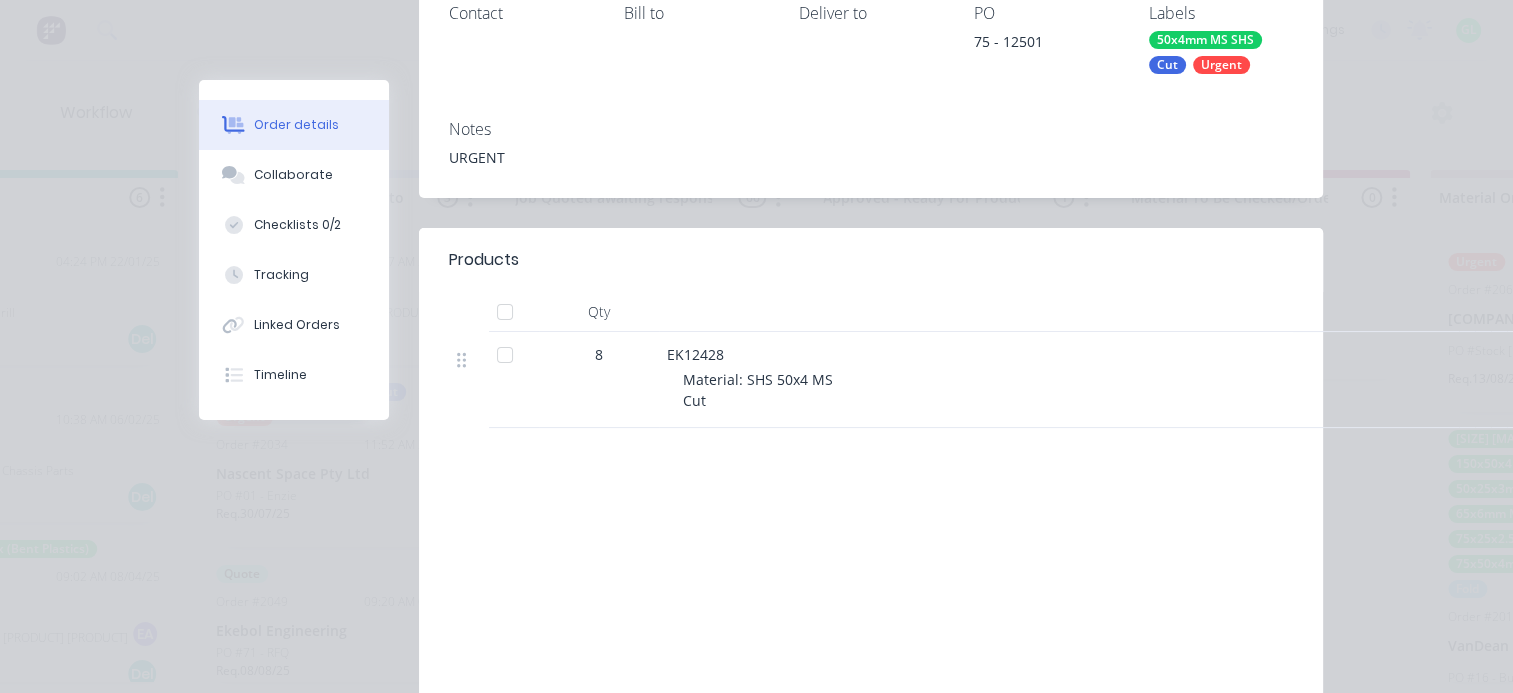 scroll, scrollTop: 300, scrollLeft: 0, axis: vertical 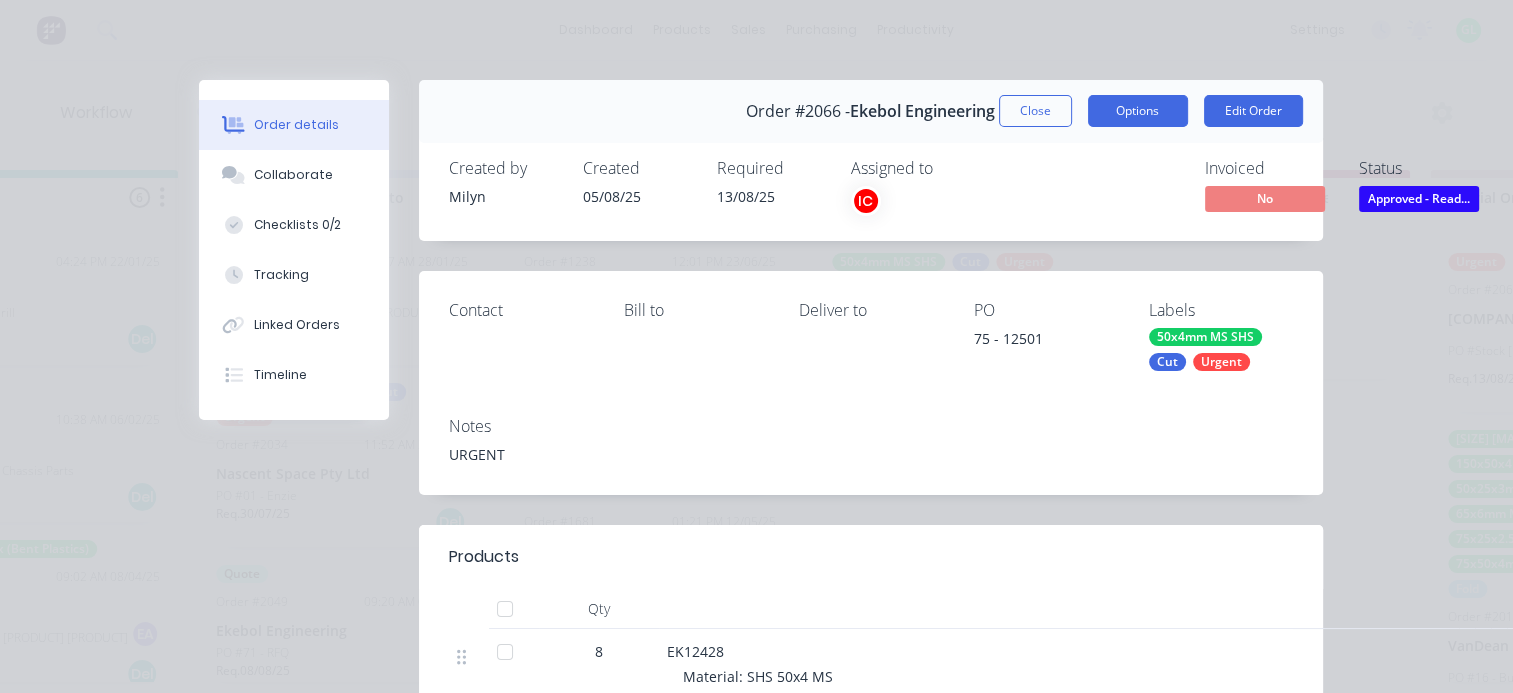 click on "Options" at bounding box center [1138, 111] 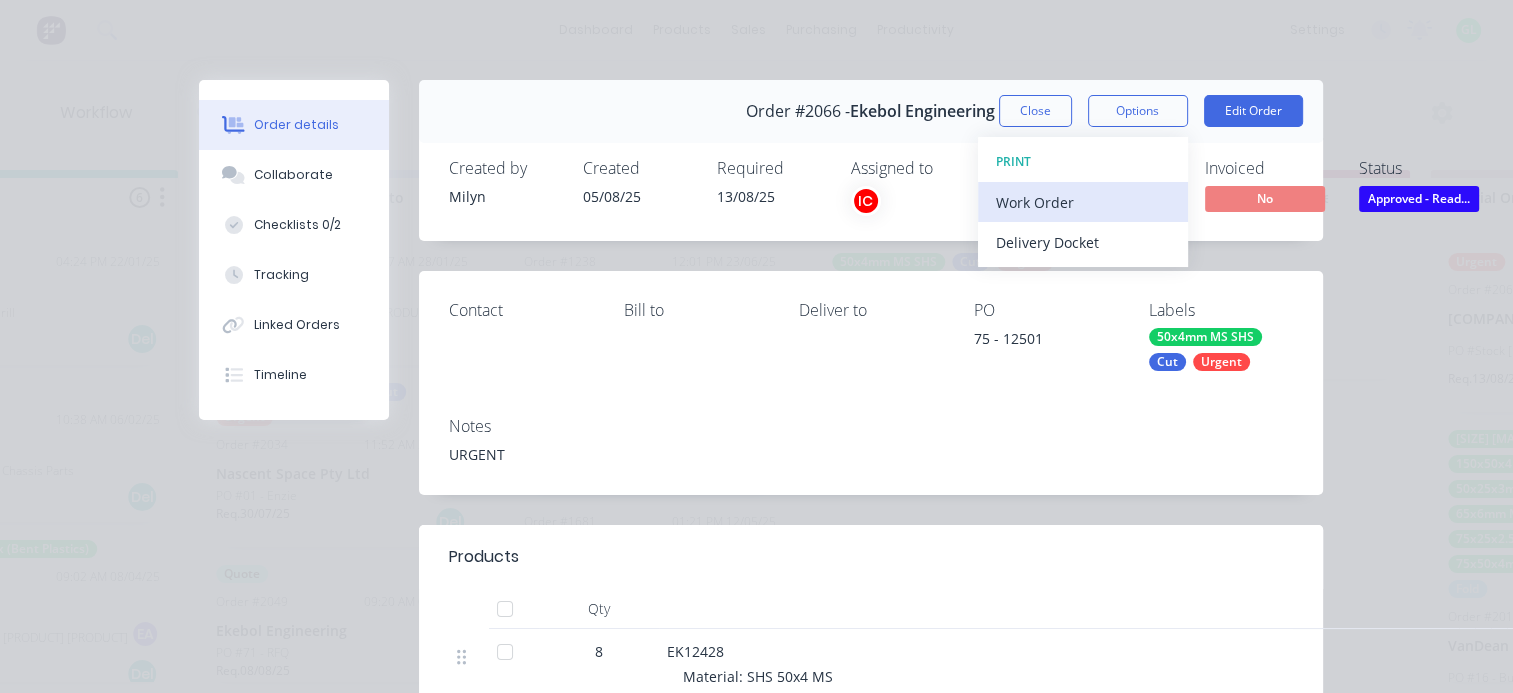 click on "Work Order" at bounding box center [1083, 202] 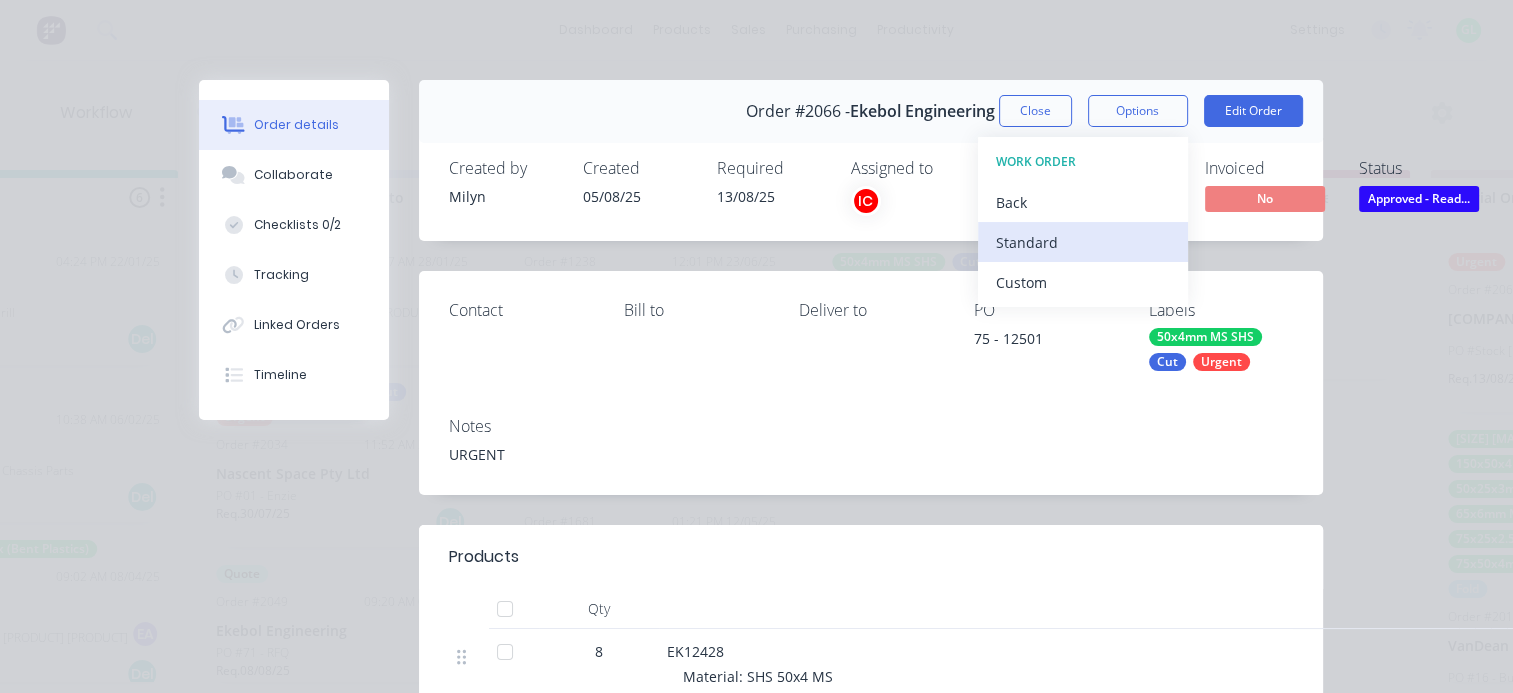 click on "Standard" at bounding box center [1083, 242] 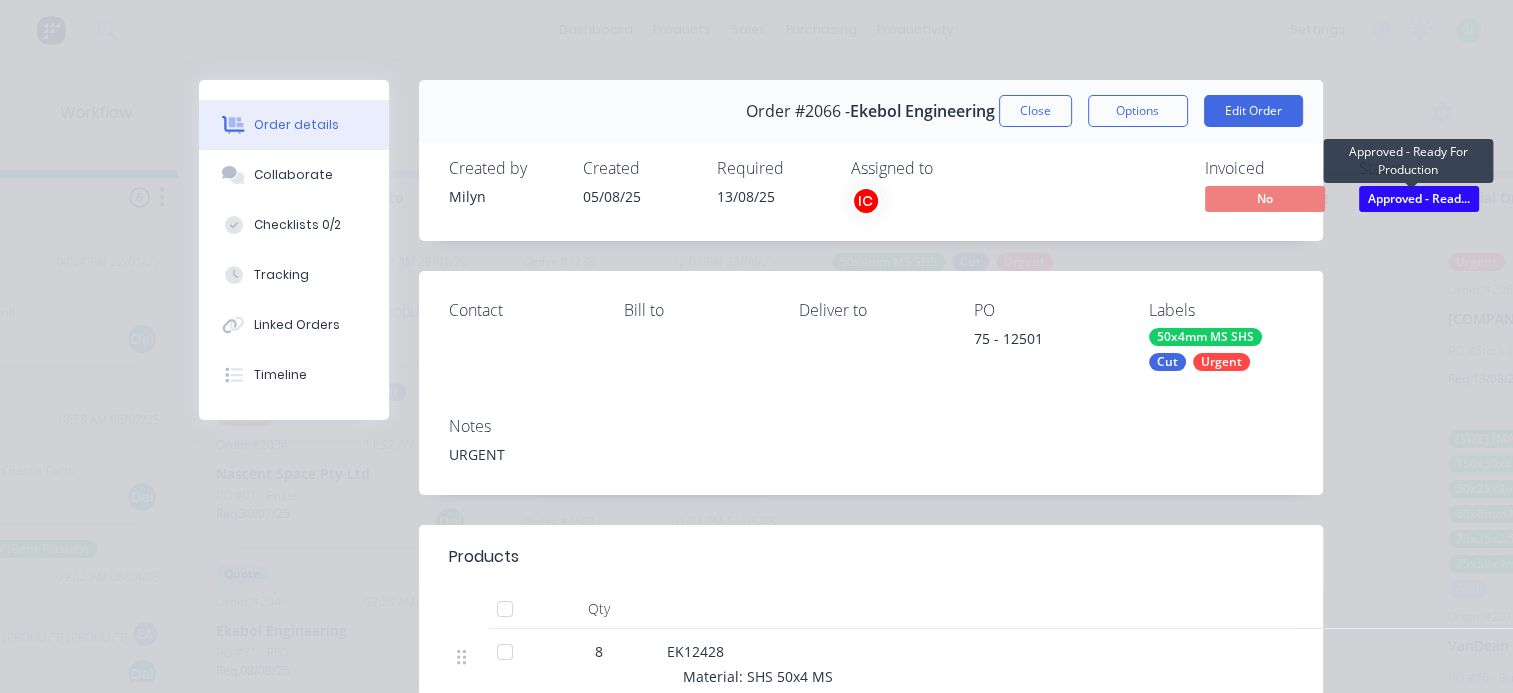 click on "Approved - Read..." at bounding box center (1419, 198) 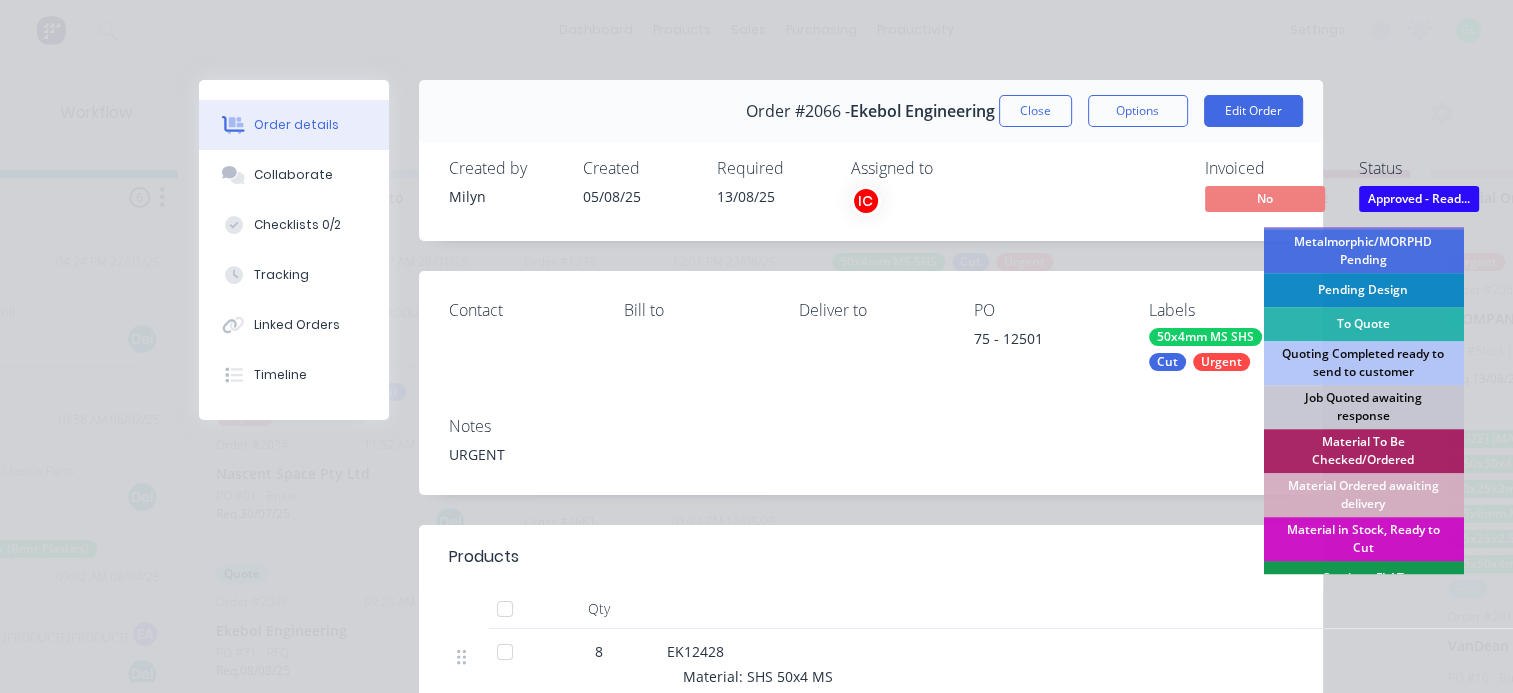 scroll, scrollTop: 200, scrollLeft: 0, axis: vertical 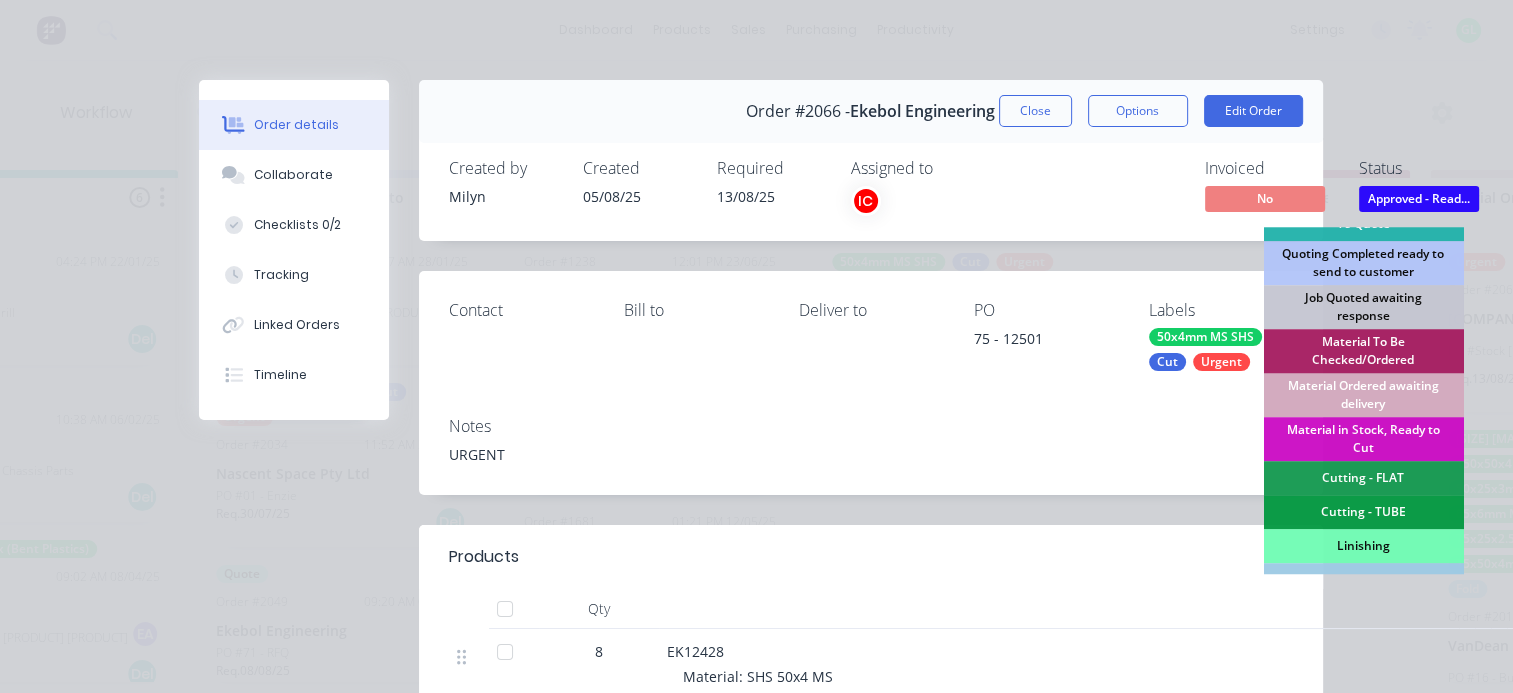 click on "Material Ordered awaiting delivery" at bounding box center [1363, 395] 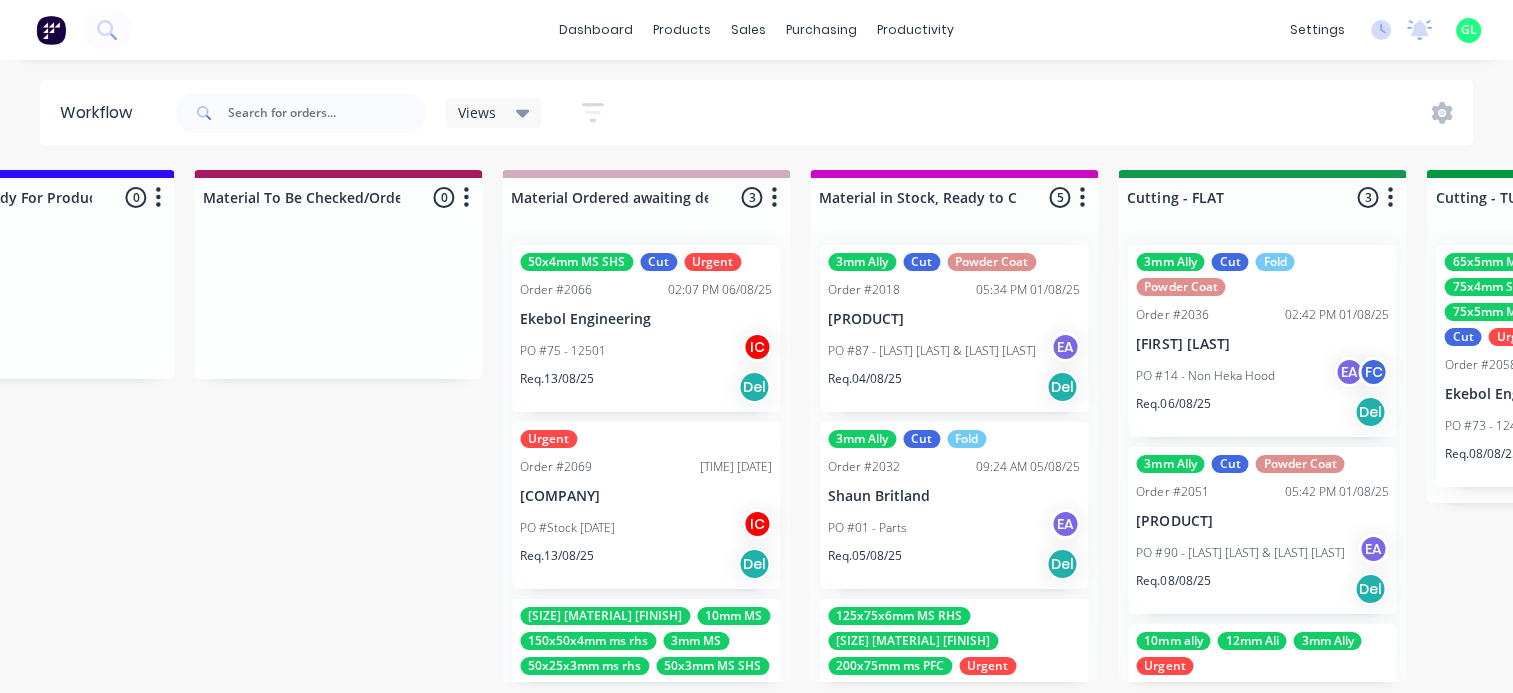 scroll, scrollTop: 4, scrollLeft: 2739, axis: both 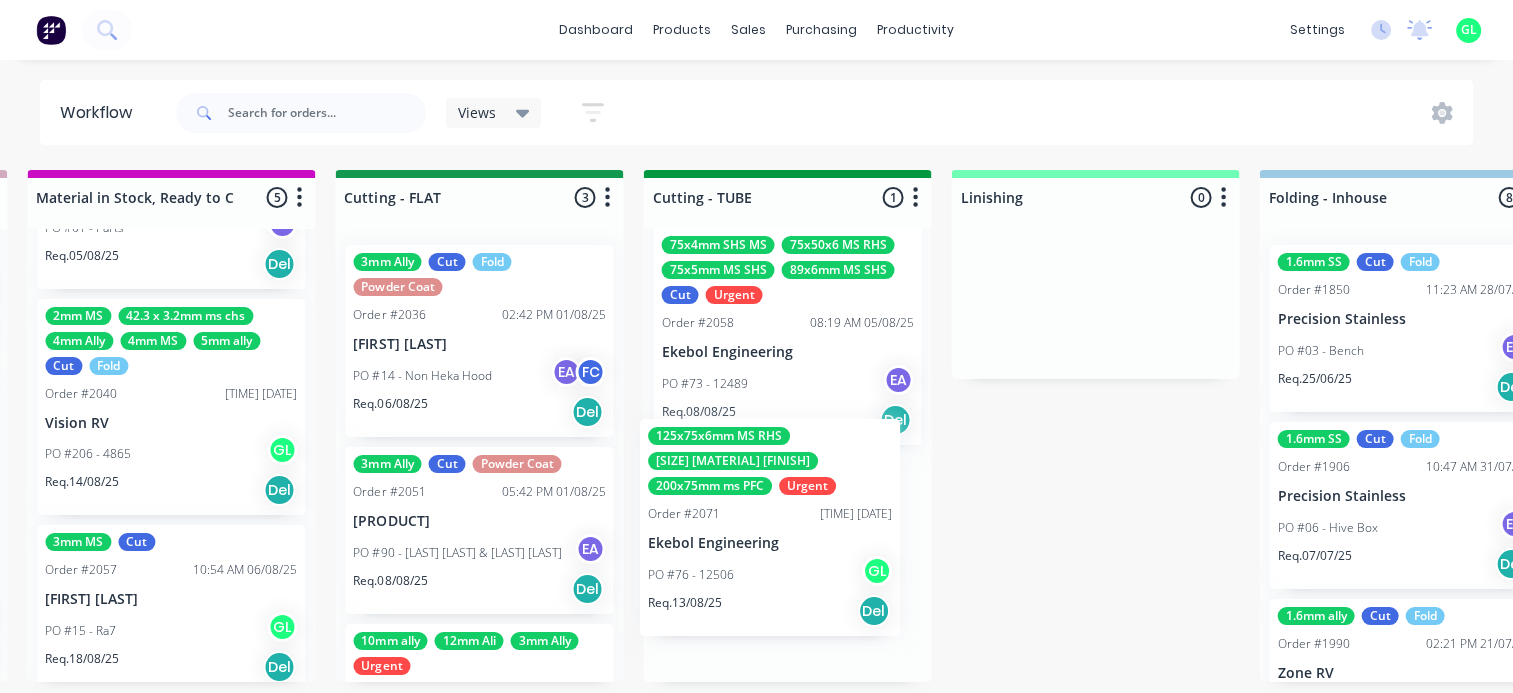 drag, startPoint x: 759, startPoint y: 437, endPoint x: 705, endPoint y: 561, distance: 135.24792 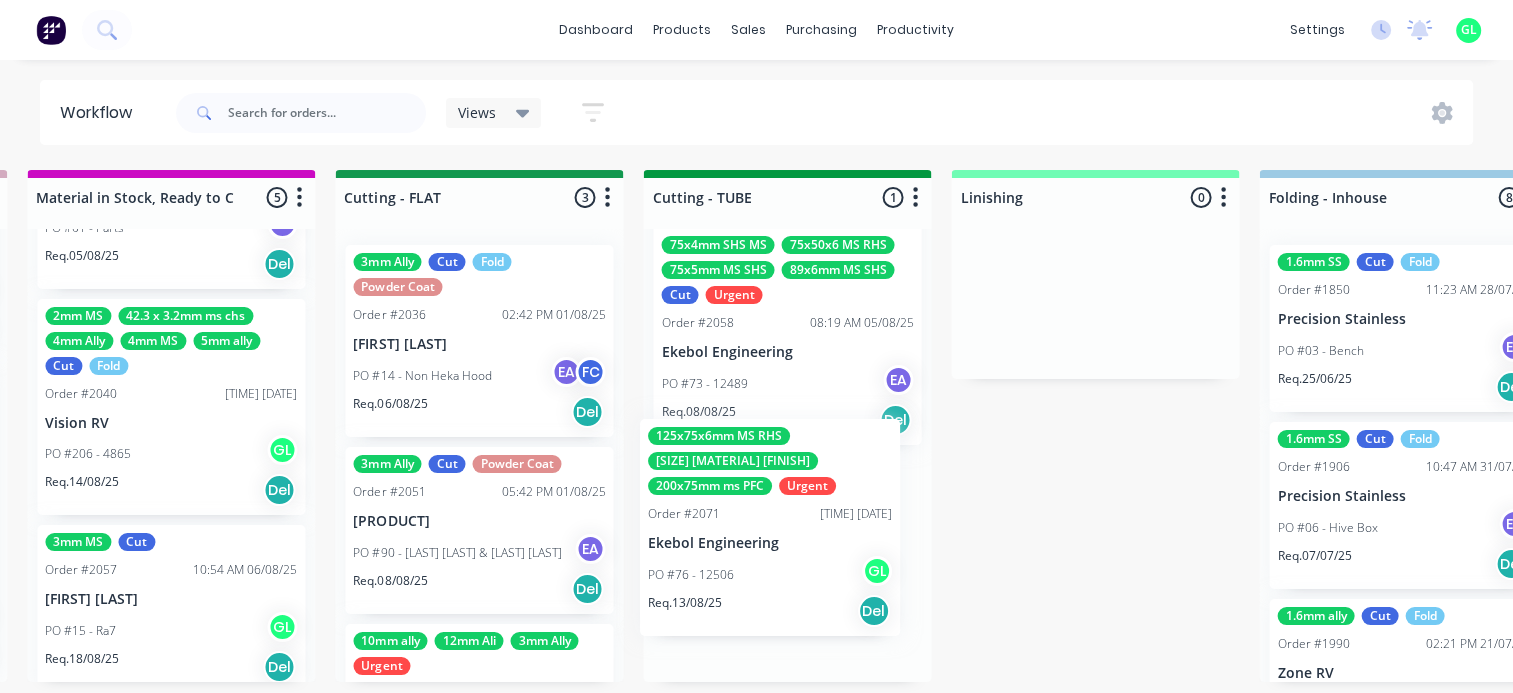 click on "Submitted 6 Status colour #273444 hex #273444 Save Cancel Summaries Total order value Invoiced to date To be invoiced Sort By Created date Required date Order number Customer name Most recent 0-Add labels for all materials and processes here 100x50x3mm ally RHS 2.5mm SS 3mm Ally Cut Fold M10 Hex Nutserts Powder Coat Order #386 09:56 AM 09/06/25 Metalmorphic PO #00-Template Req. 05/06/24 Del Quote Order #2052 10:24 AM 04/08/25 Precision Steel Solutions Pty Ltd PO #10 - Baffles Req. 11/08/25 Del Quote Order #2055 10:51 AM 04/08/25 Manufacturing Excellence Forum PO #02 - Barrier Req. 11/08/25 Del Quote Order #2067 04:38 PM 05/08/25 Sunshine Coast Trailers PO #01 - RFQ Req. 12/08/25 Del Quote Order #2072 11:14 AM 06/08/25 K&F Fabrications PO #04 - Bracket Quote Req. 20/08/25 Del Order #2070 11:08 AM 06/08/25 Shedlife PO #19 - Patrol Tray Req. 20/08/25 Del Draw Up - Izaak 7 Status colour #F6D982 hex #F6D982 Save Cancel Notifications Email SMS Summaries Total order value Invoiced to date To be invoiced Sort By IC 4" at bounding box center [568, 426] 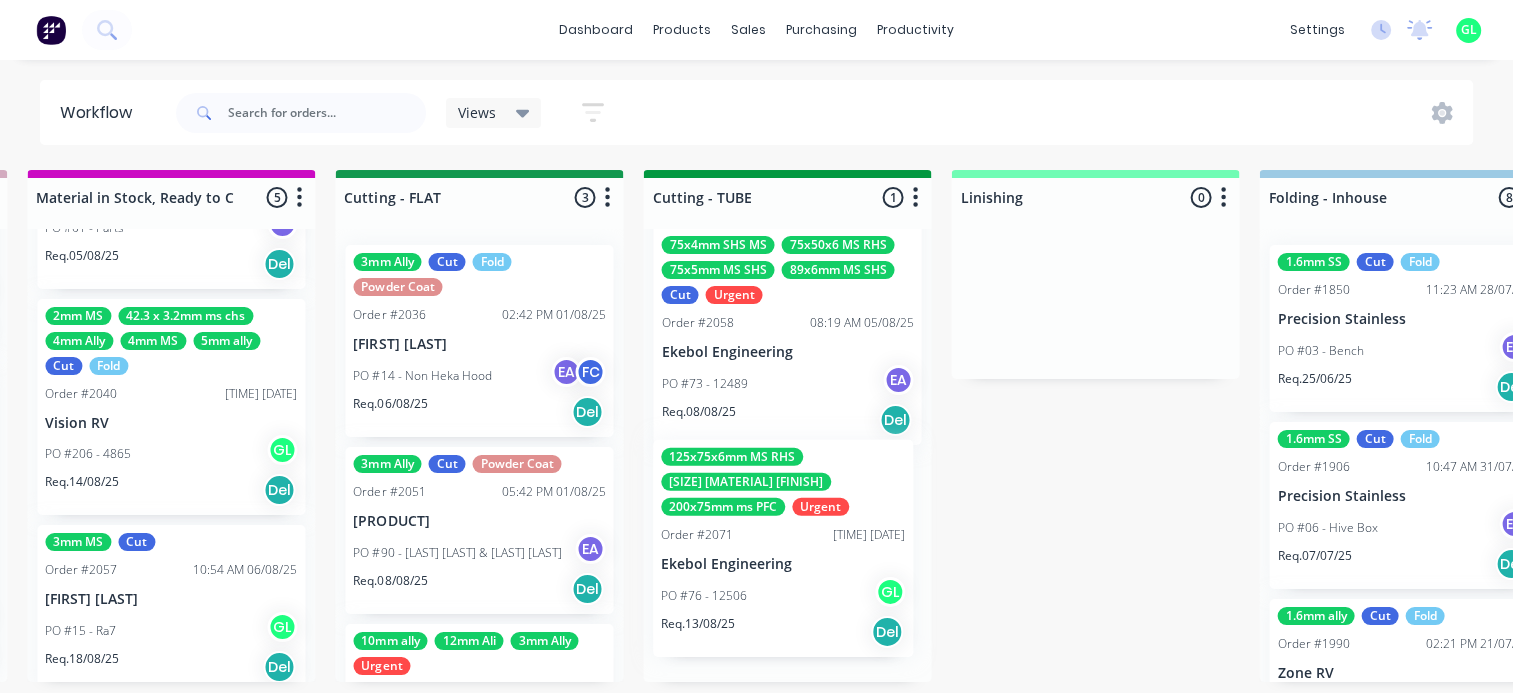 scroll, scrollTop: 32, scrollLeft: 0, axis: vertical 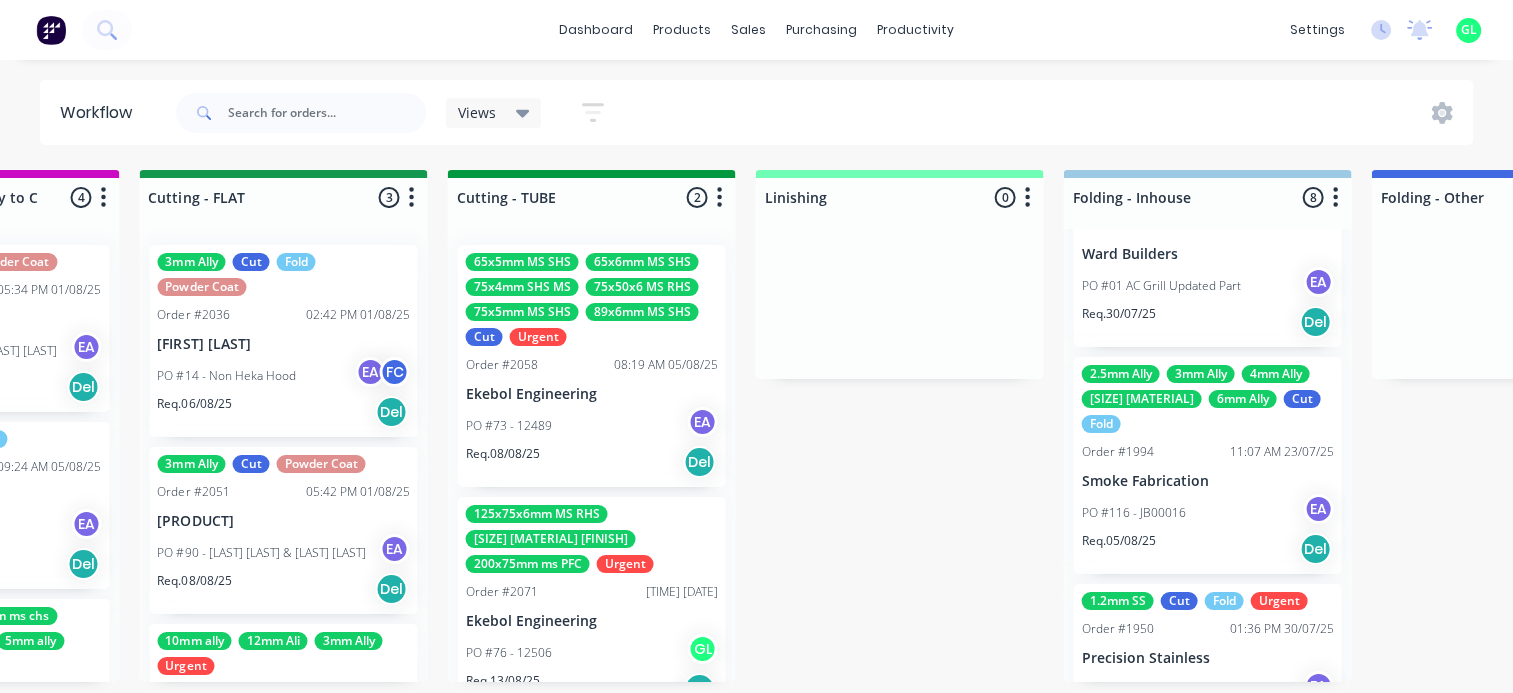 click on "PO #116 -  JB00016
EA" at bounding box center (1207, 513) 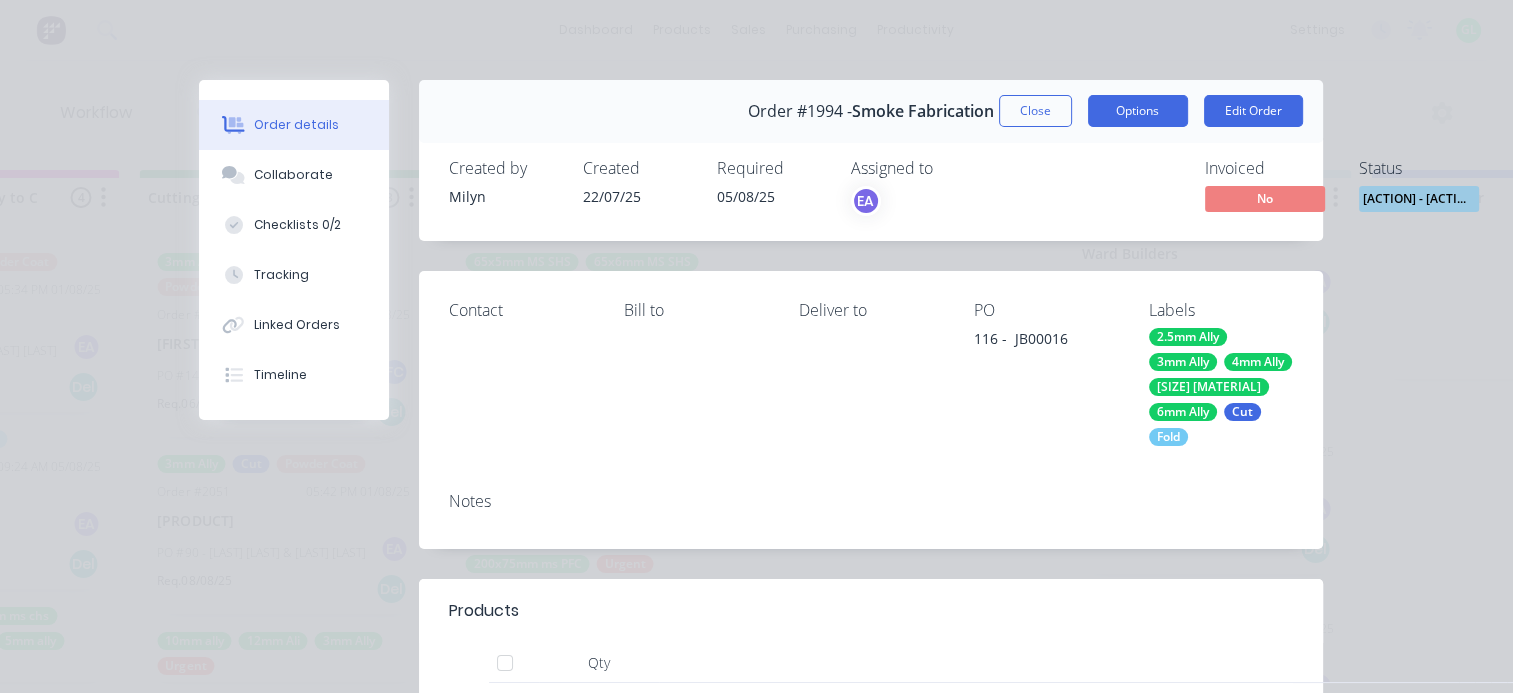 click on "Options" at bounding box center (1138, 111) 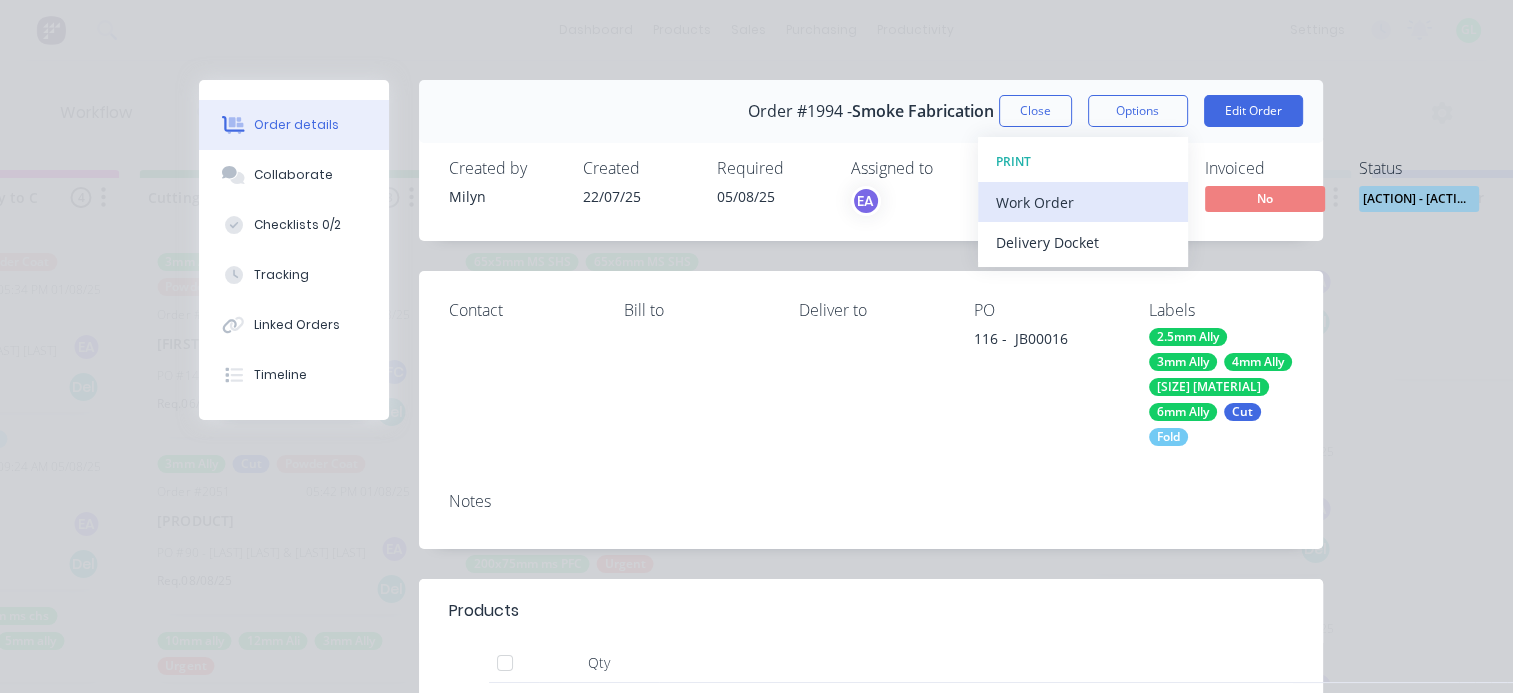 click on "Work Order" at bounding box center [1083, 202] 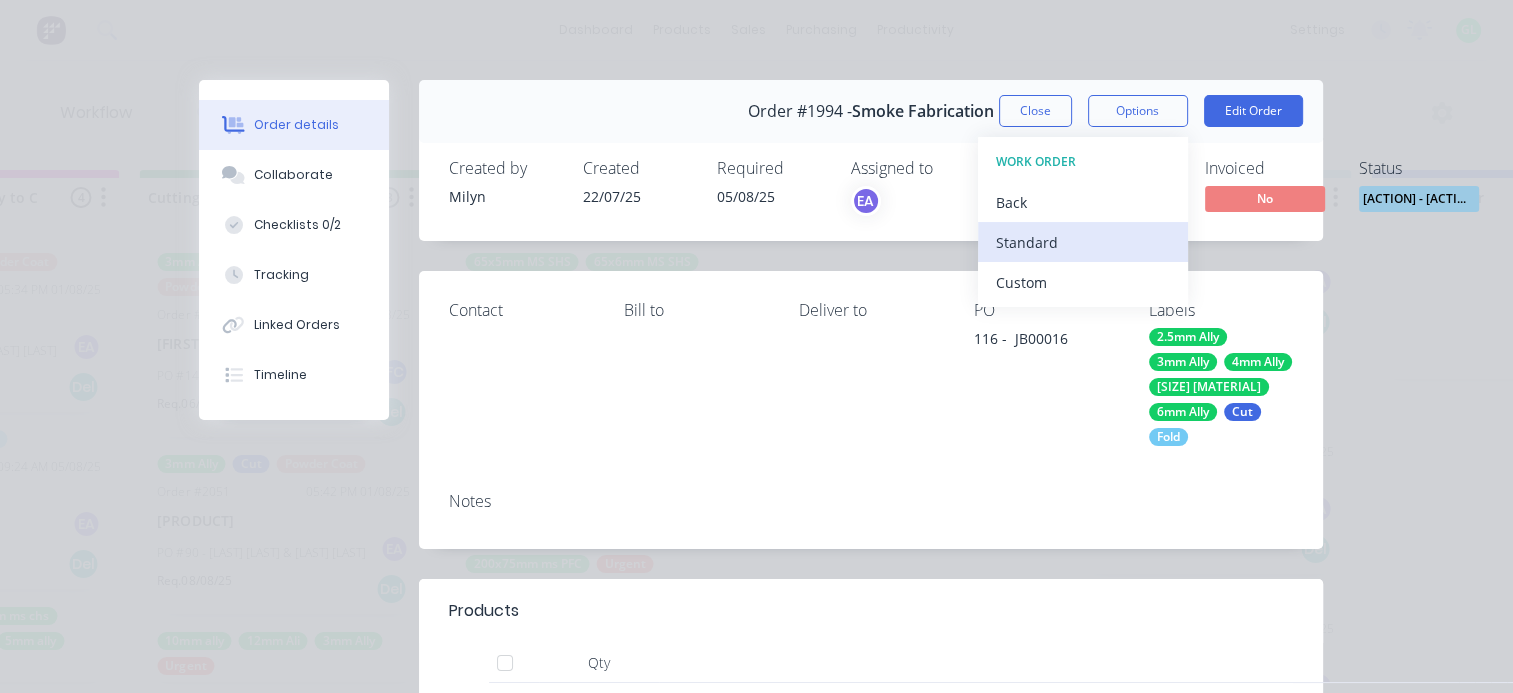 click on "Standard" at bounding box center [1083, 242] 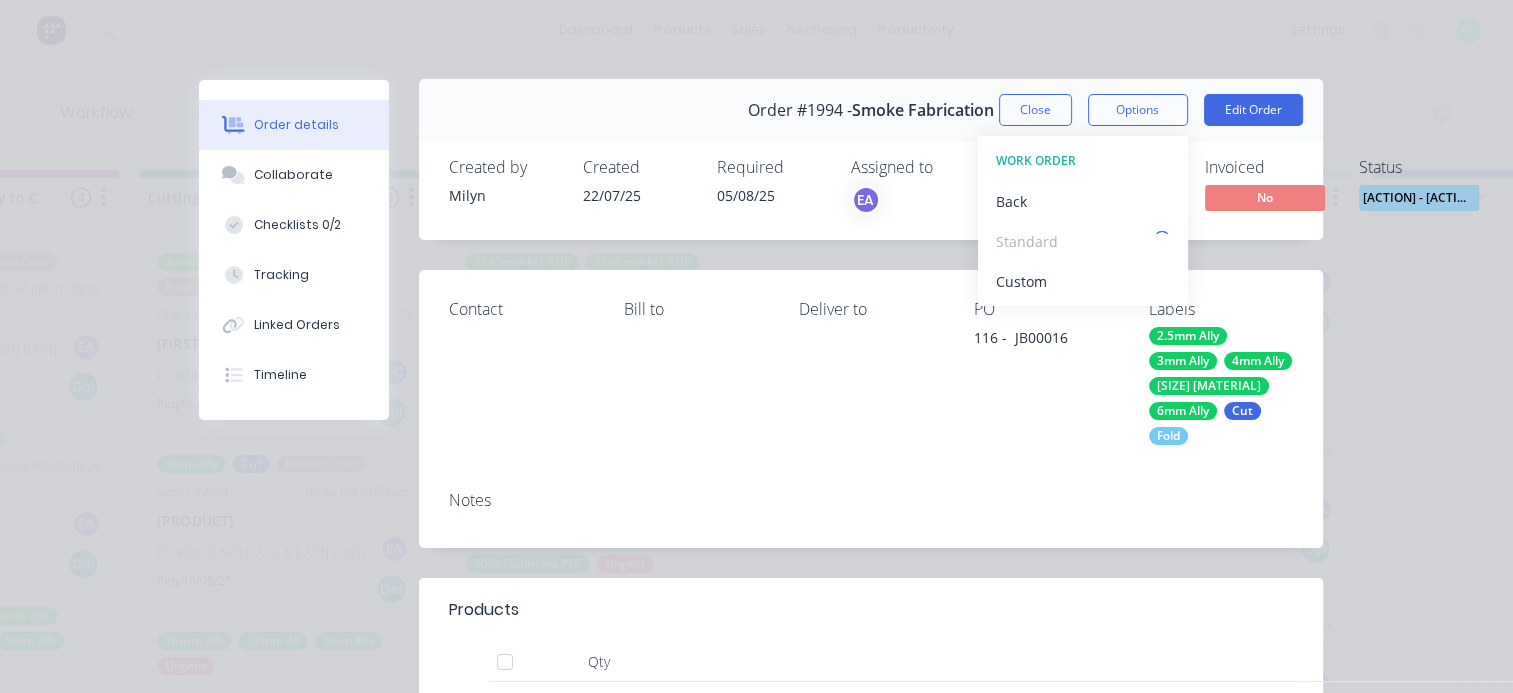 scroll, scrollTop: 0, scrollLeft: 0, axis: both 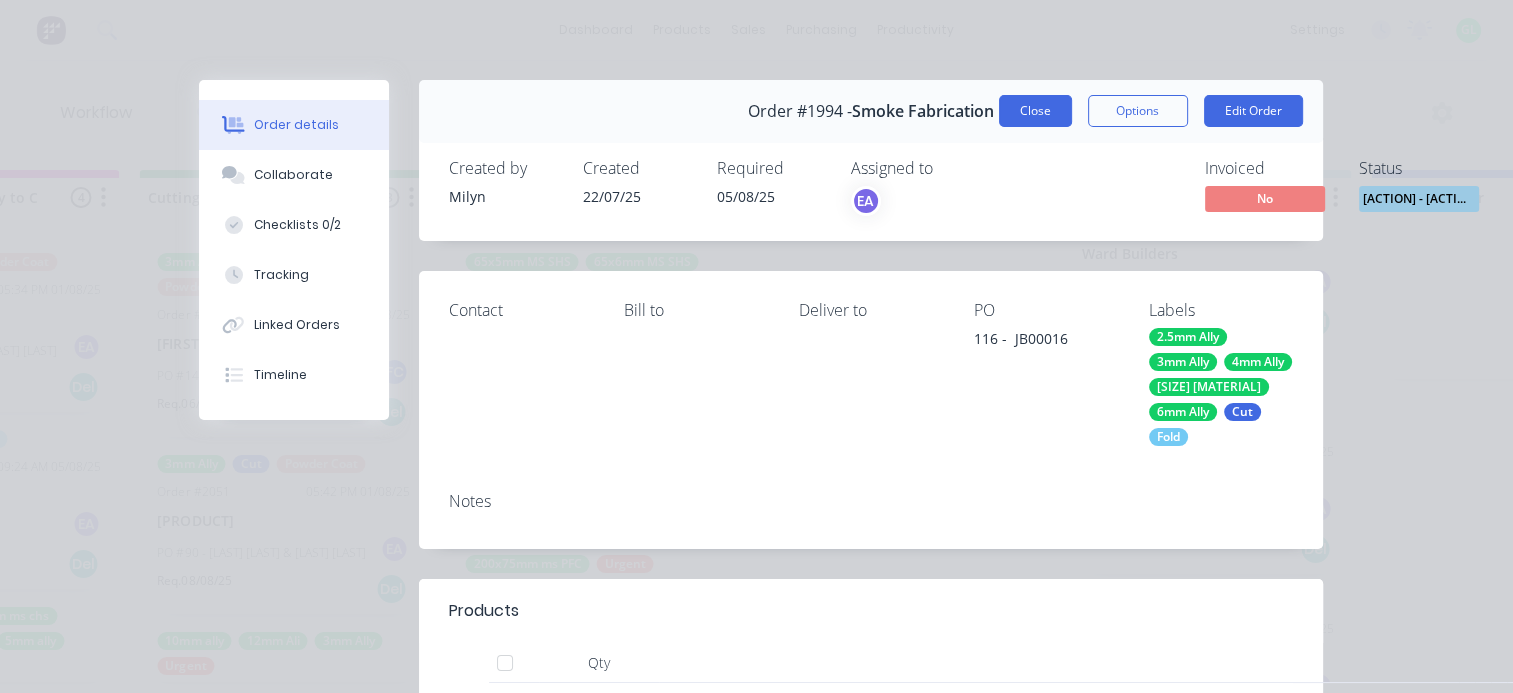 click on "Close" at bounding box center (1035, 111) 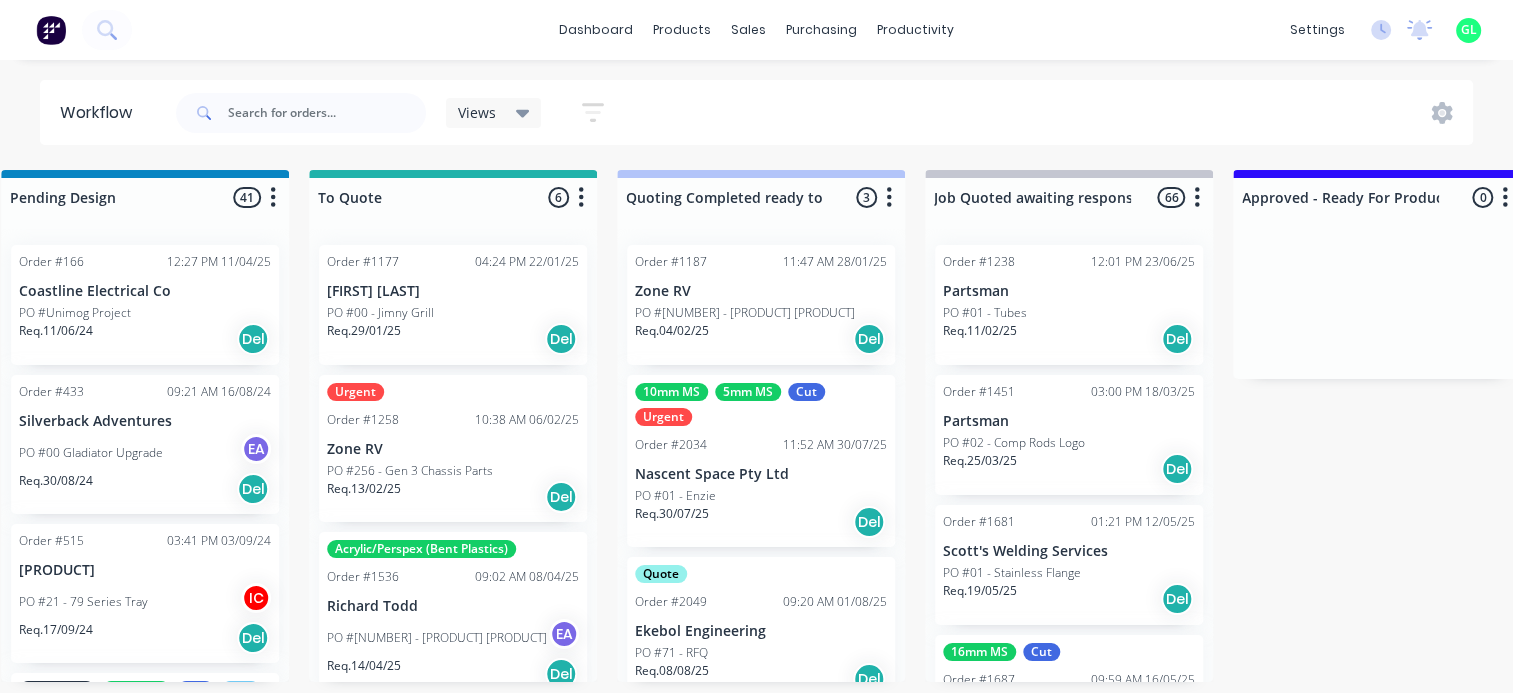 scroll, scrollTop: 4, scrollLeft: 1236, axis: both 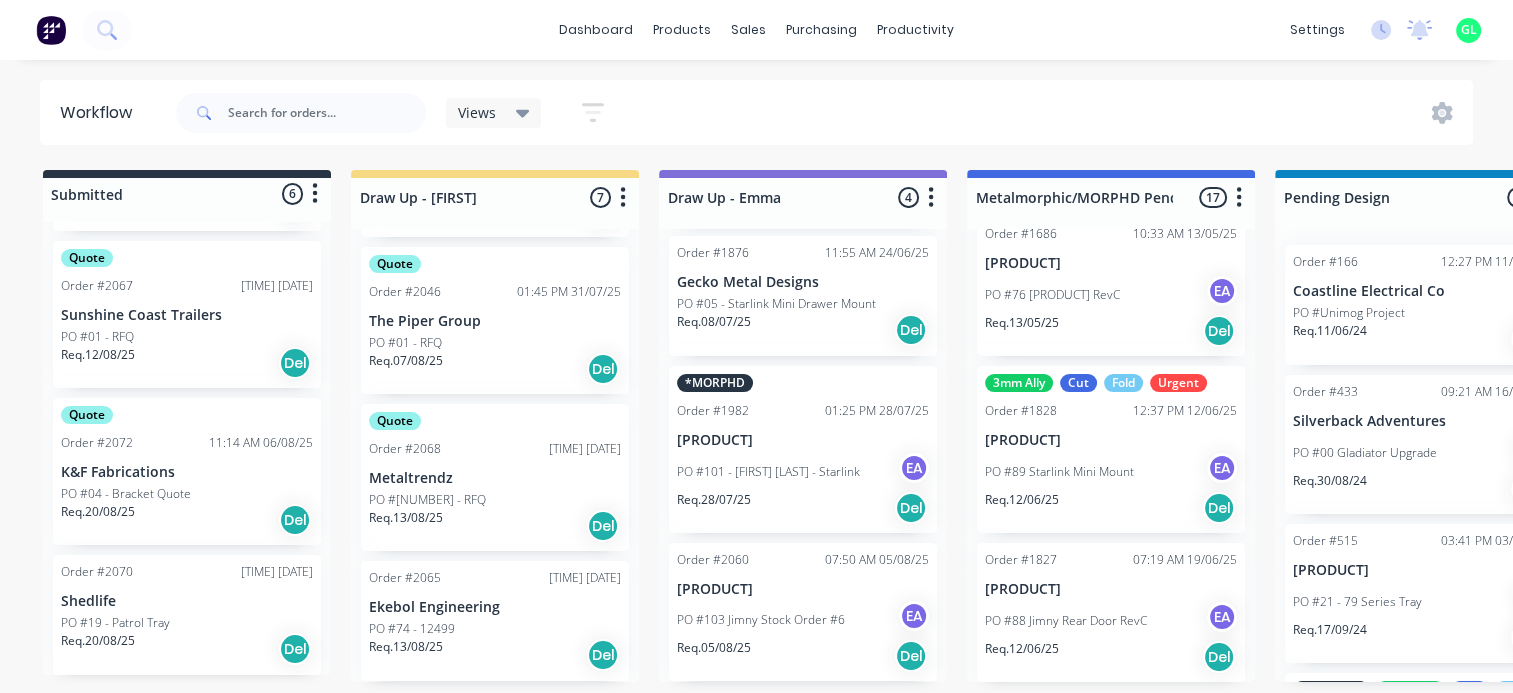 click on "PO #74 - 12499" at bounding box center [495, 629] 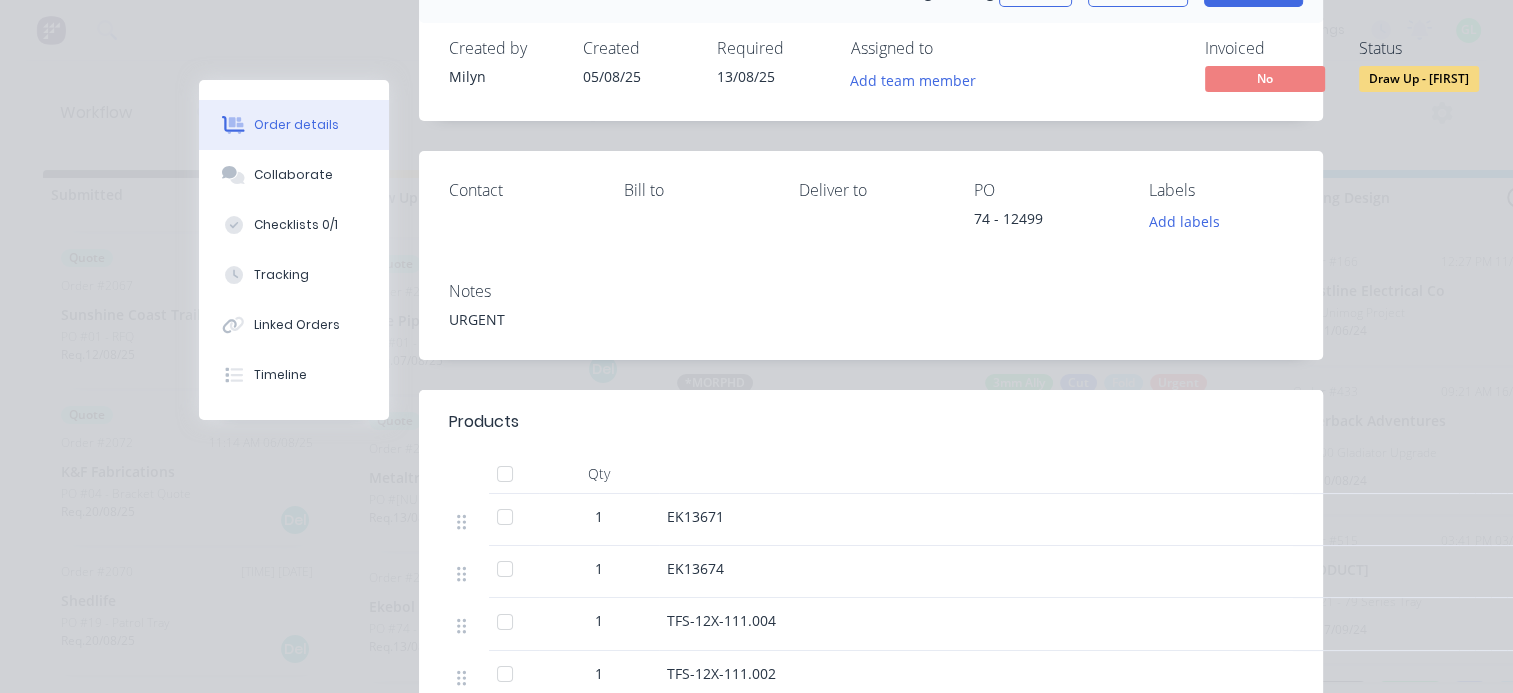scroll, scrollTop: 400, scrollLeft: 0, axis: vertical 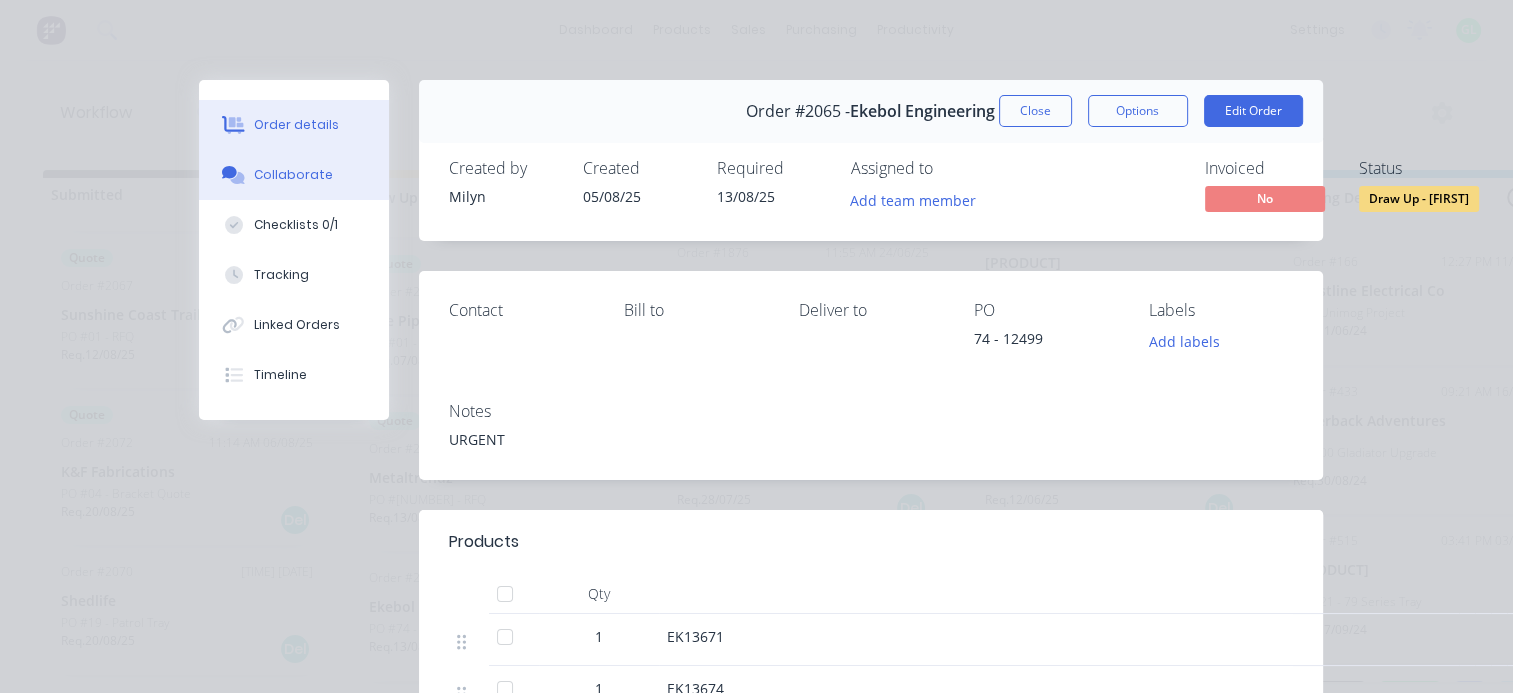 click on "Collaborate" at bounding box center [293, 175] 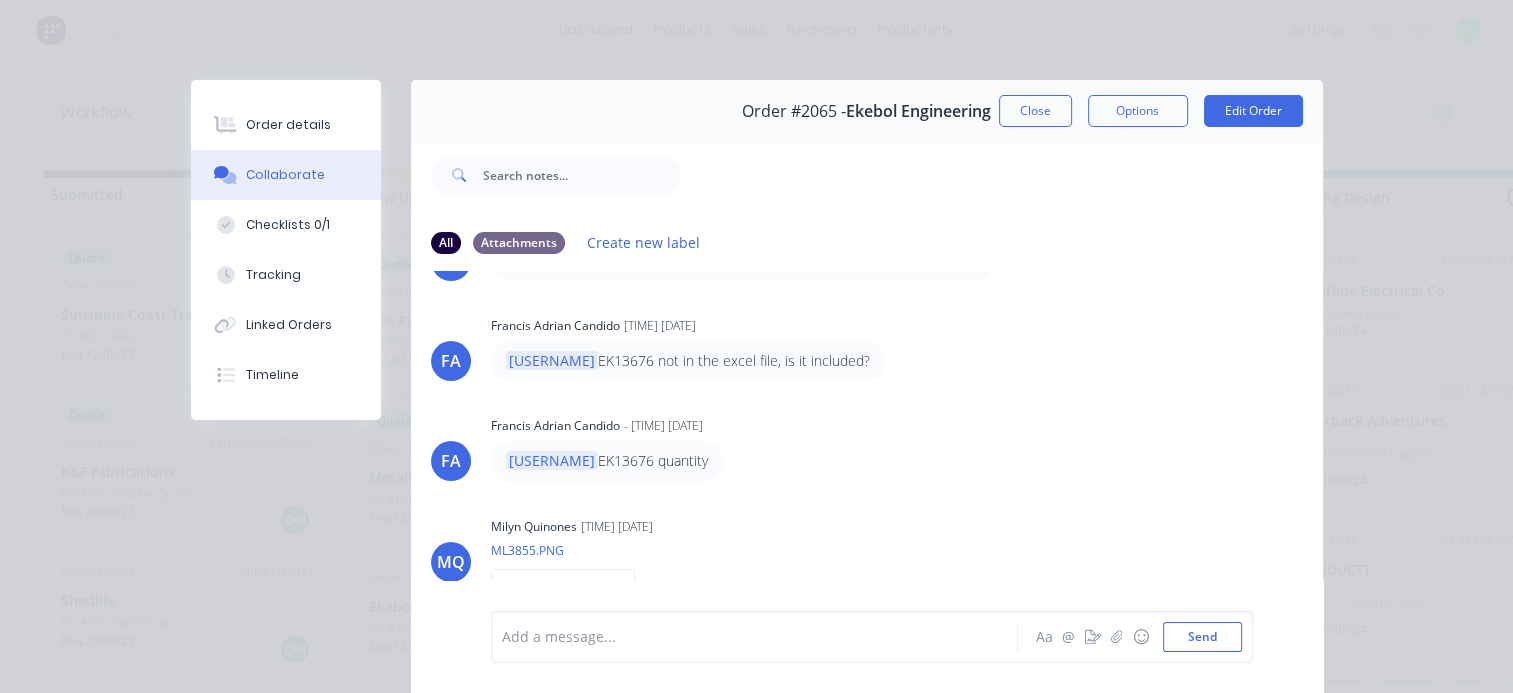 scroll, scrollTop: 485, scrollLeft: 0, axis: vertical 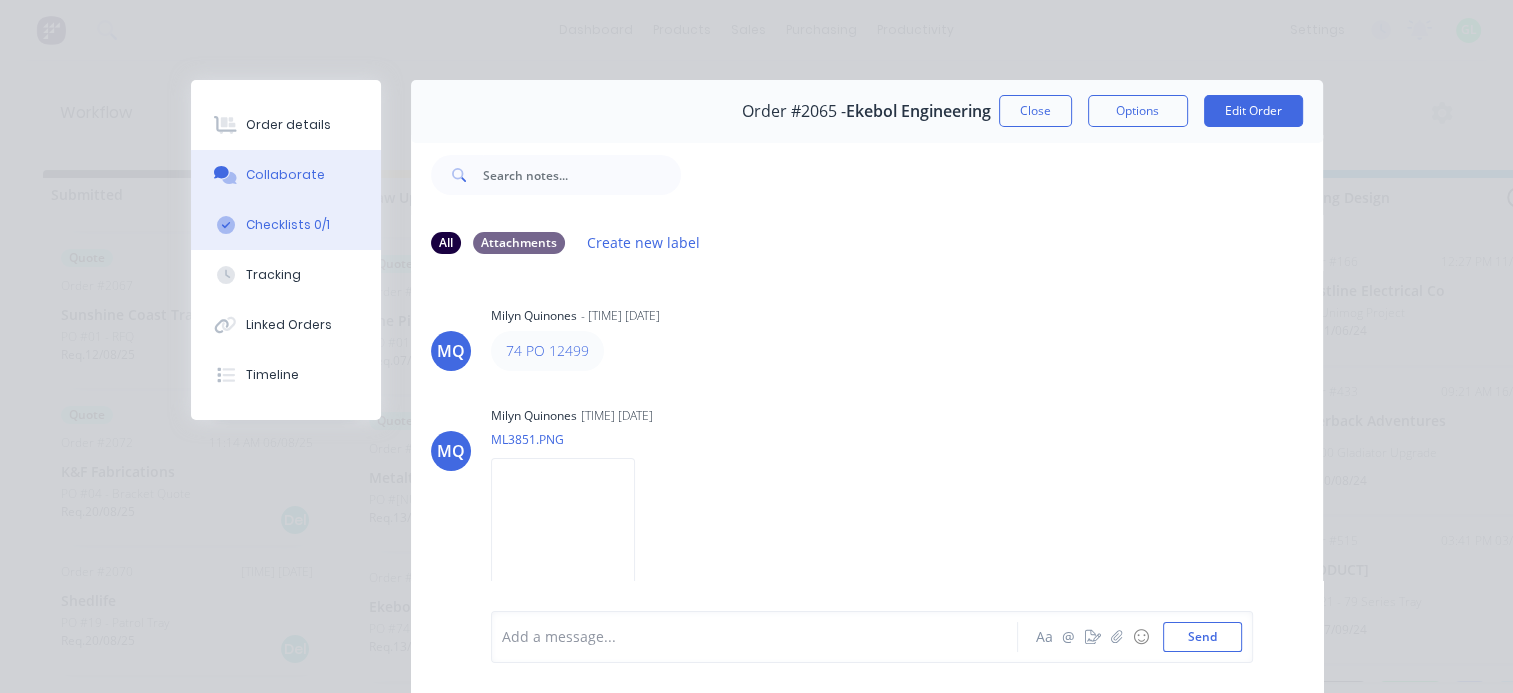click on "Checklists 0/1" at bounding box center [288, 225] 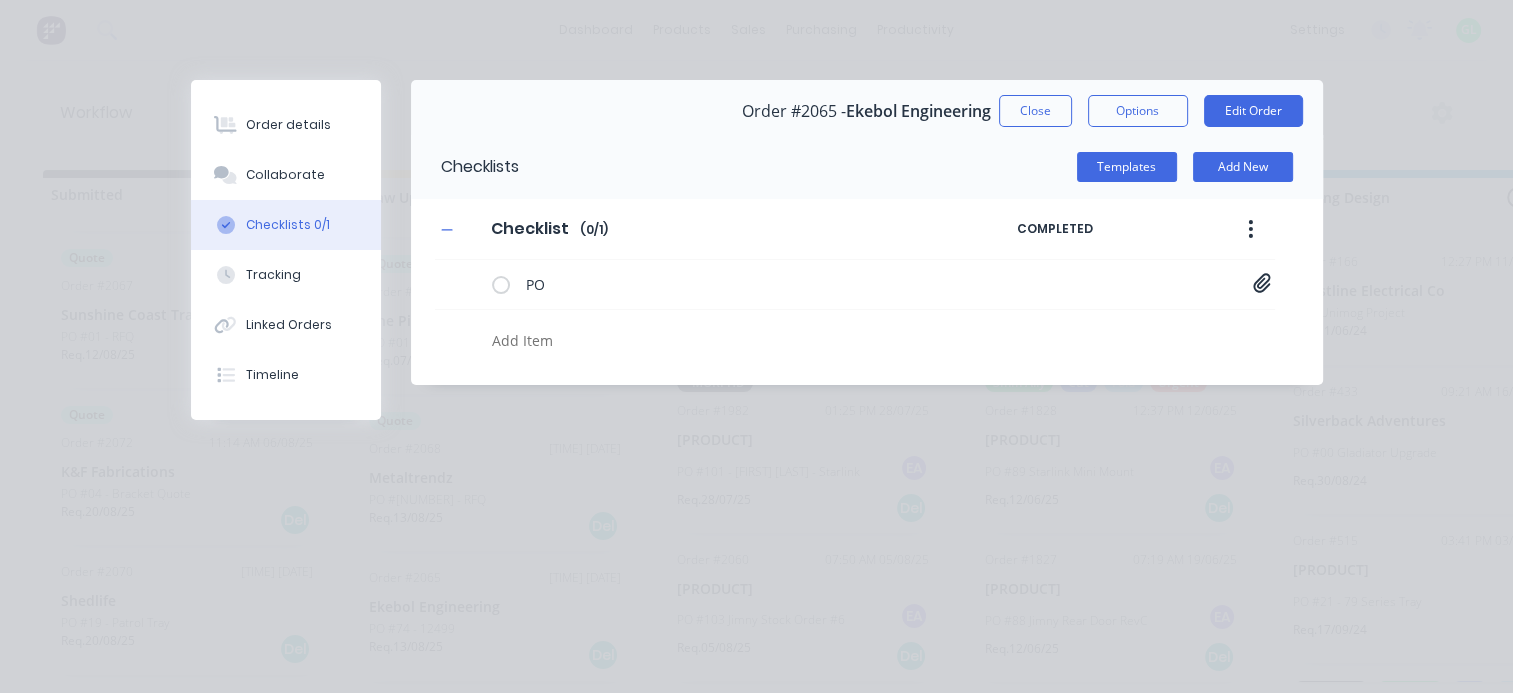 click at bounding box center (738, 340) 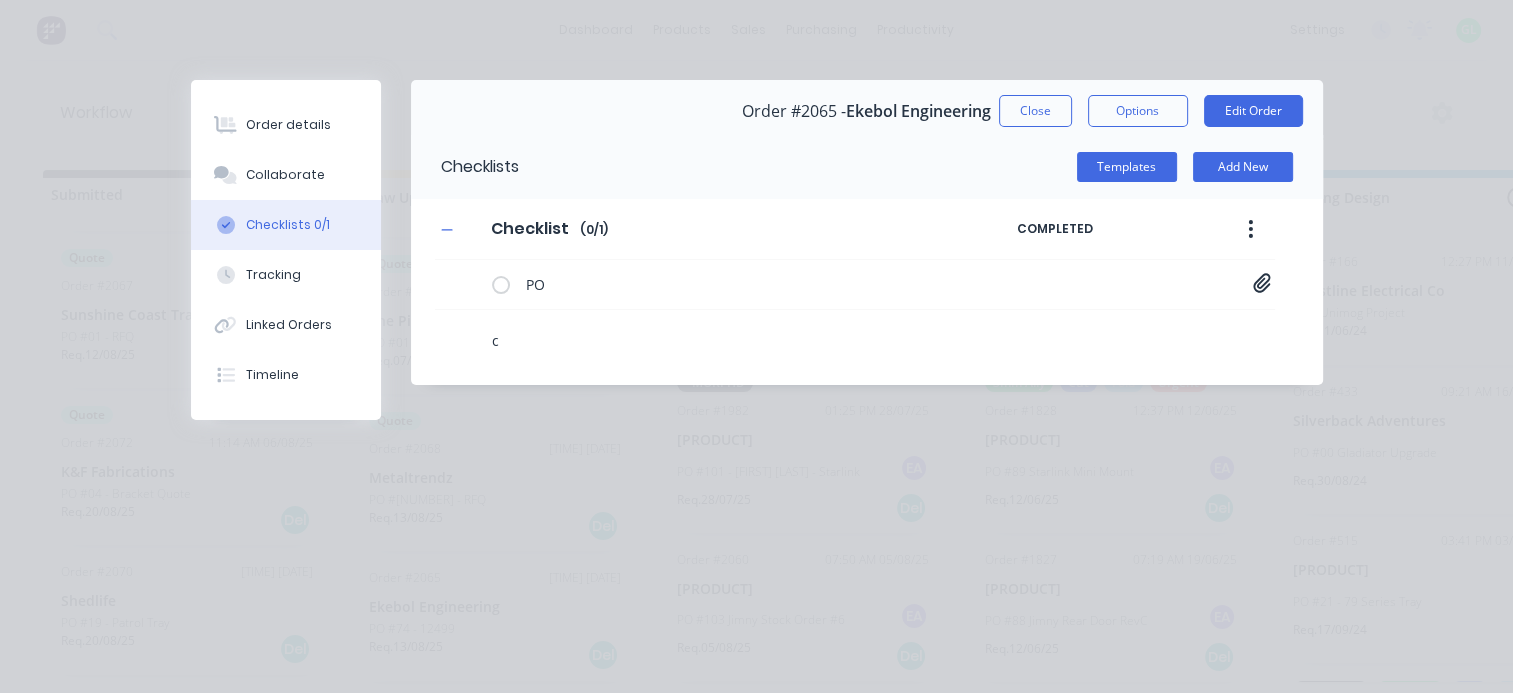 type on "x" 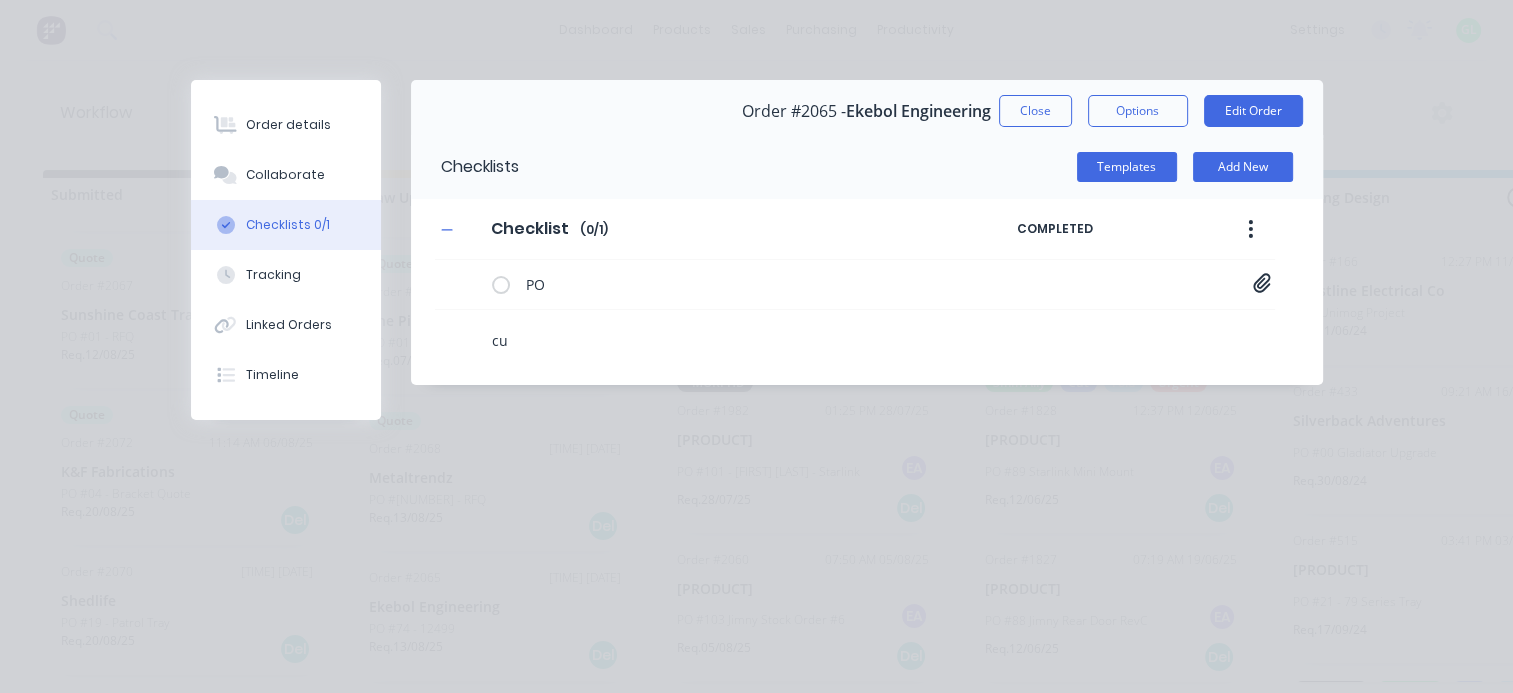 type on "x" 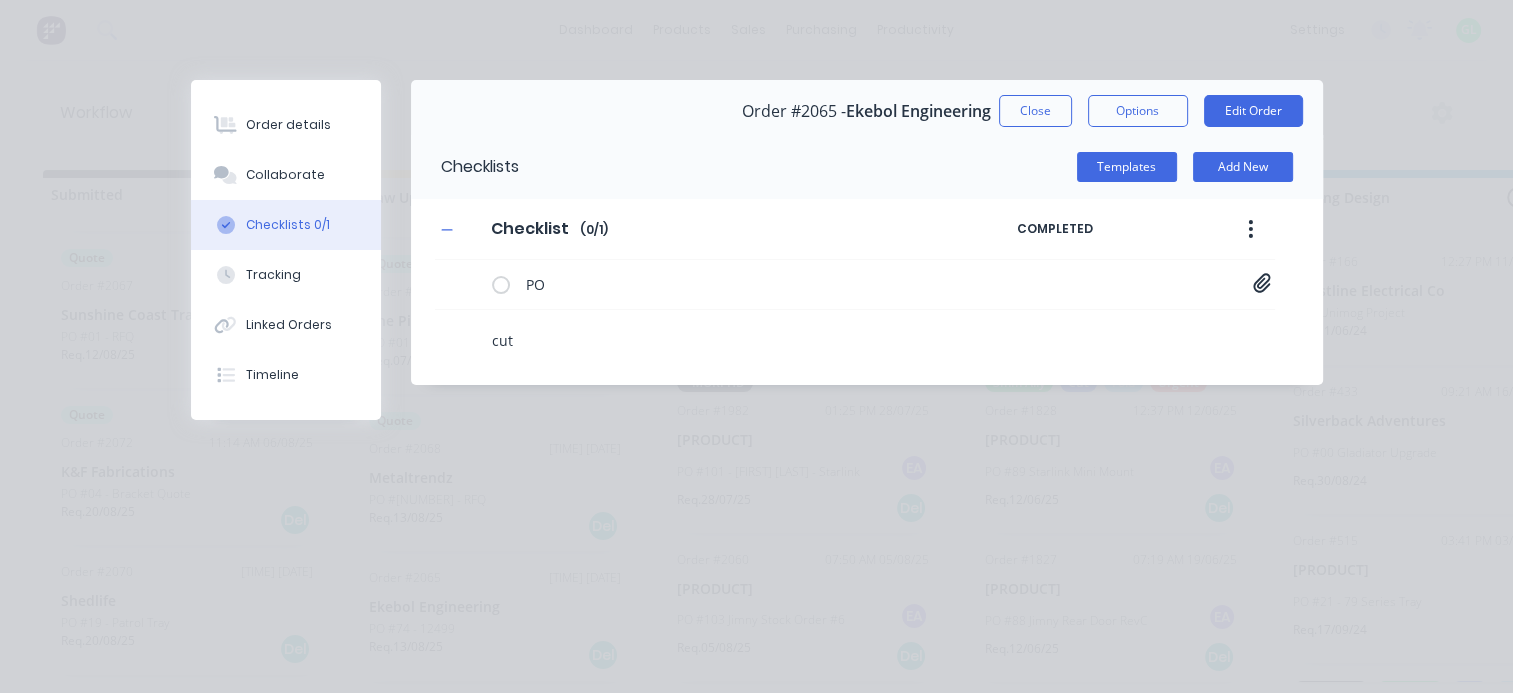 type on "x" 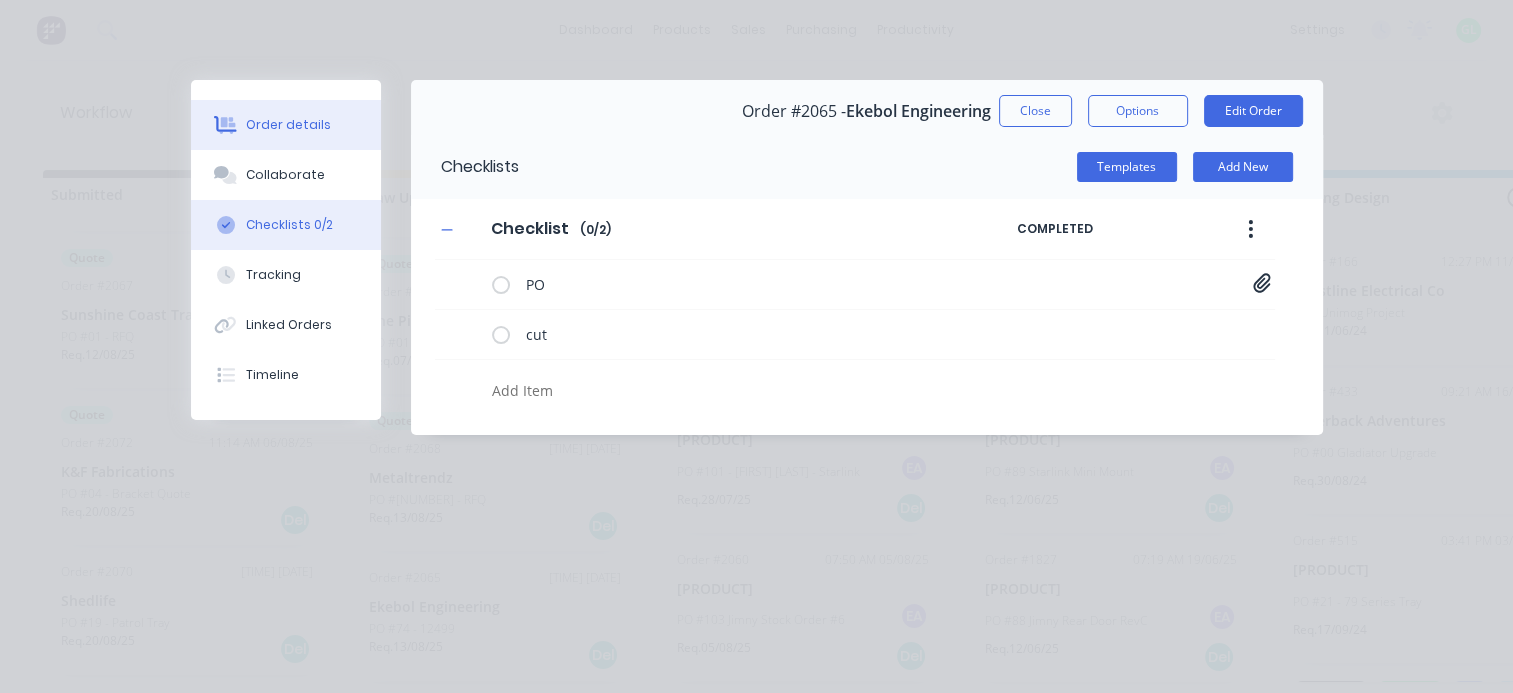 type on "x" 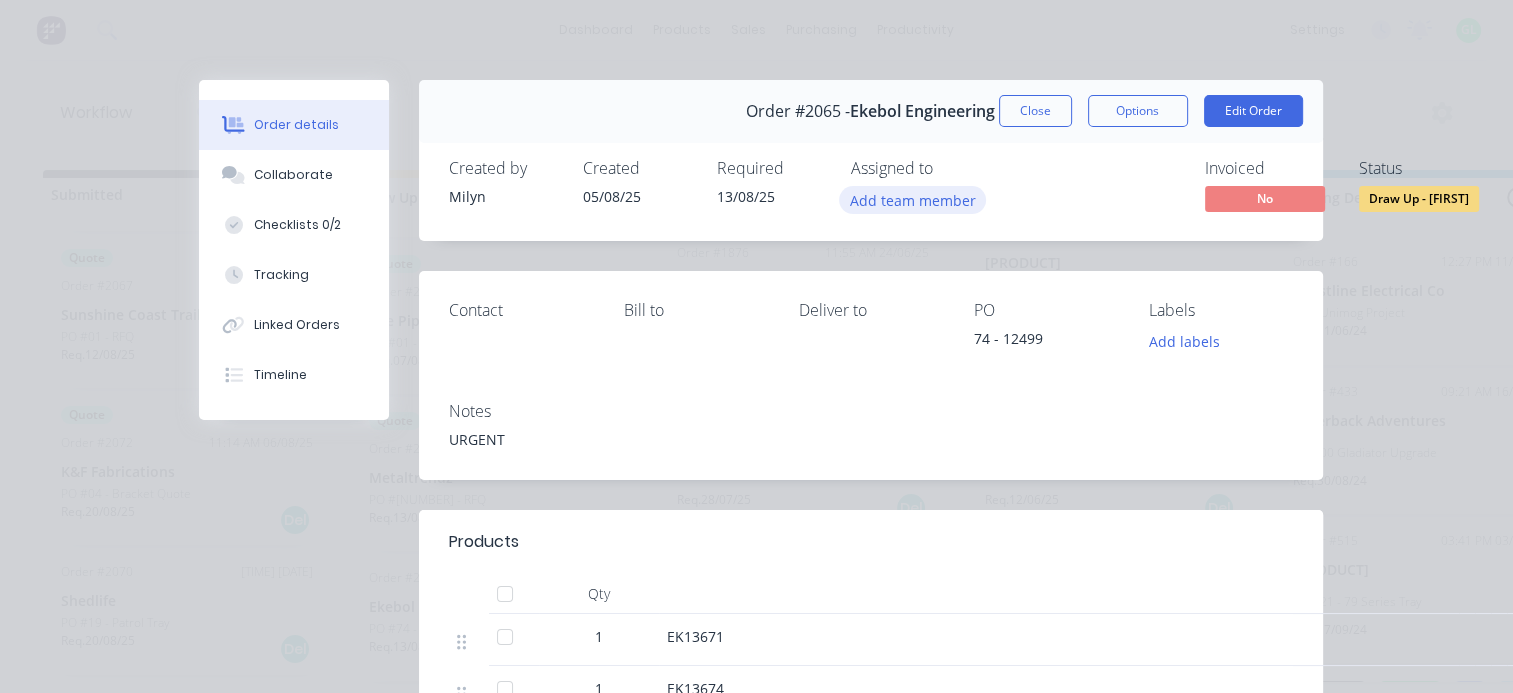click on "Add team member" at bounding box center (912, 199) 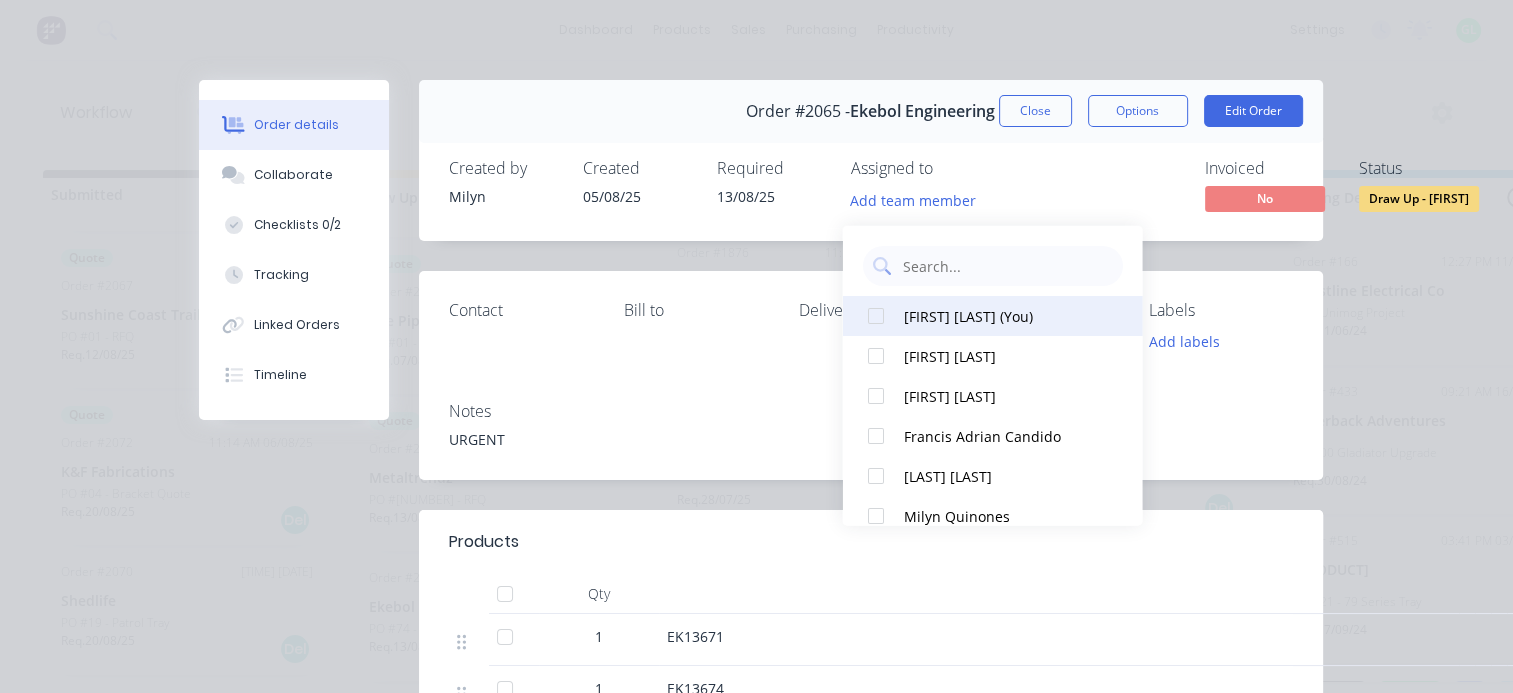 click on "Greg Lyall (You)" at bounding box center [1003, 315] 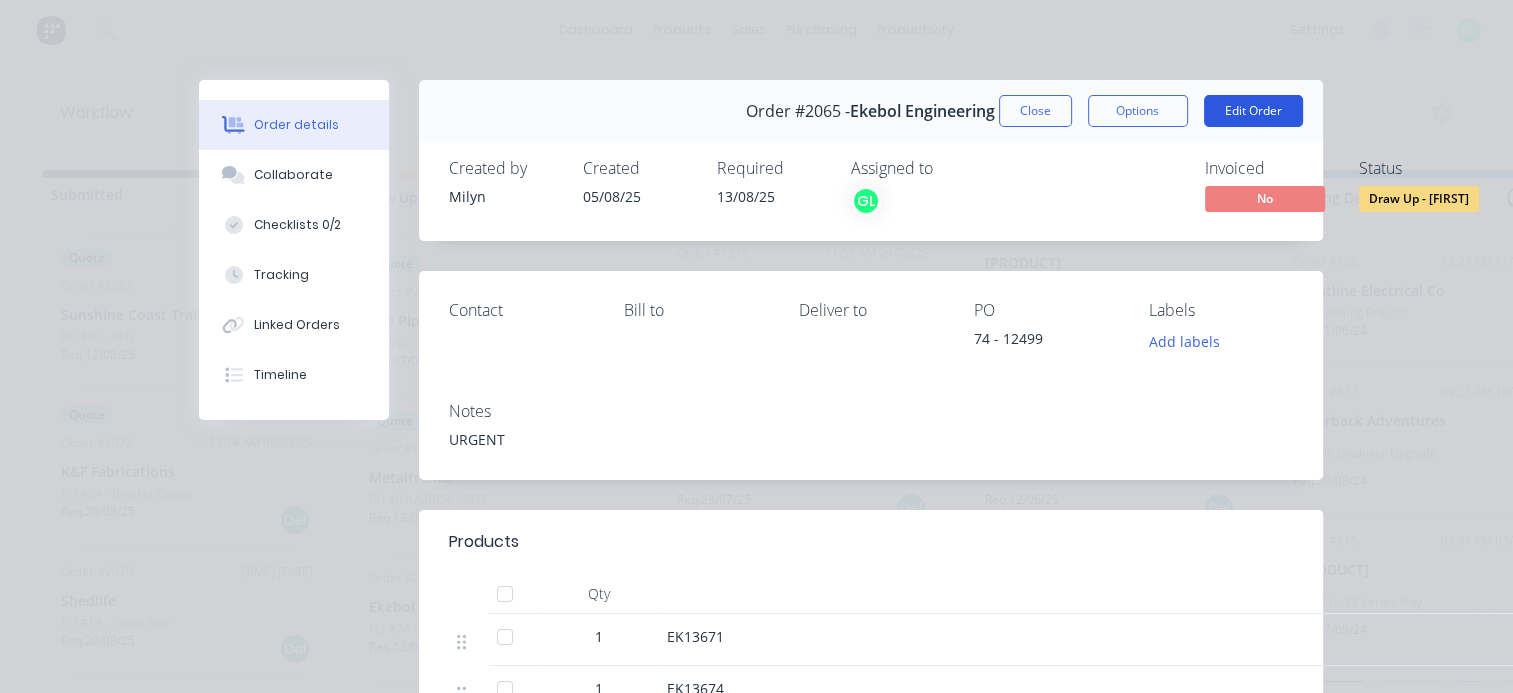 click on "Edit Order" at bounding box center [1253, 111] 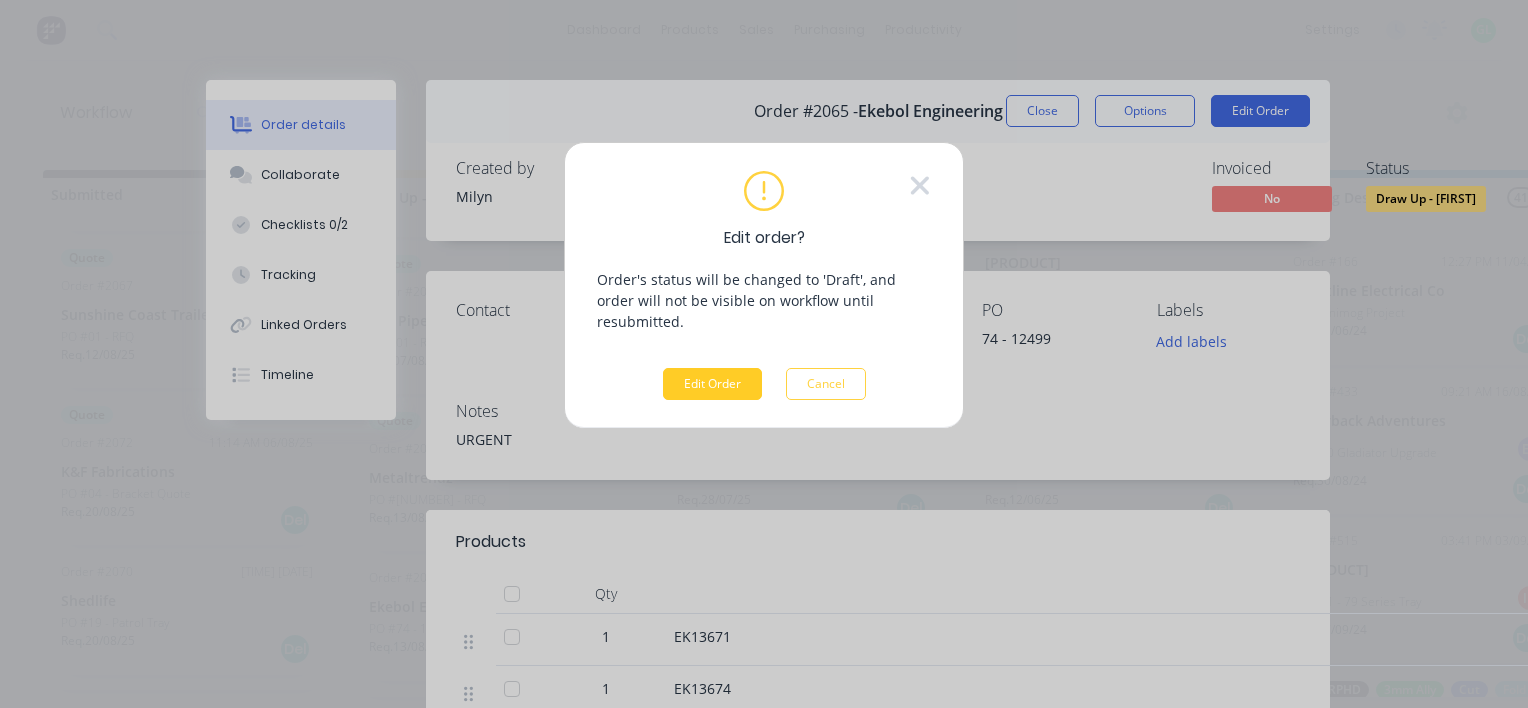 click on "Edit Order" at bounding box center [712, 384] 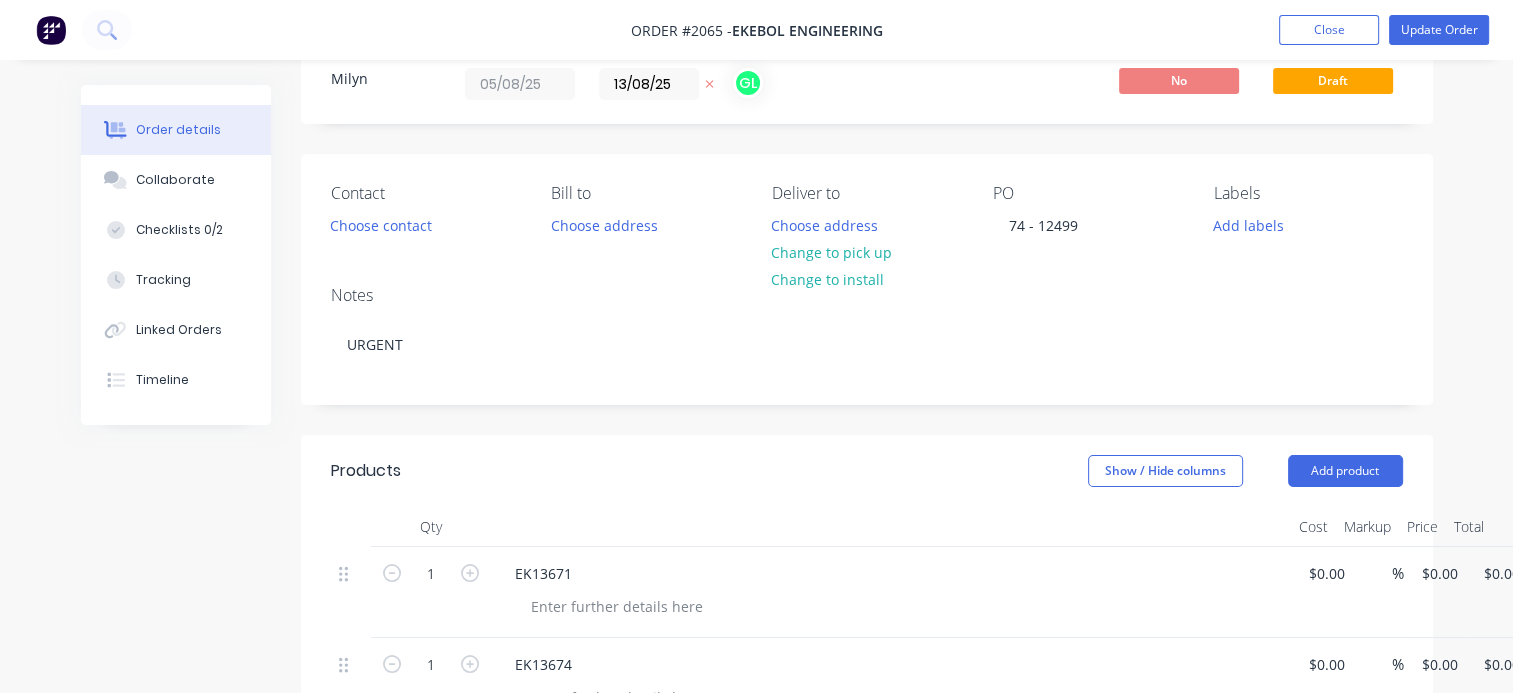 scroll, scrollTop: 300, scrollLeft: 0, axis: vertical 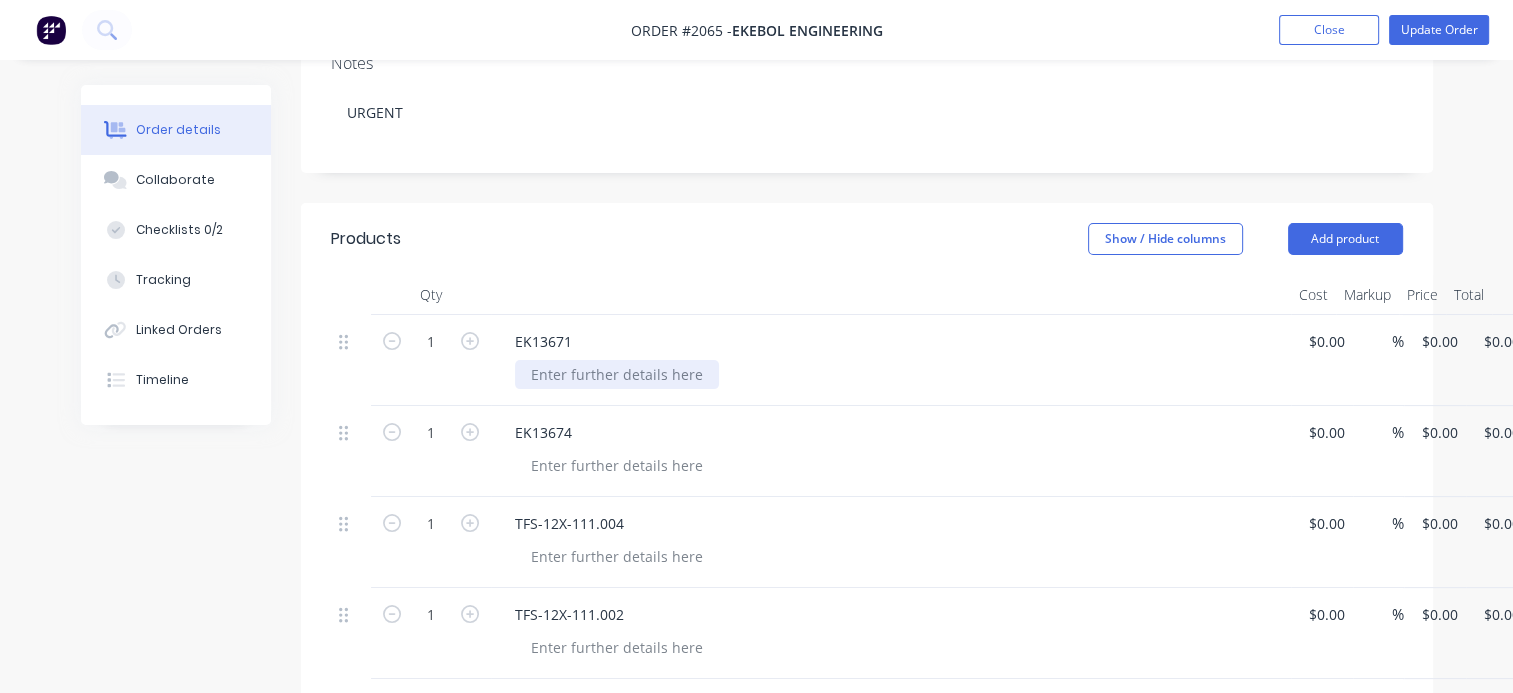 click at bounding box center [617, 374] 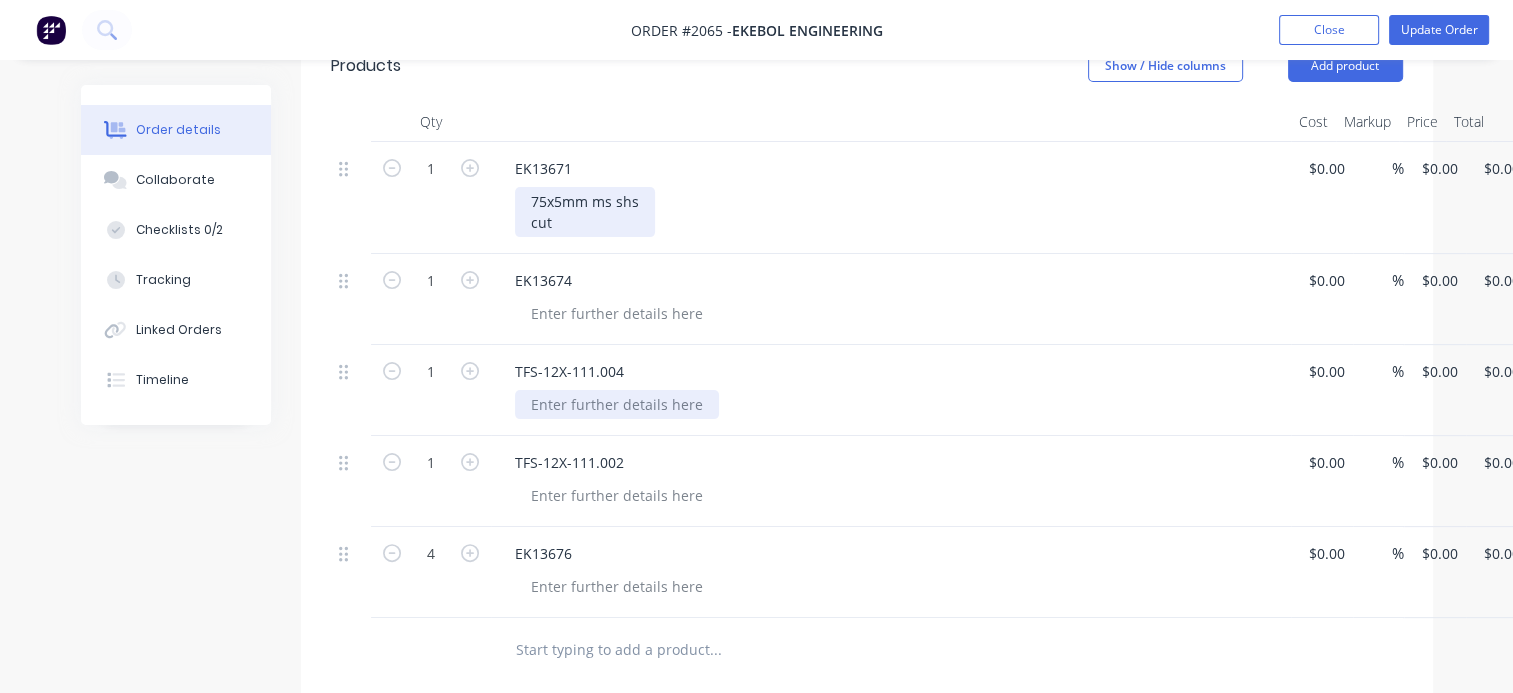 scroll, scrollTop: 500, scrollLeft: 0, axis: vertical 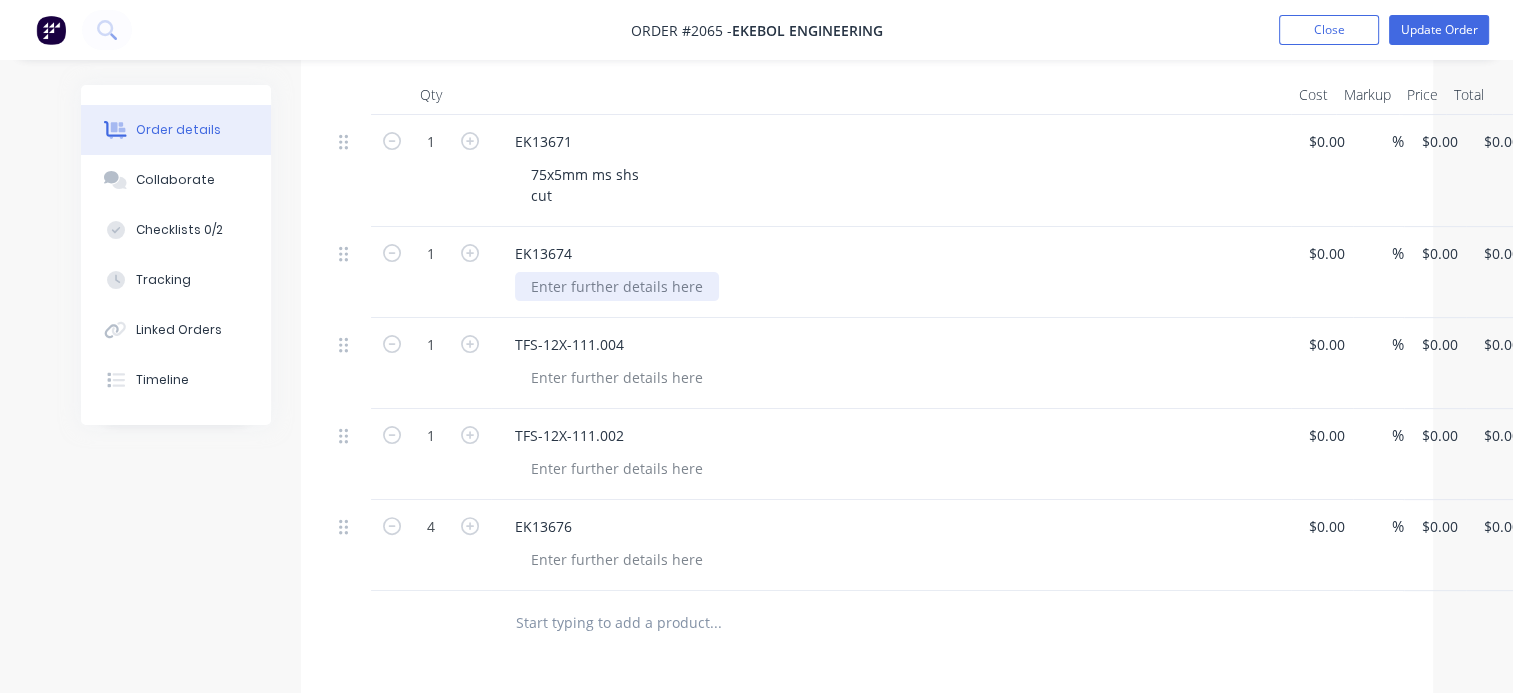 click at bounding box center [617, 286] 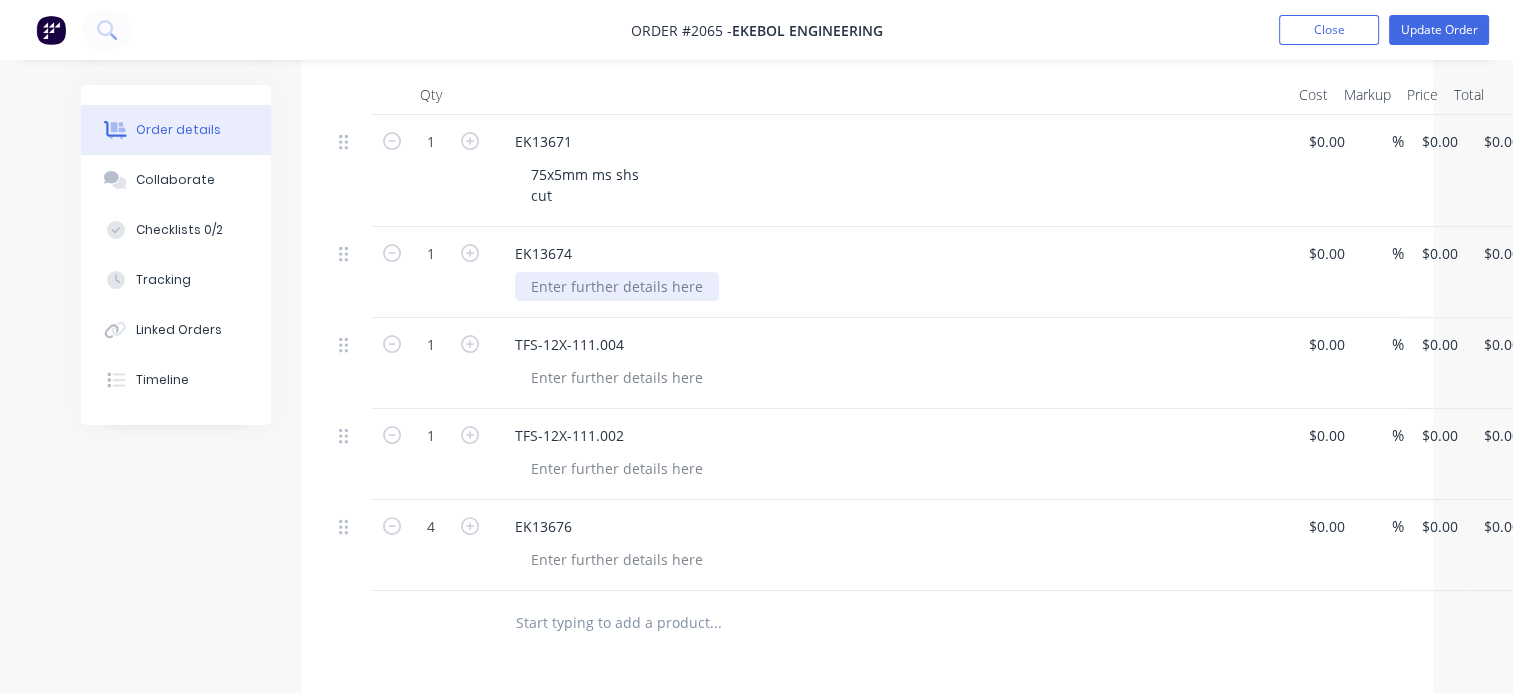type 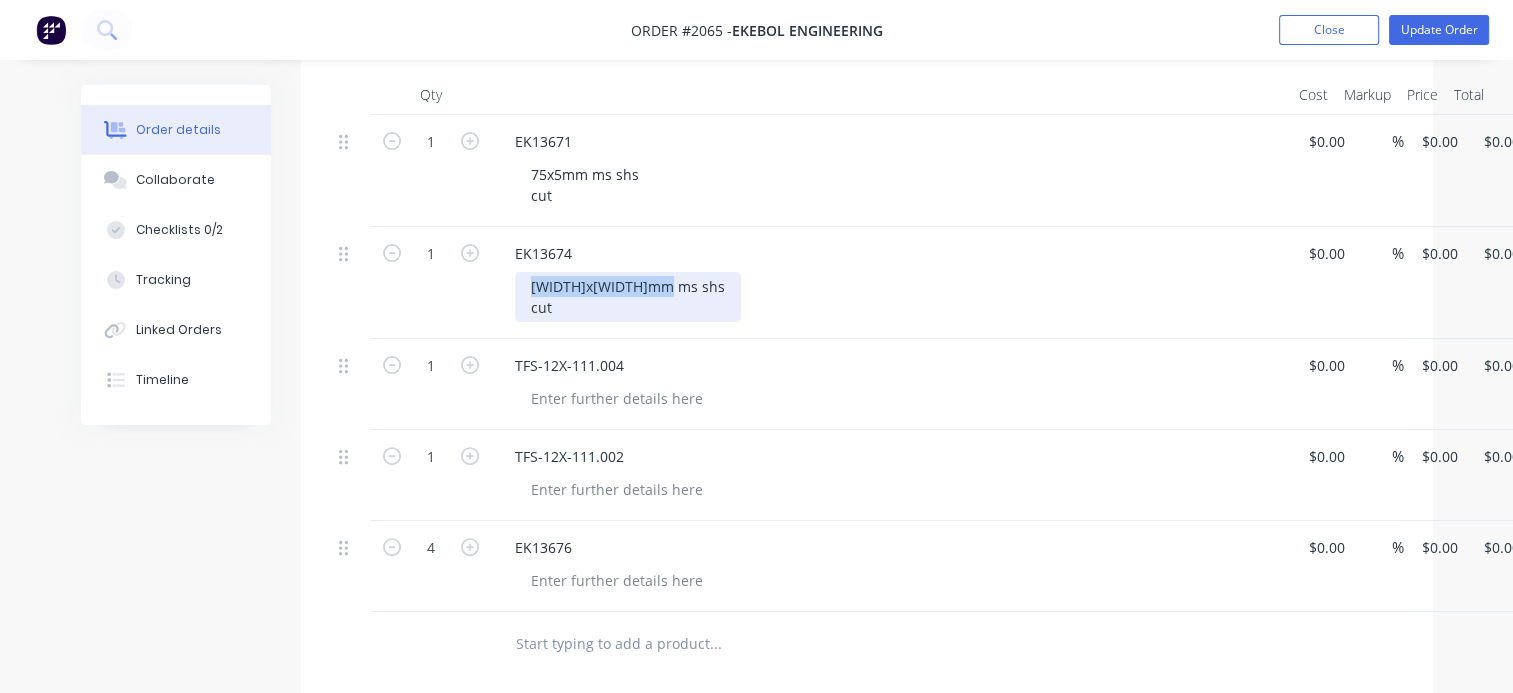 drag, startPoint x: 582, startPoint y: 311, endPoint x: 495, endPoint y: 264, distance: 98.88377 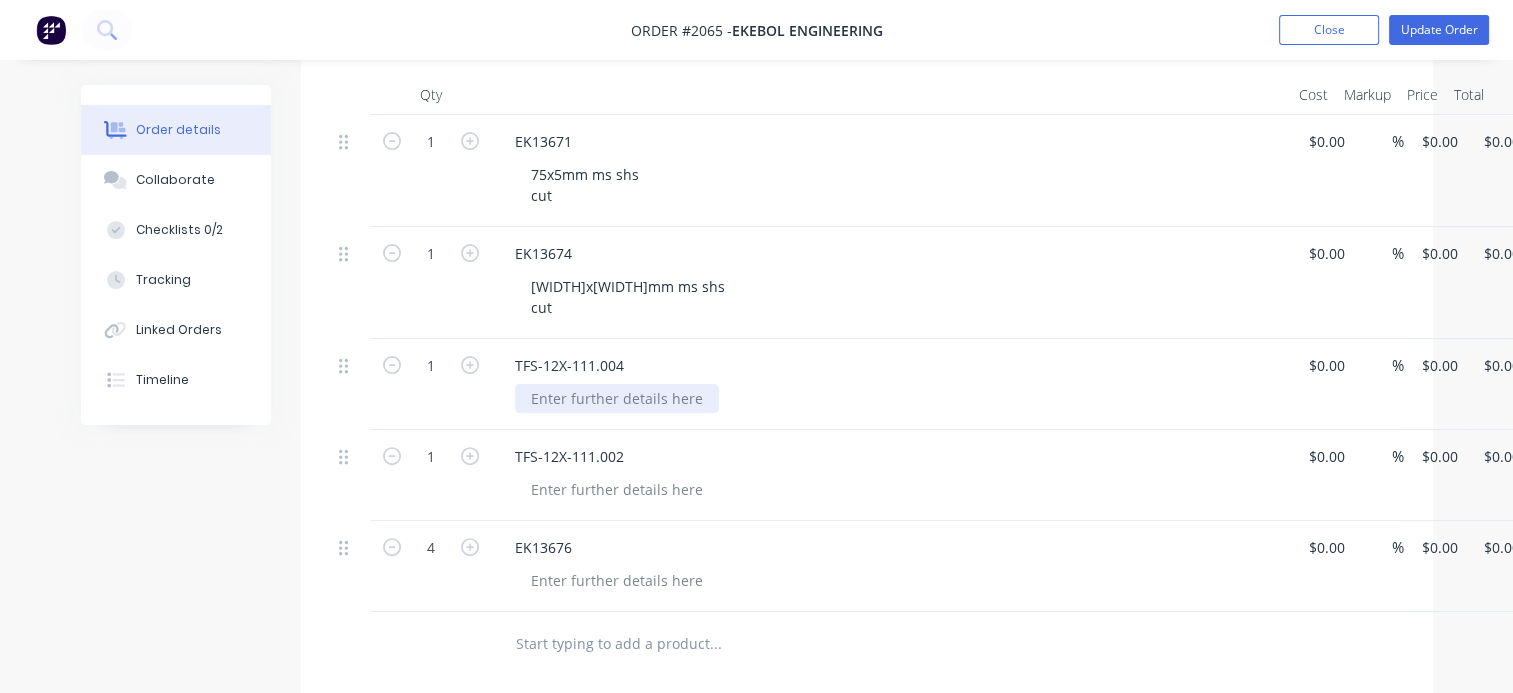 click at bounding box center [617, 398] 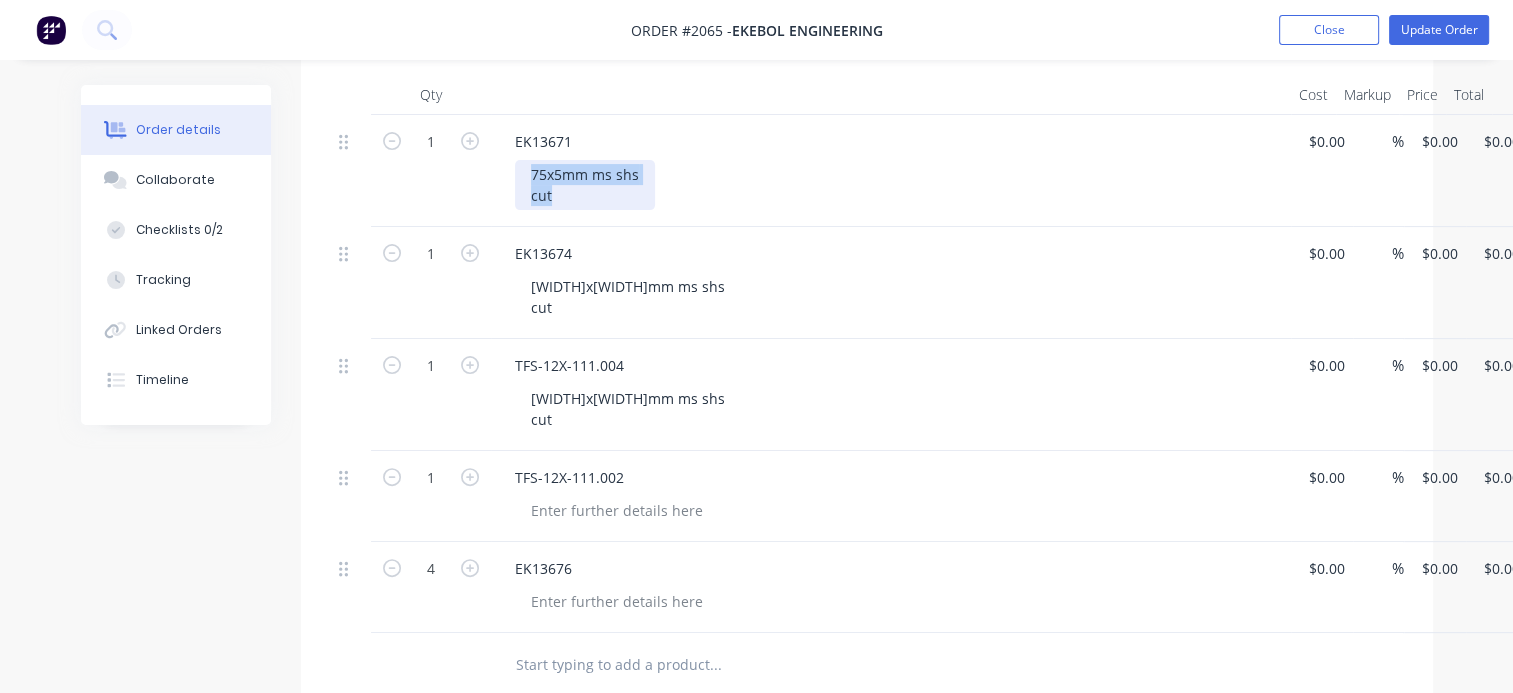 drag, startPoint x: 548, startPoint y: 189, endPoint x: 490, endPoint y: 160, distance: 64.84597 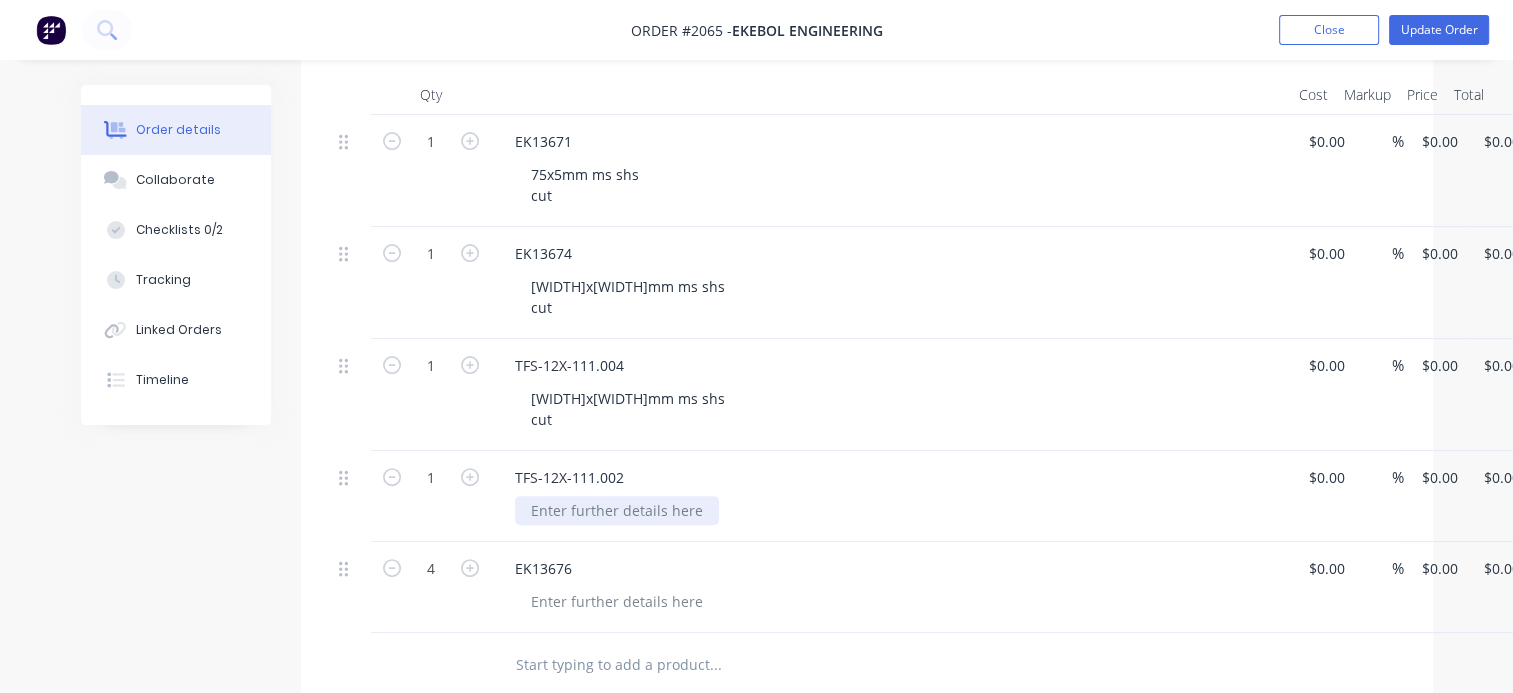 click at bounding box center (617, 510) 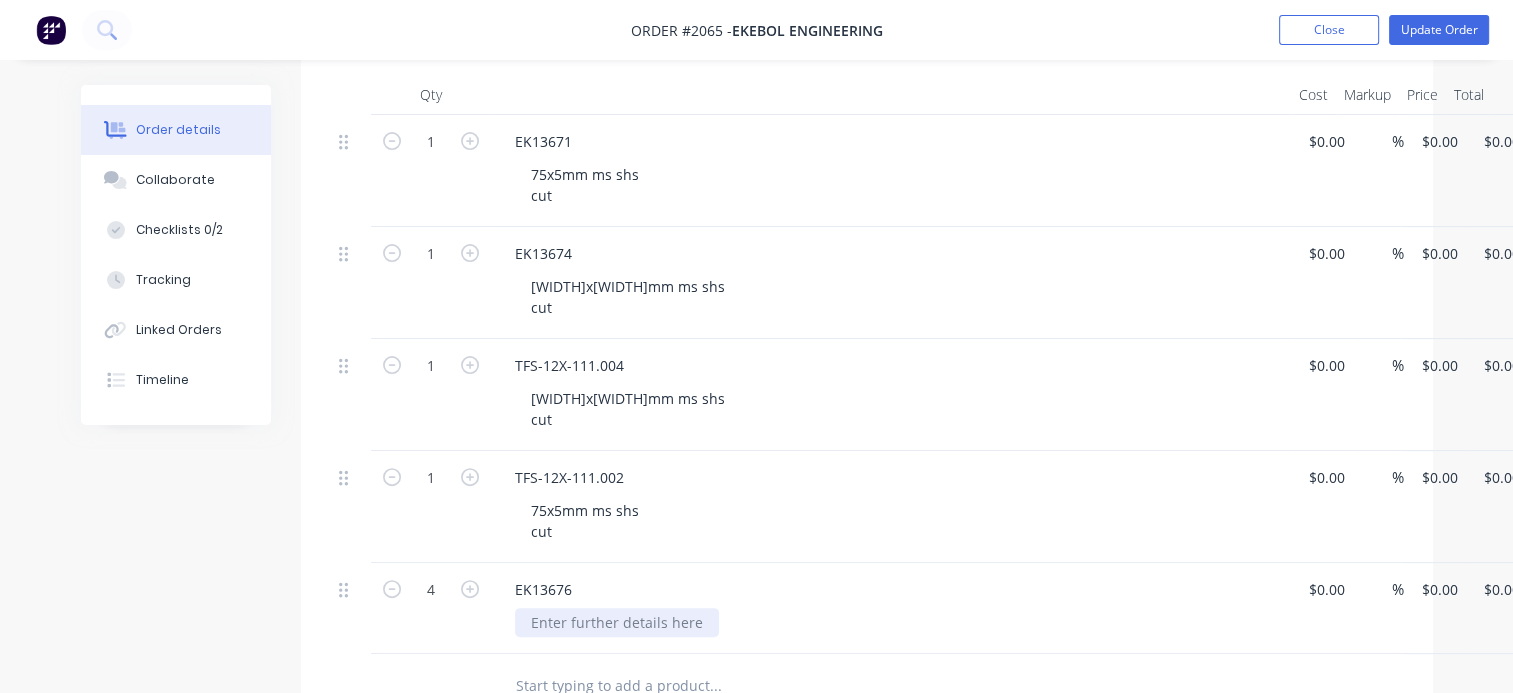 click at bounding box center (617, 622) 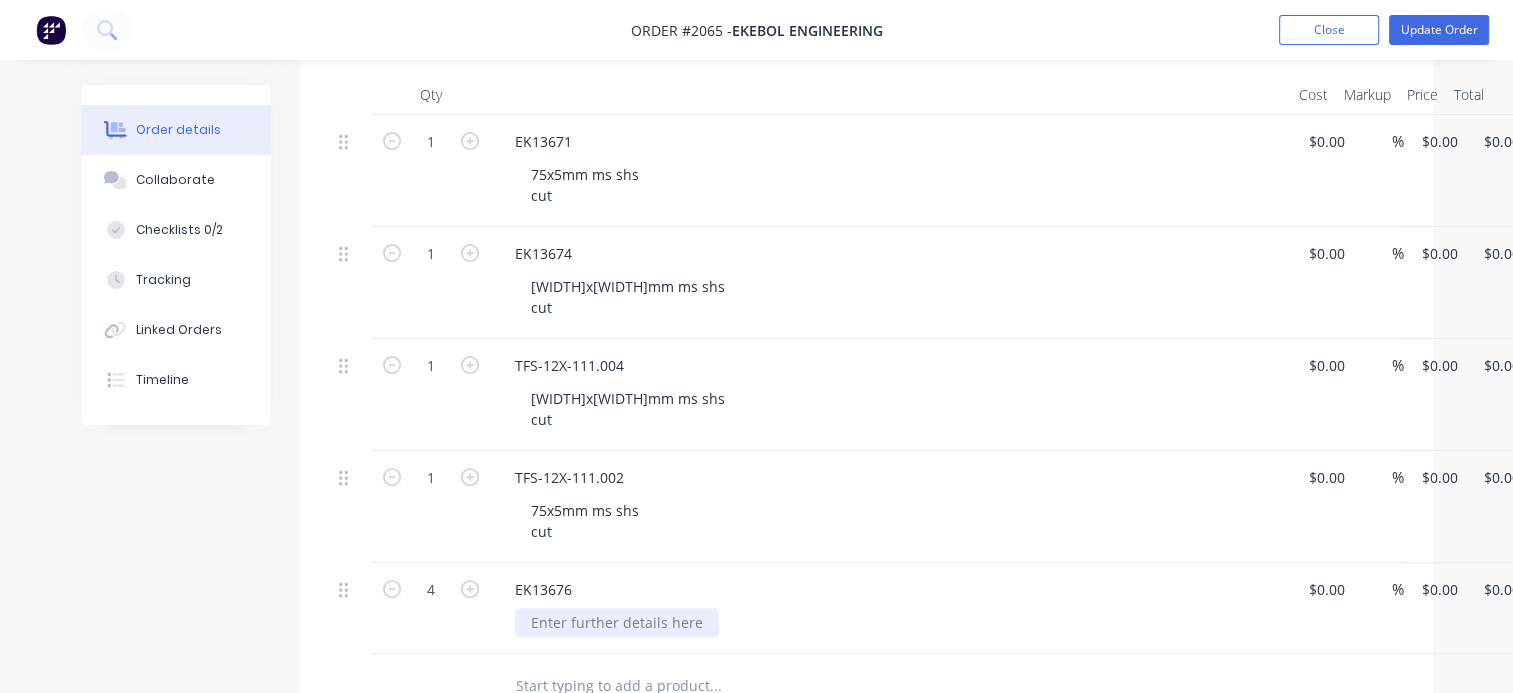 paste 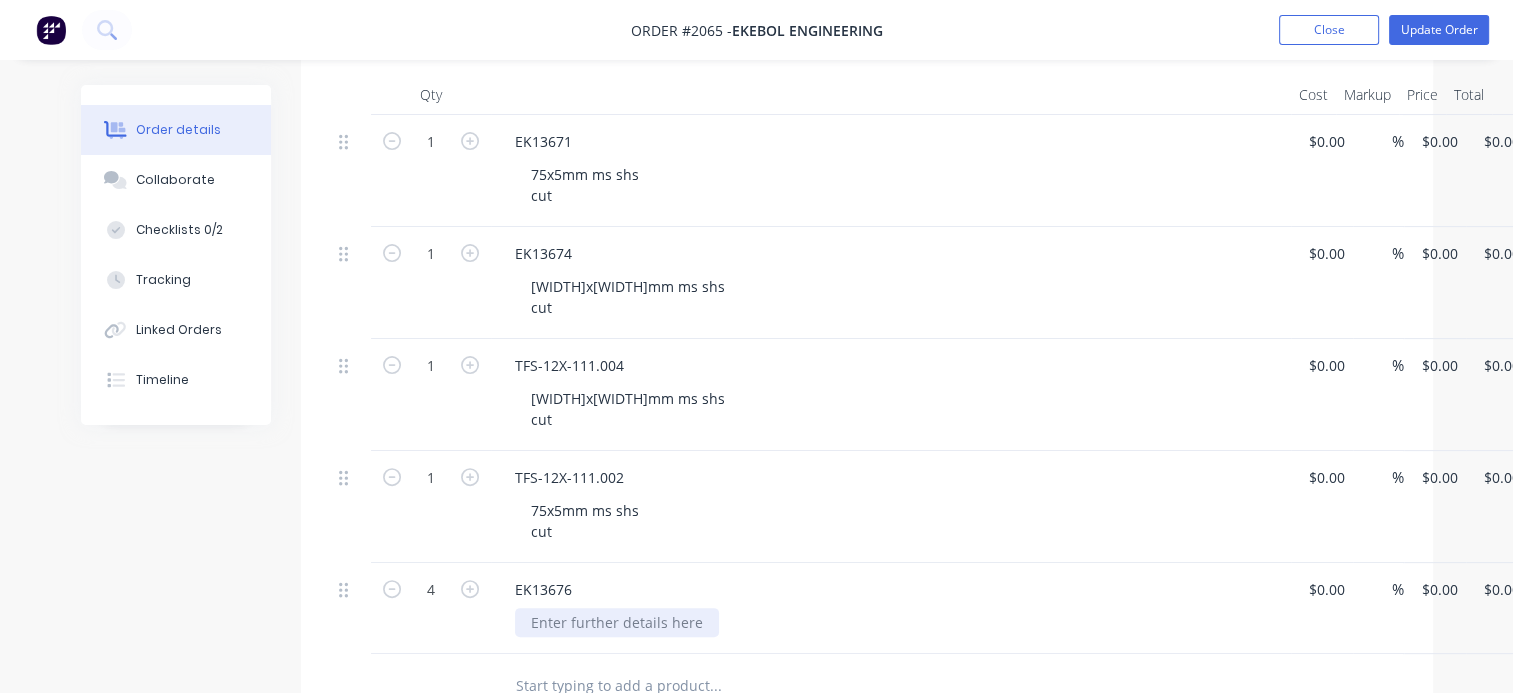 type 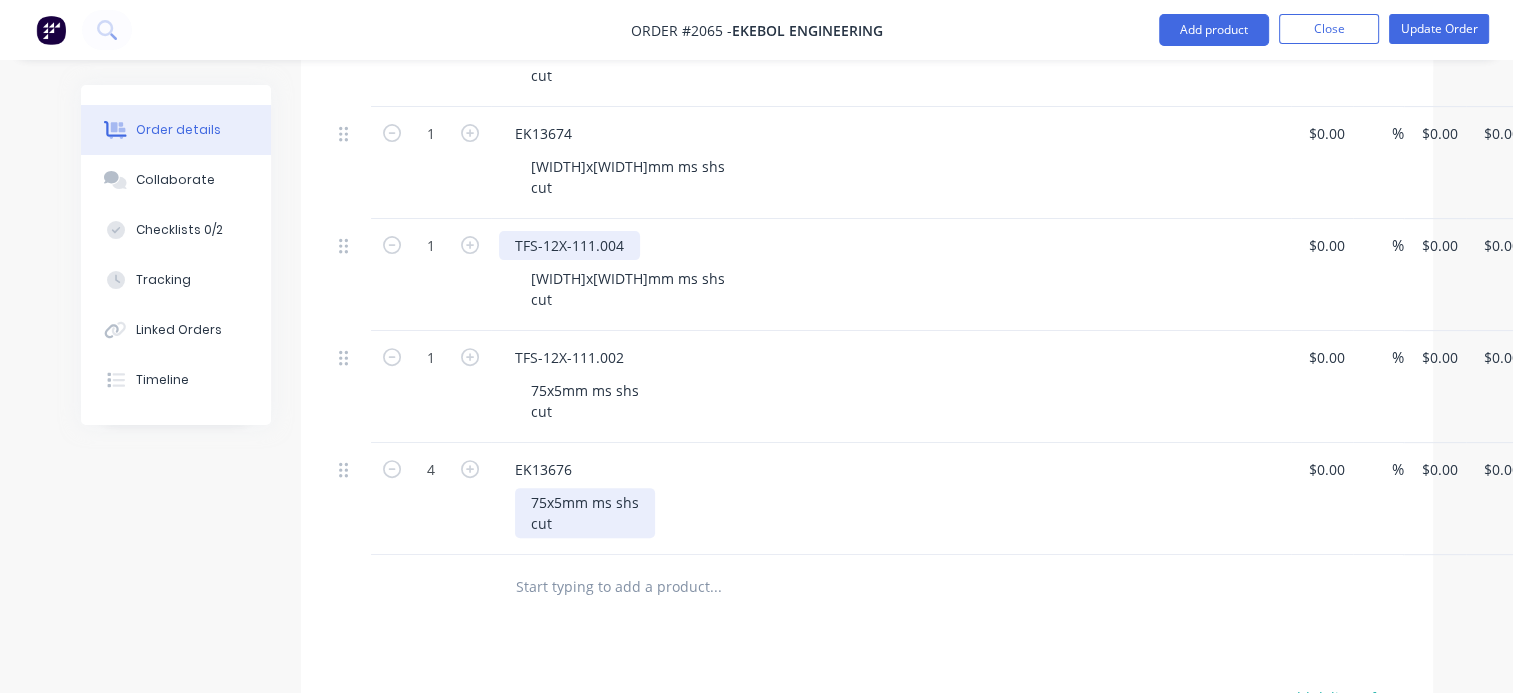 scroll, scrollTop: 800, scrollLeft: 0, axis: vertical 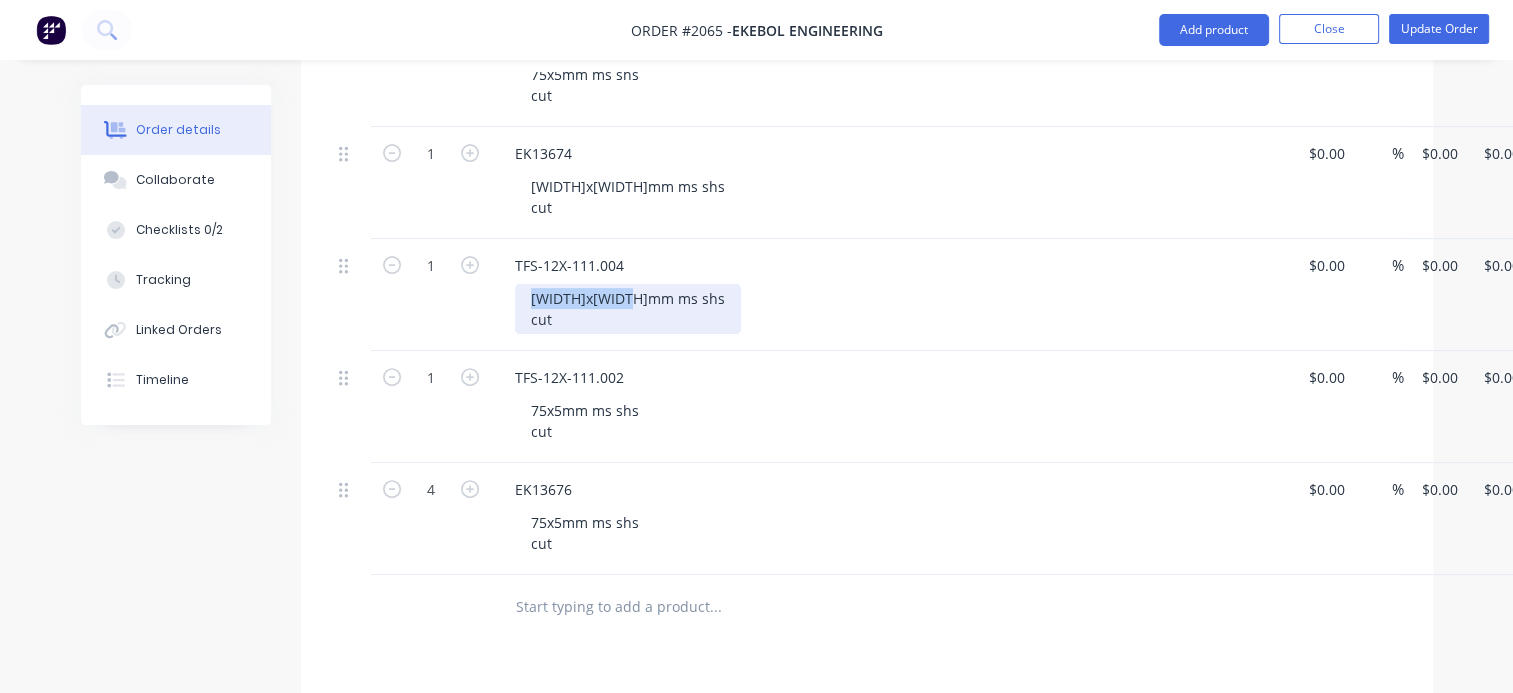 drag, startPoint x: 637, startPoint y: 298, endPoint x: 523, endPoint y: 282, distance: 115.11733 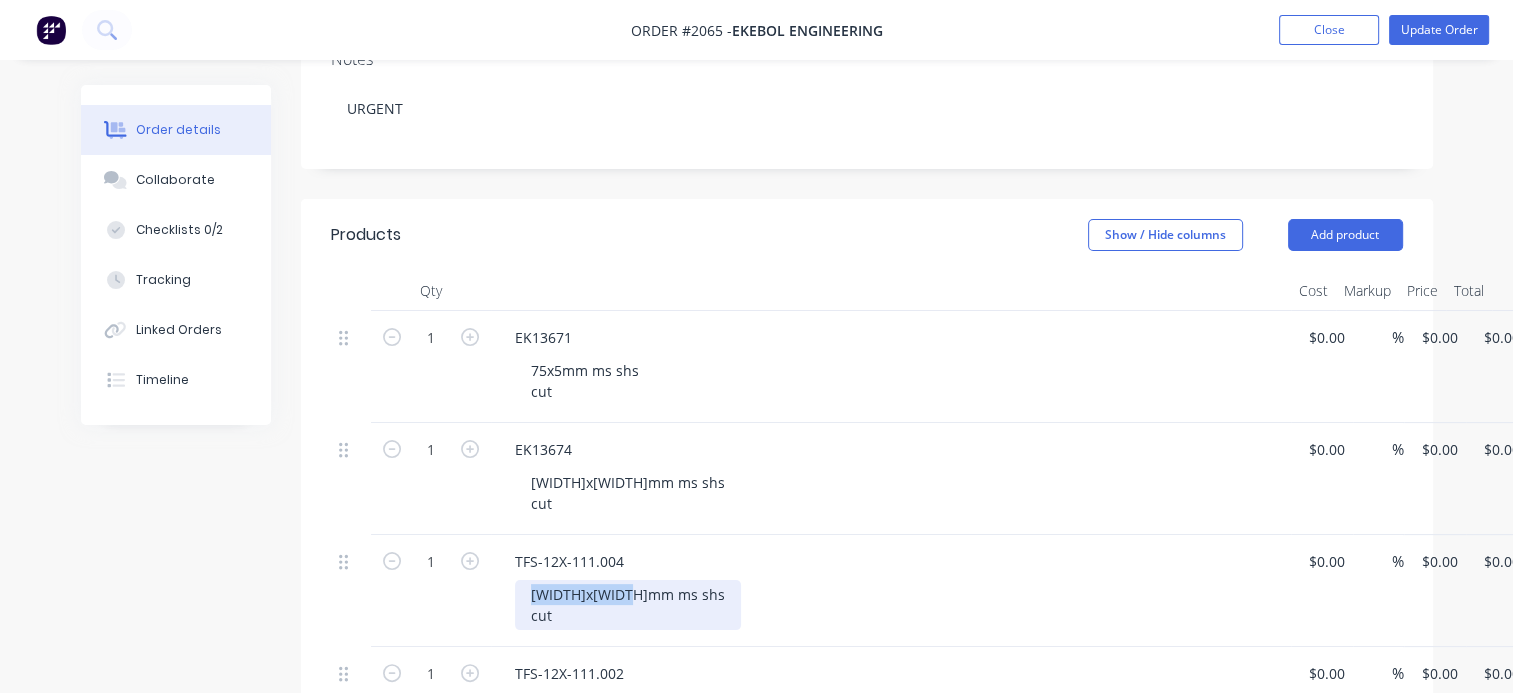 scroll, scrollTop: 300, scrollLeft: 0, axis: vertical 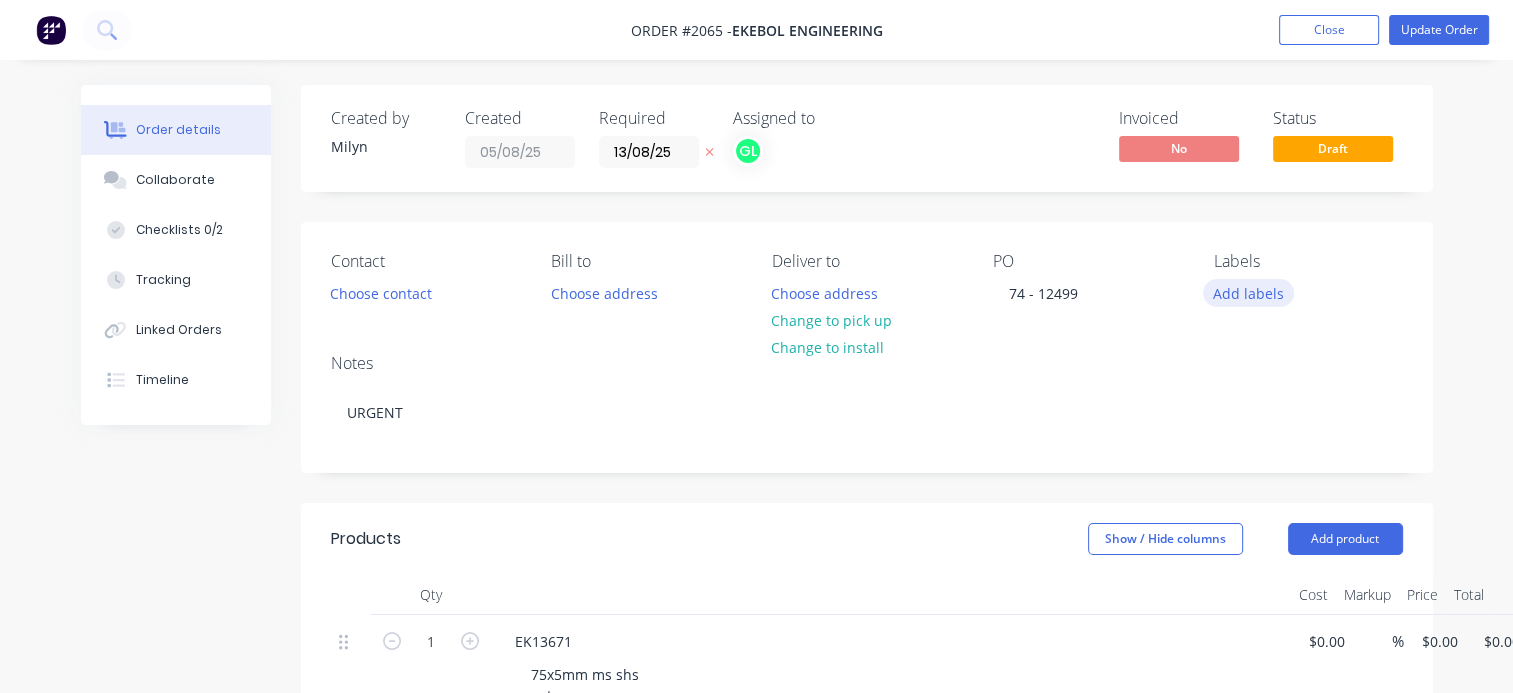 click on "Add labels" at bounding box center (1249, 292) 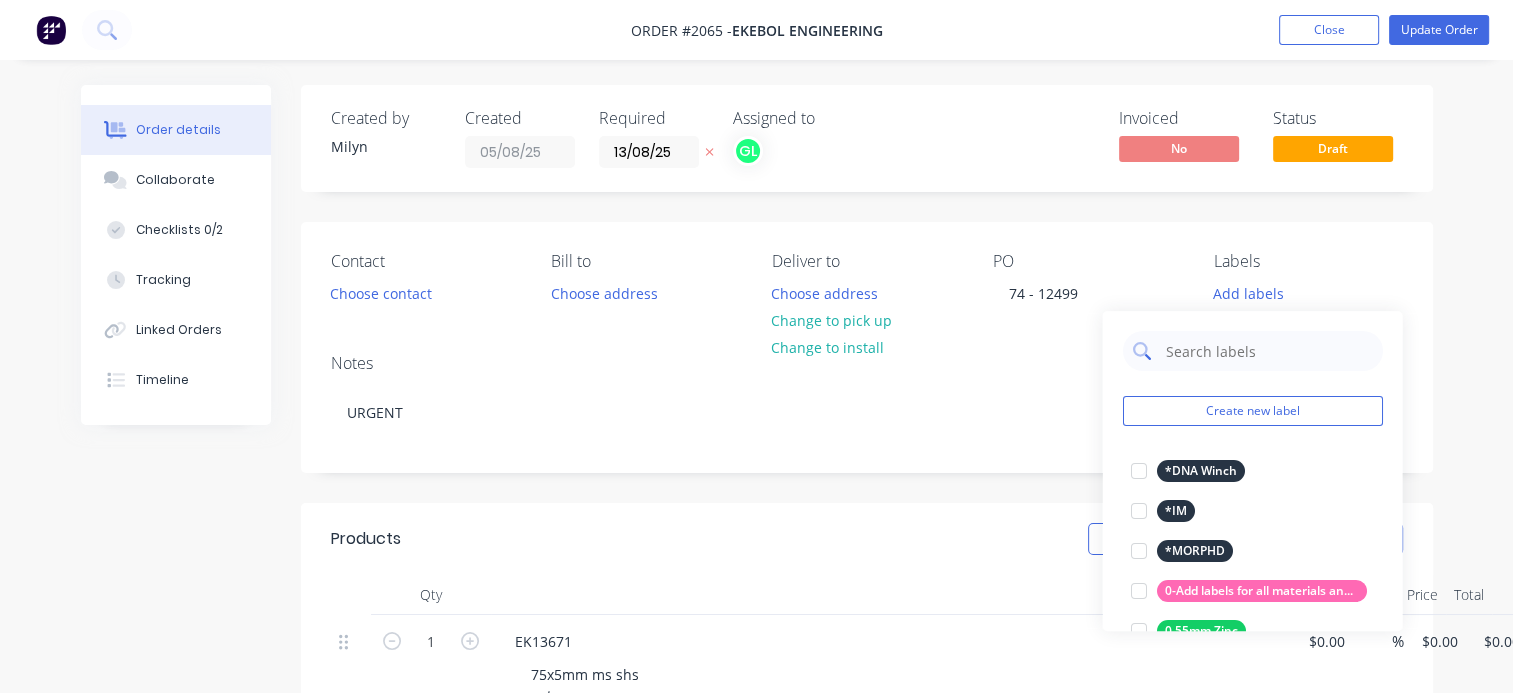 click at bounding box center [1267, 351] 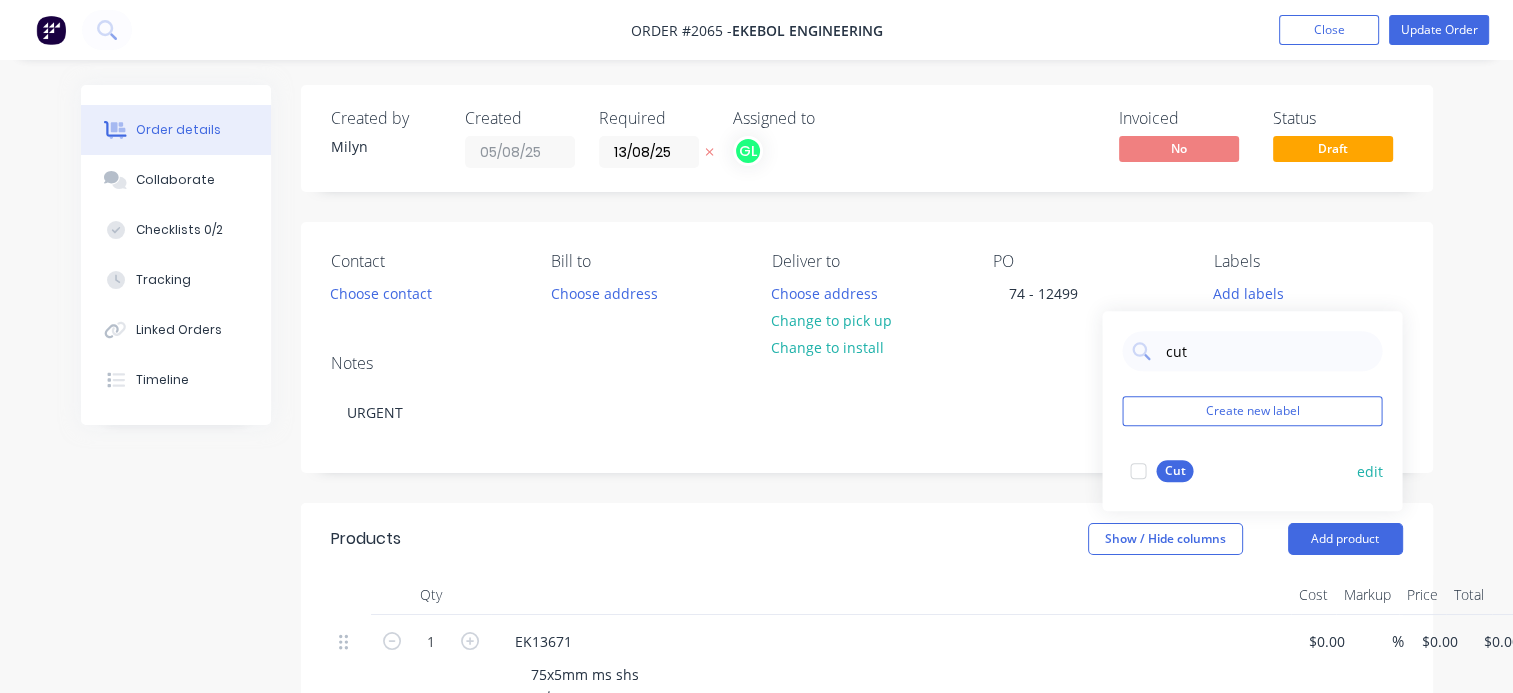 click at bounding box center [1138, 471] 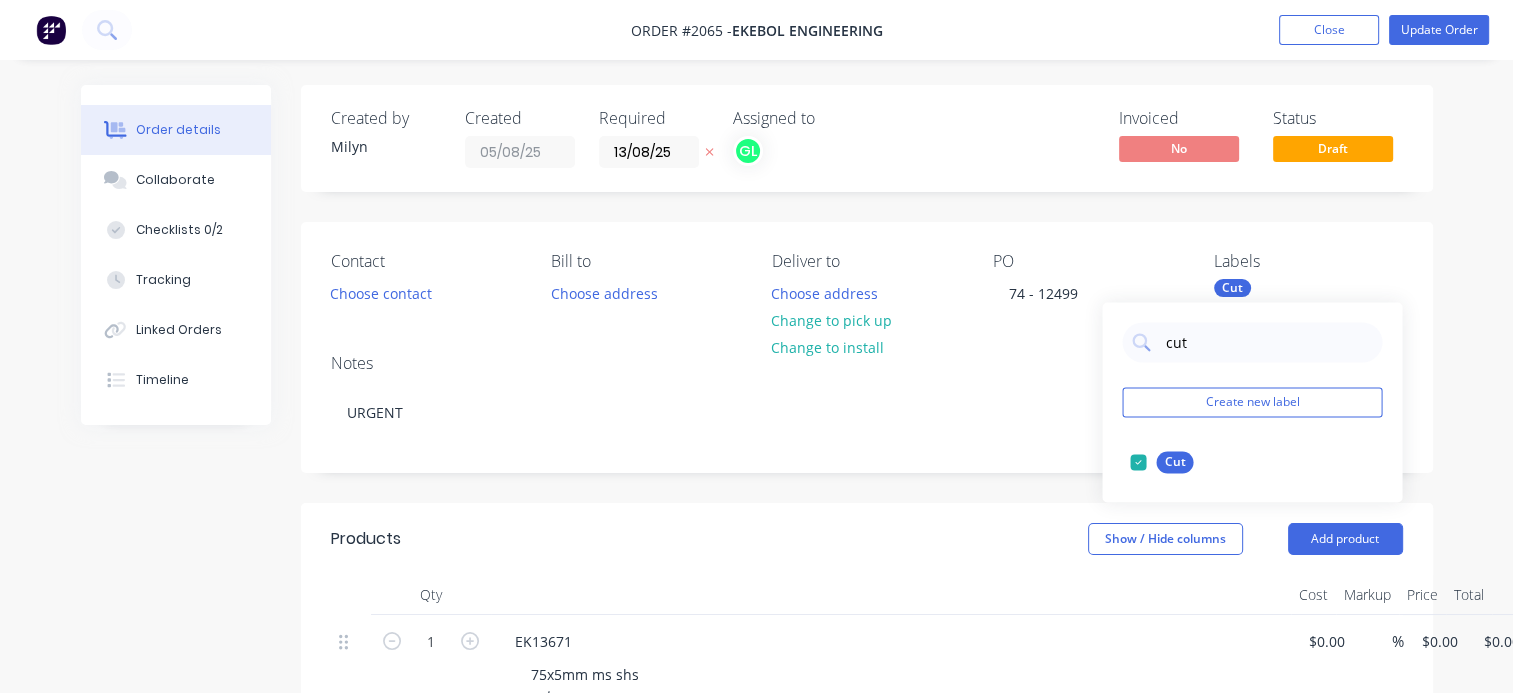 drag, startPoint x: 1223, startPoint y: 348, endPoint x: 1090, endPoint y: 334, distance: 133.73482 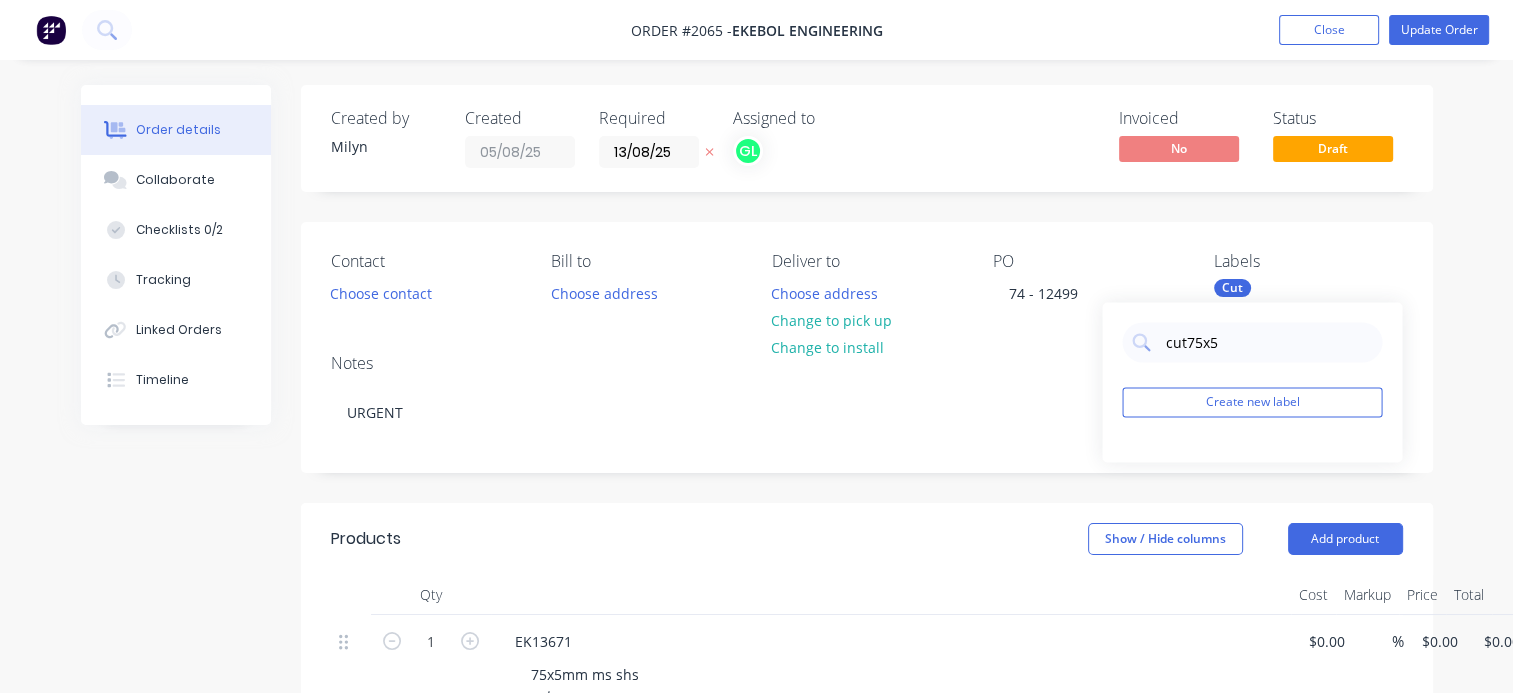drag, startPoint x: 1187, startPoint y: 340, endPoint x: 1093, endPoint y: 343, distance: 94.04786 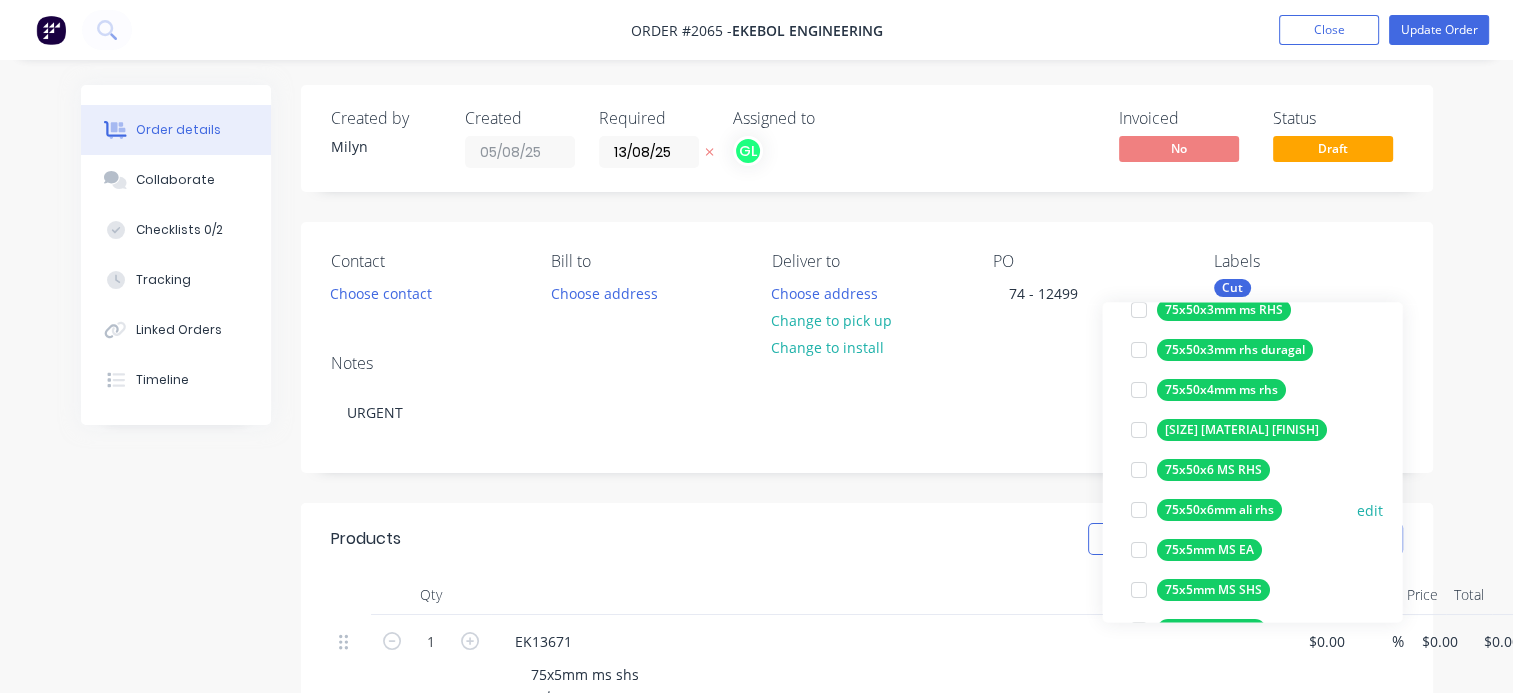 scroll, scrollTop: 400, scrollLeft: 0, axis: vertical 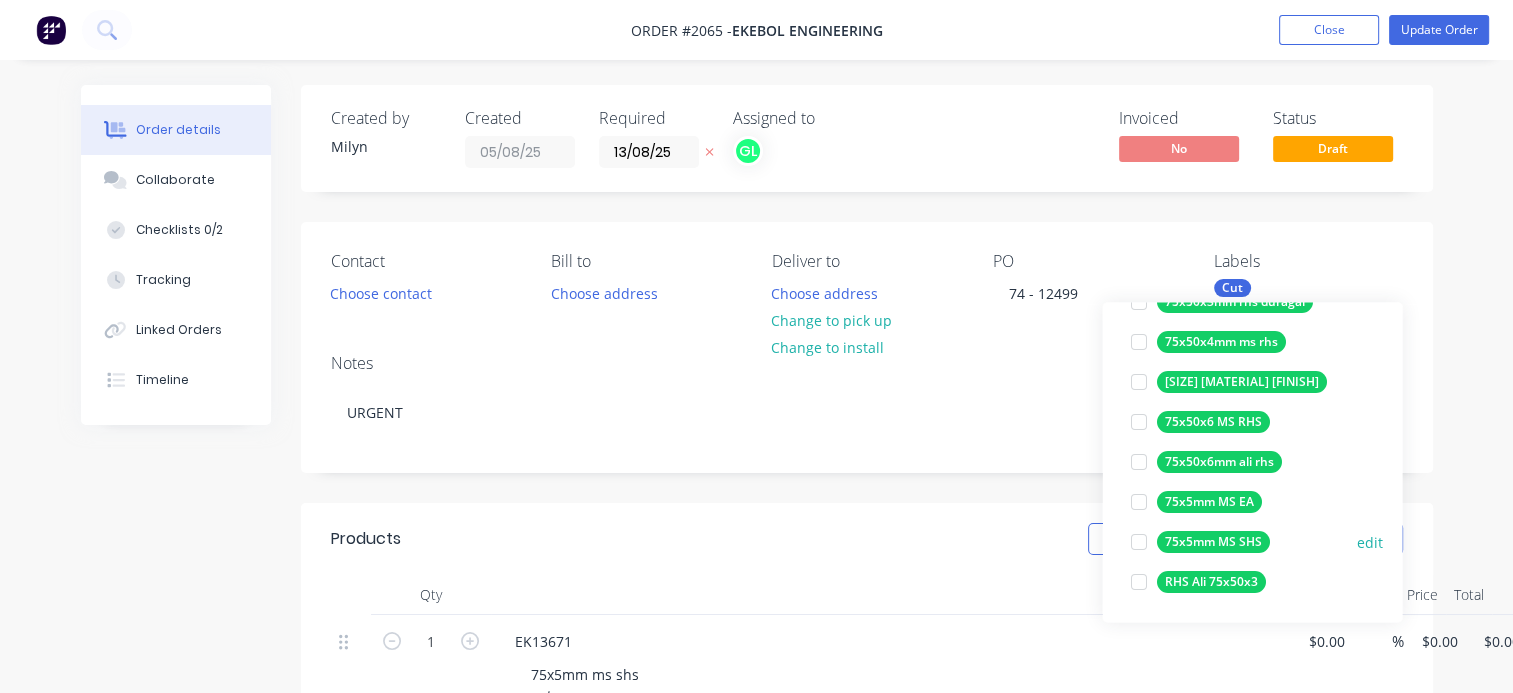 click at bounding box center (1138, 542) 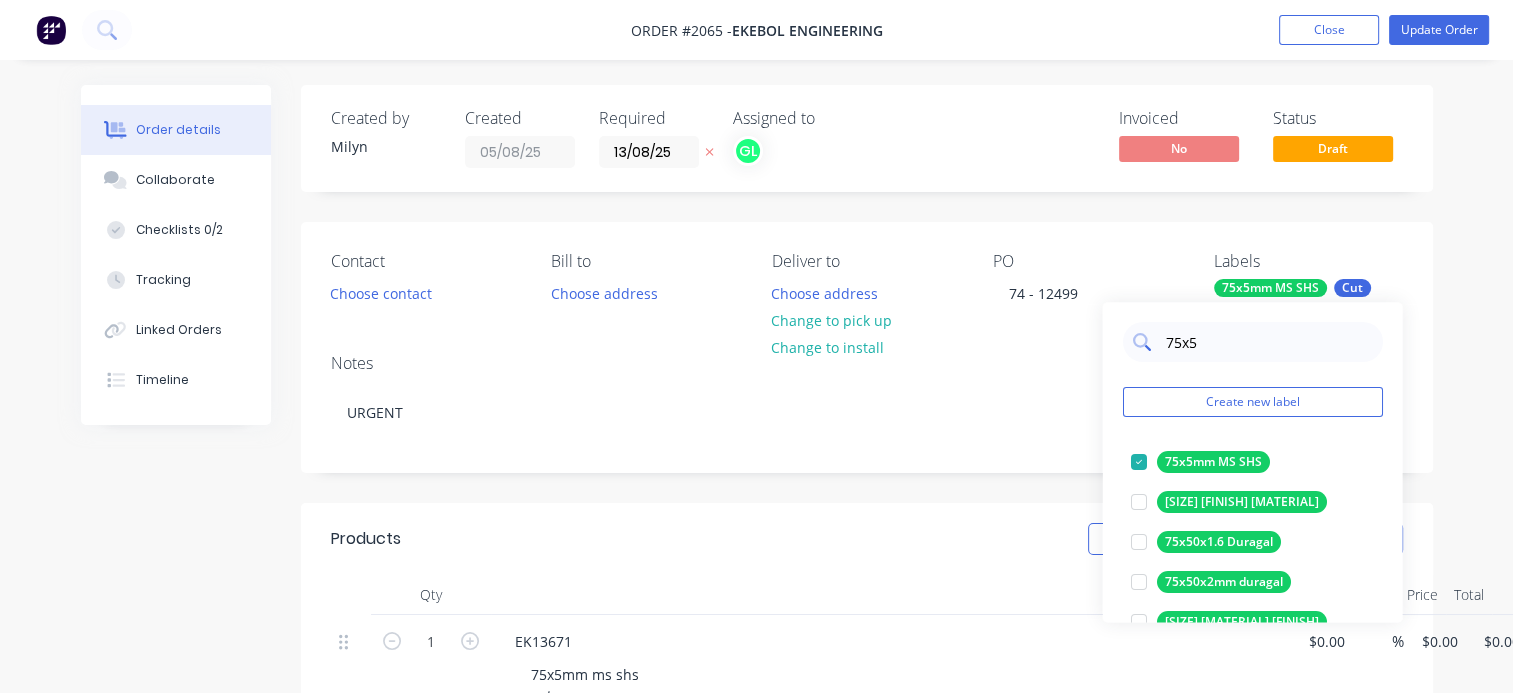 drag, startPoint x: 1212, startPoint y: 335, endPoint x: 1132, endPoint y: 340, distance: 80.1561 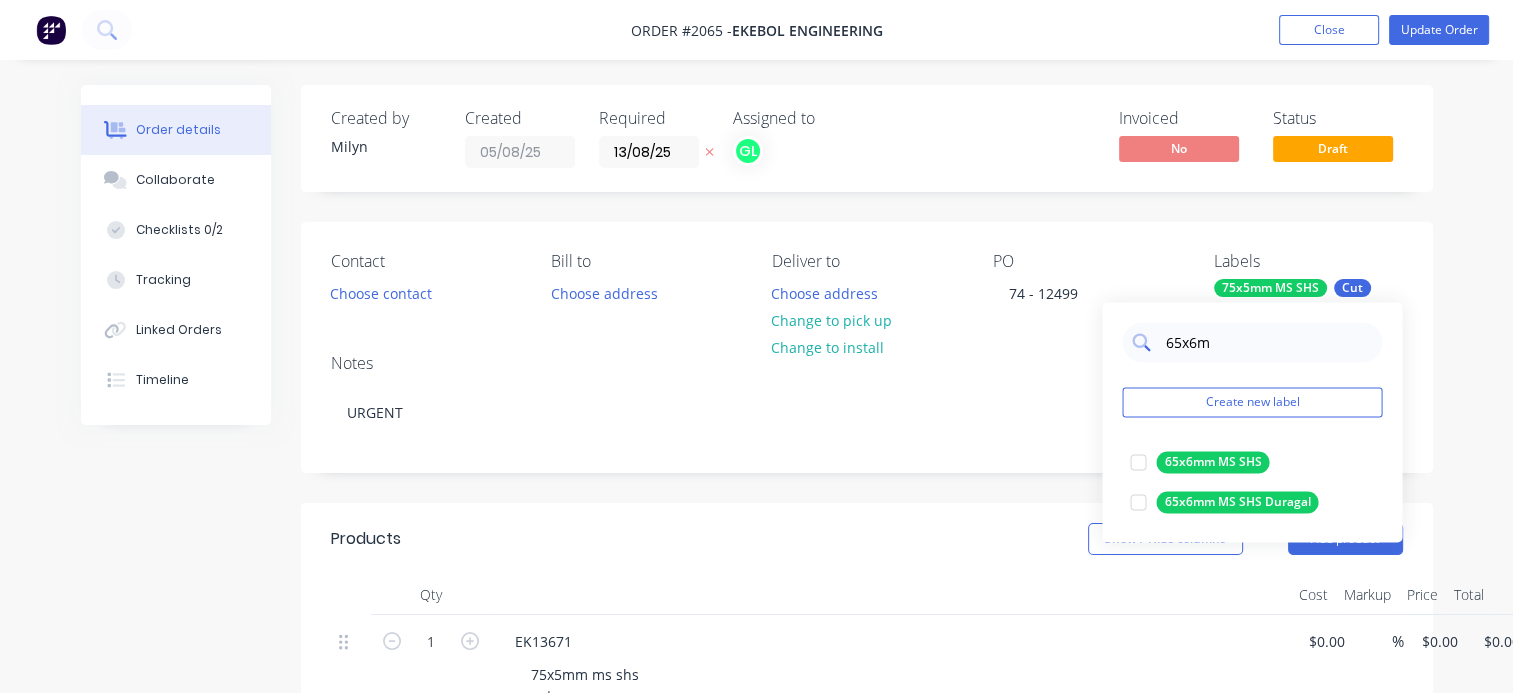 type on "65x6mm" 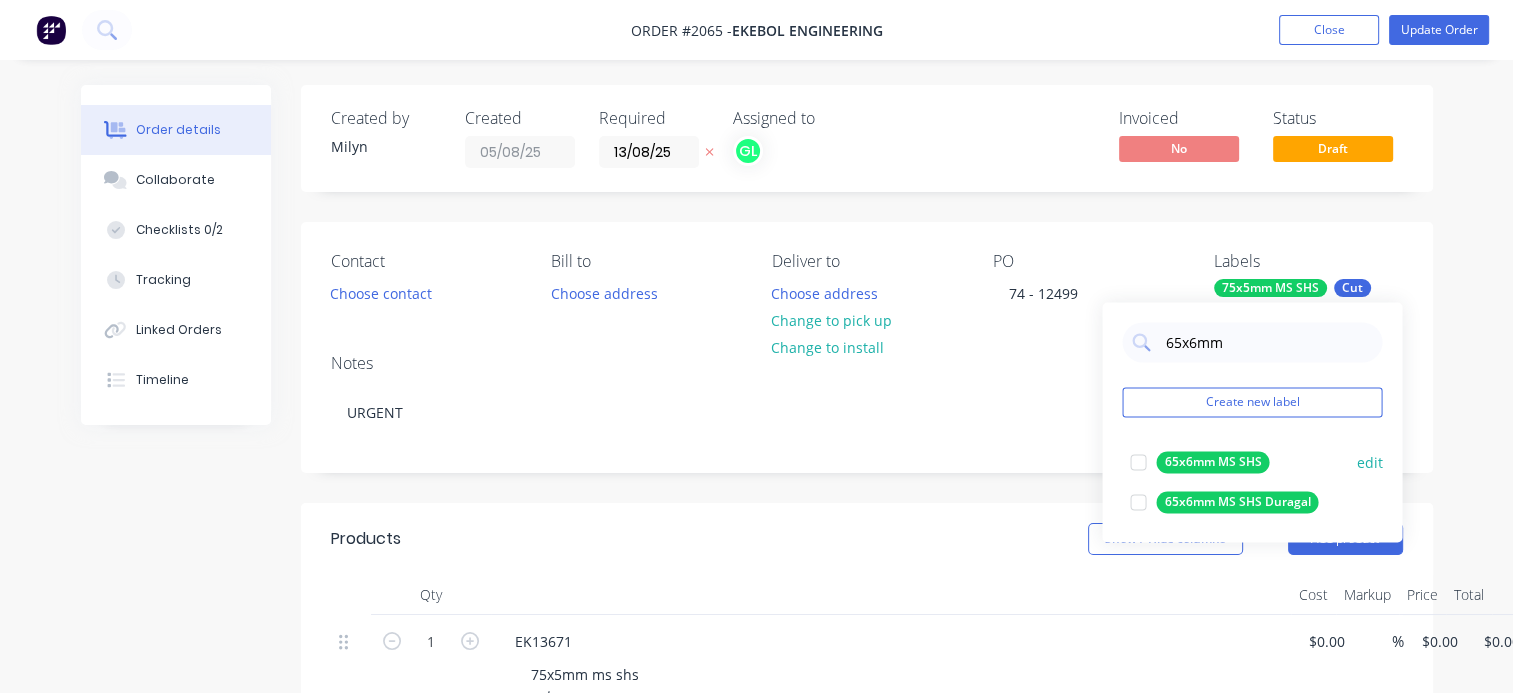 click at bounding box center (1138, 462) 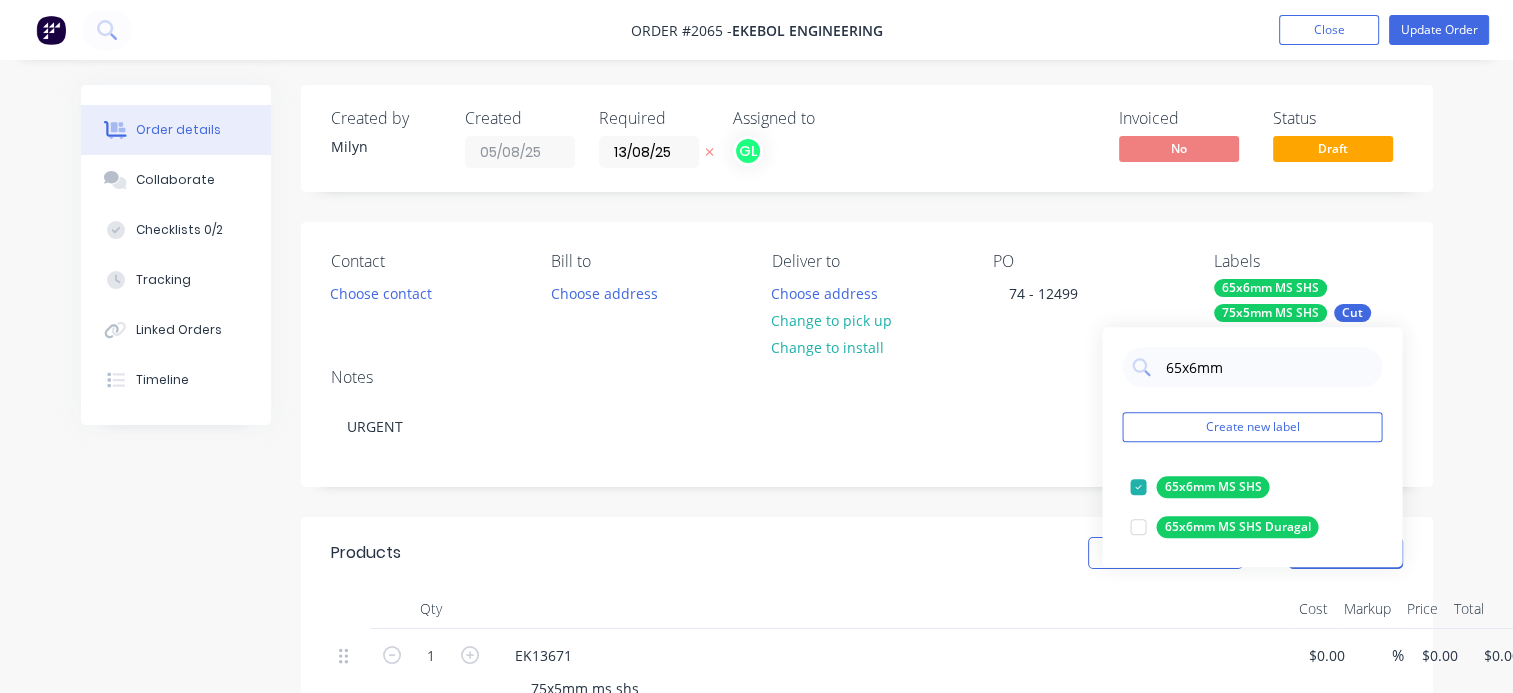 click on "Notes" at bounding box center [867, 377] 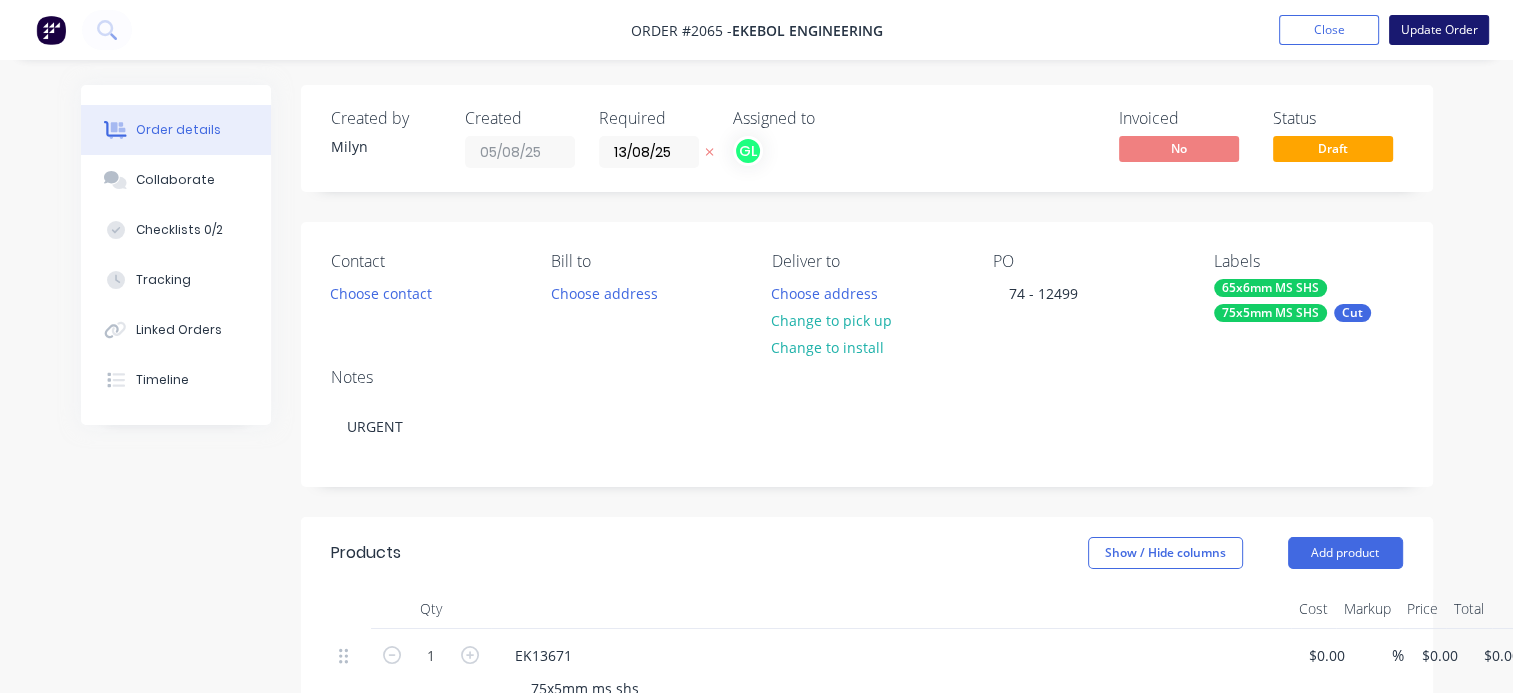 click on "Update Order" at bounding box center (1439, 30) 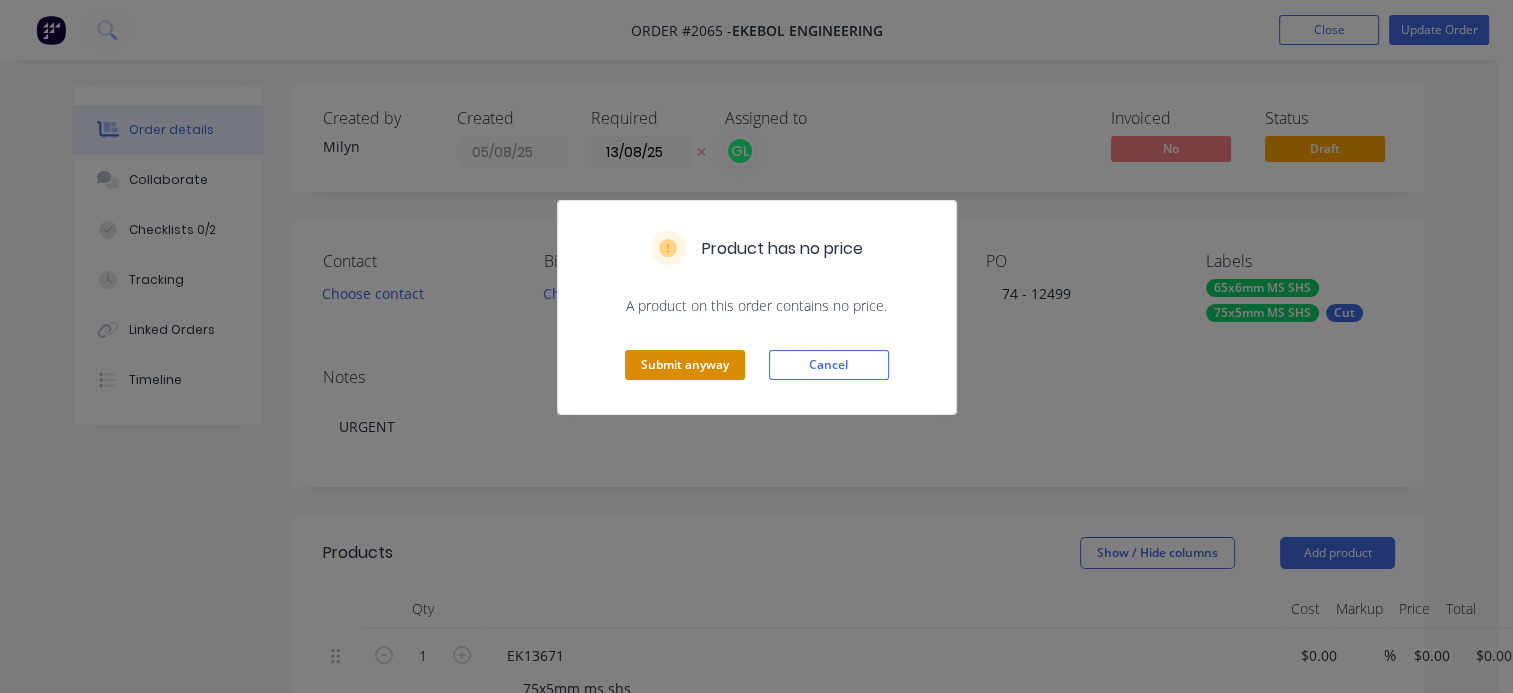 click on "Submit anyway" at bounding box center [685, 365] 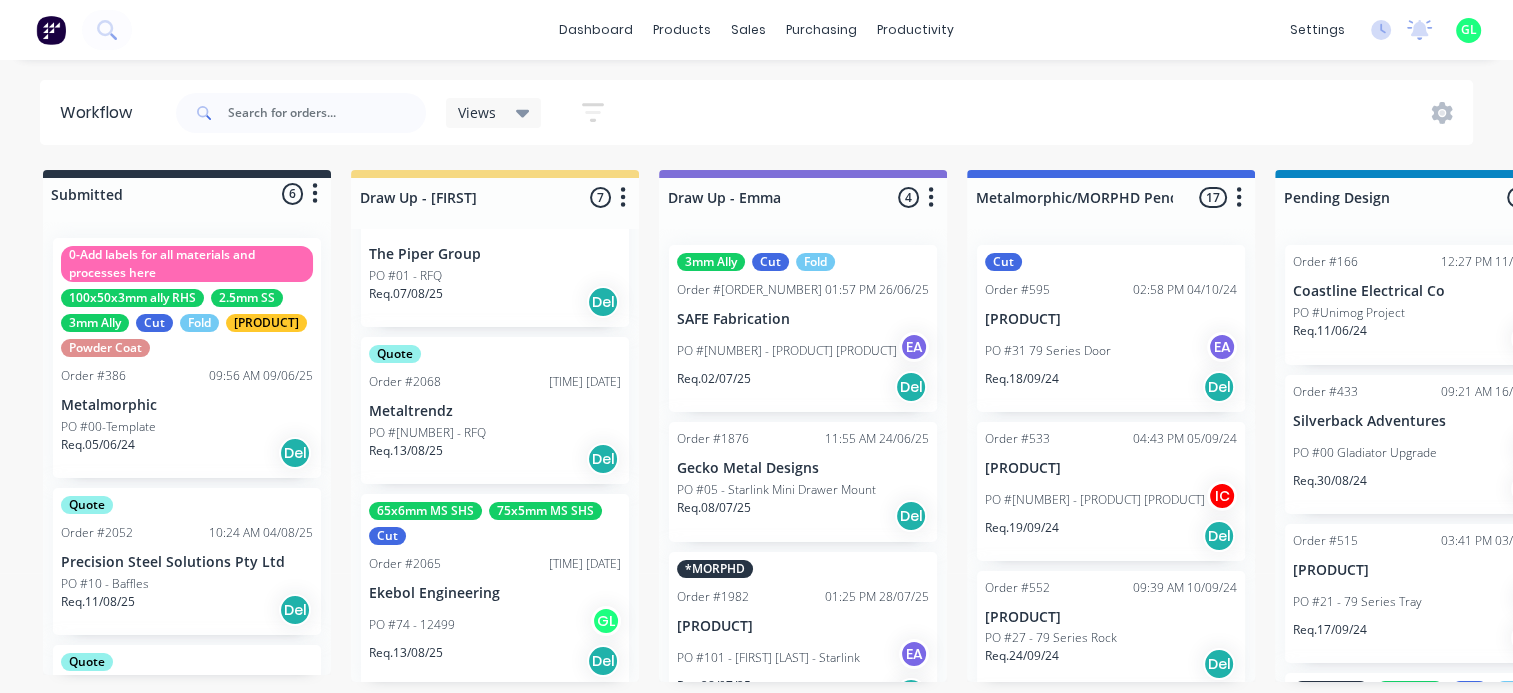 scroll, scrollTop: 698, scrollLeft: 0, axis: vertical 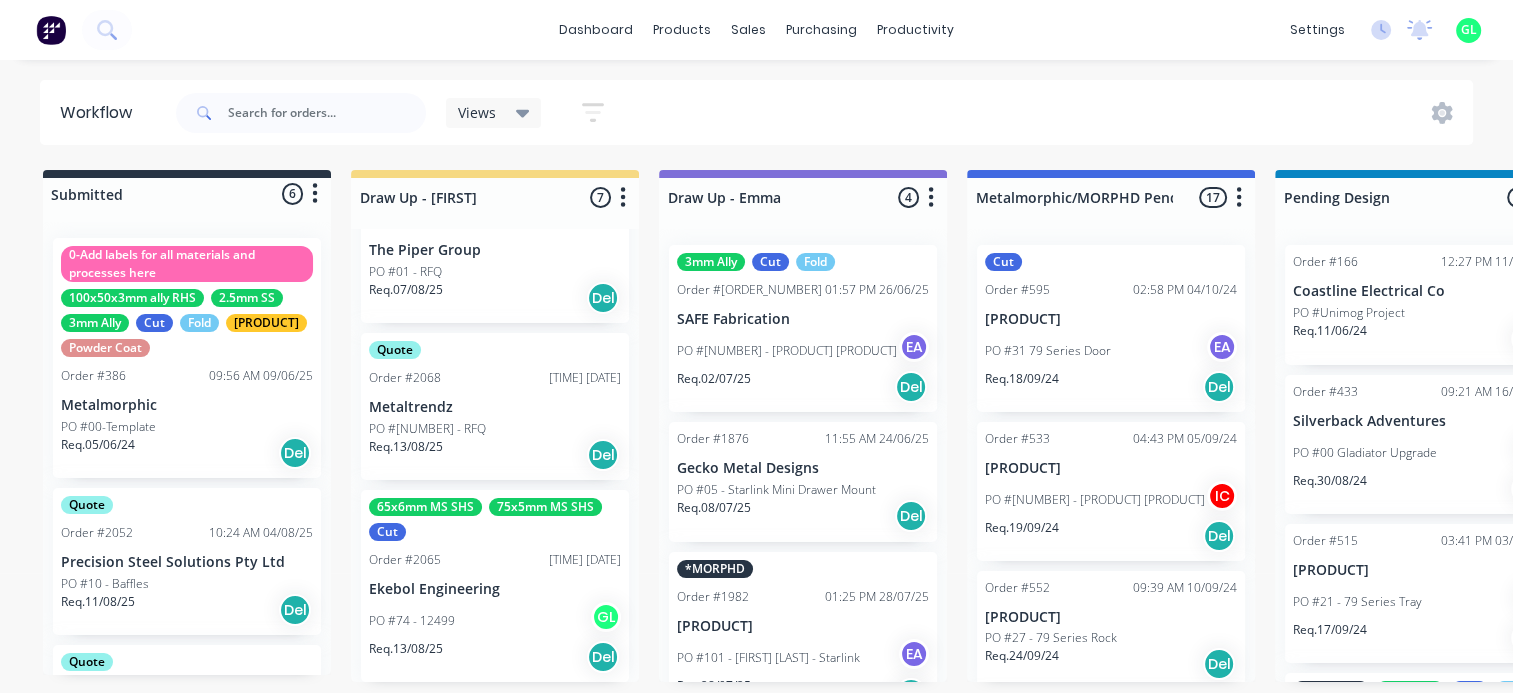 click on "PO #74 - 12499
GL" at bounding box center (495, 621) 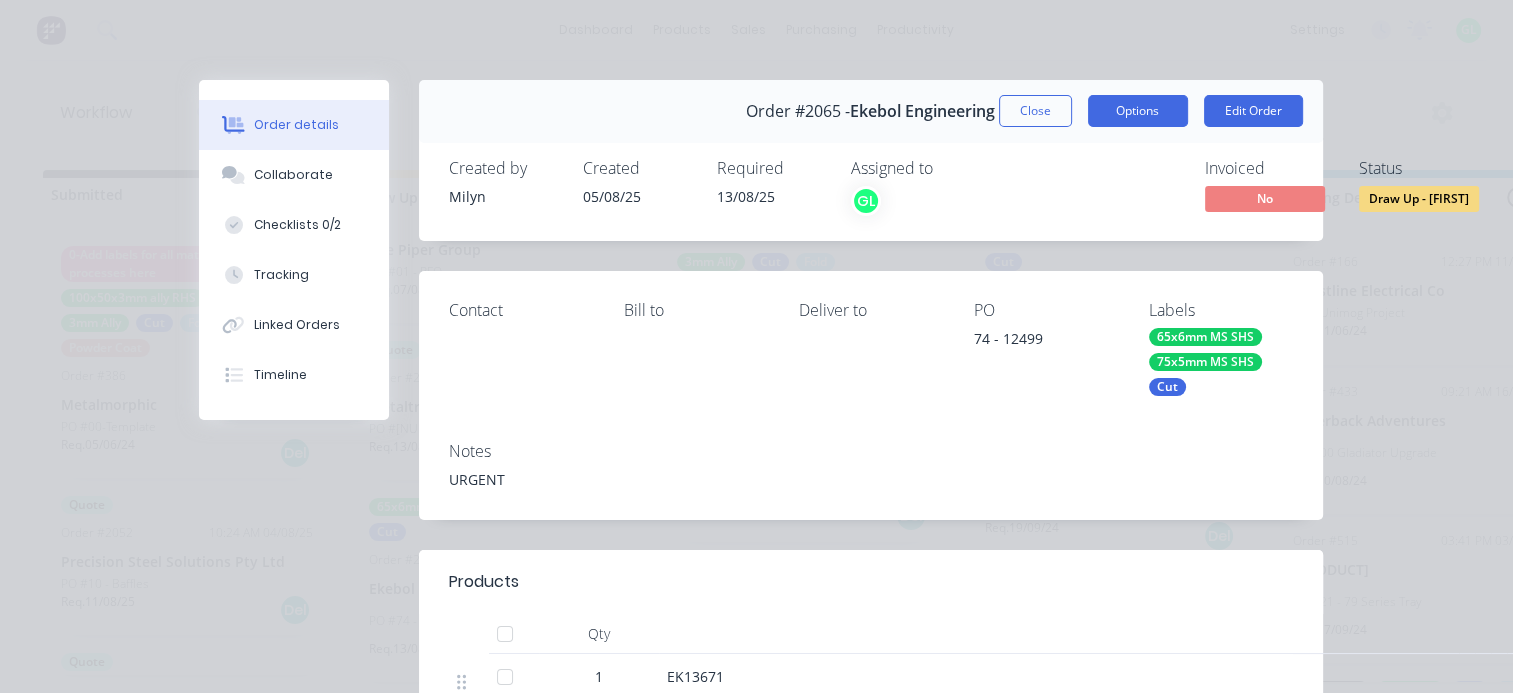 click on "Options" at bounding box center [1138, 111] 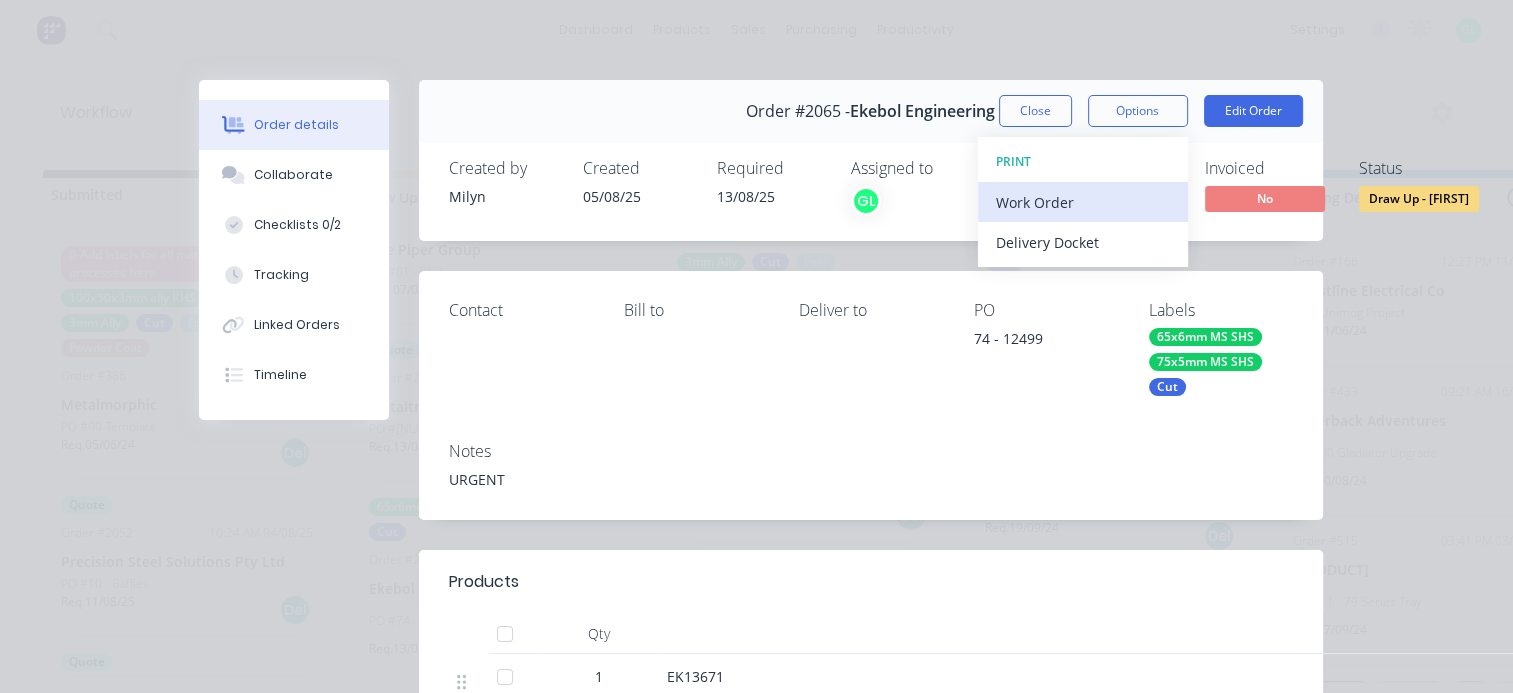click on "Work Order" at bounding box center (1083, 202) 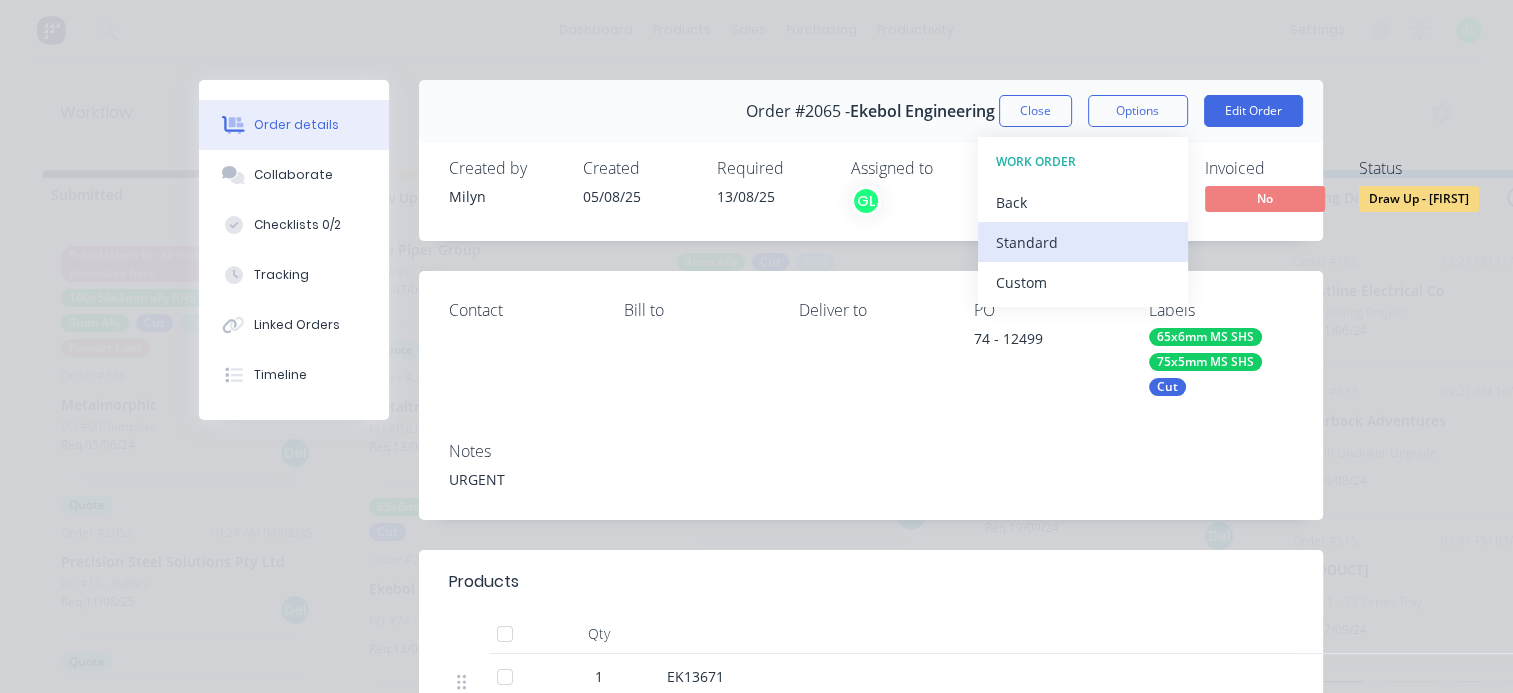 click on "Standard" at bounding box center (1083, 242) 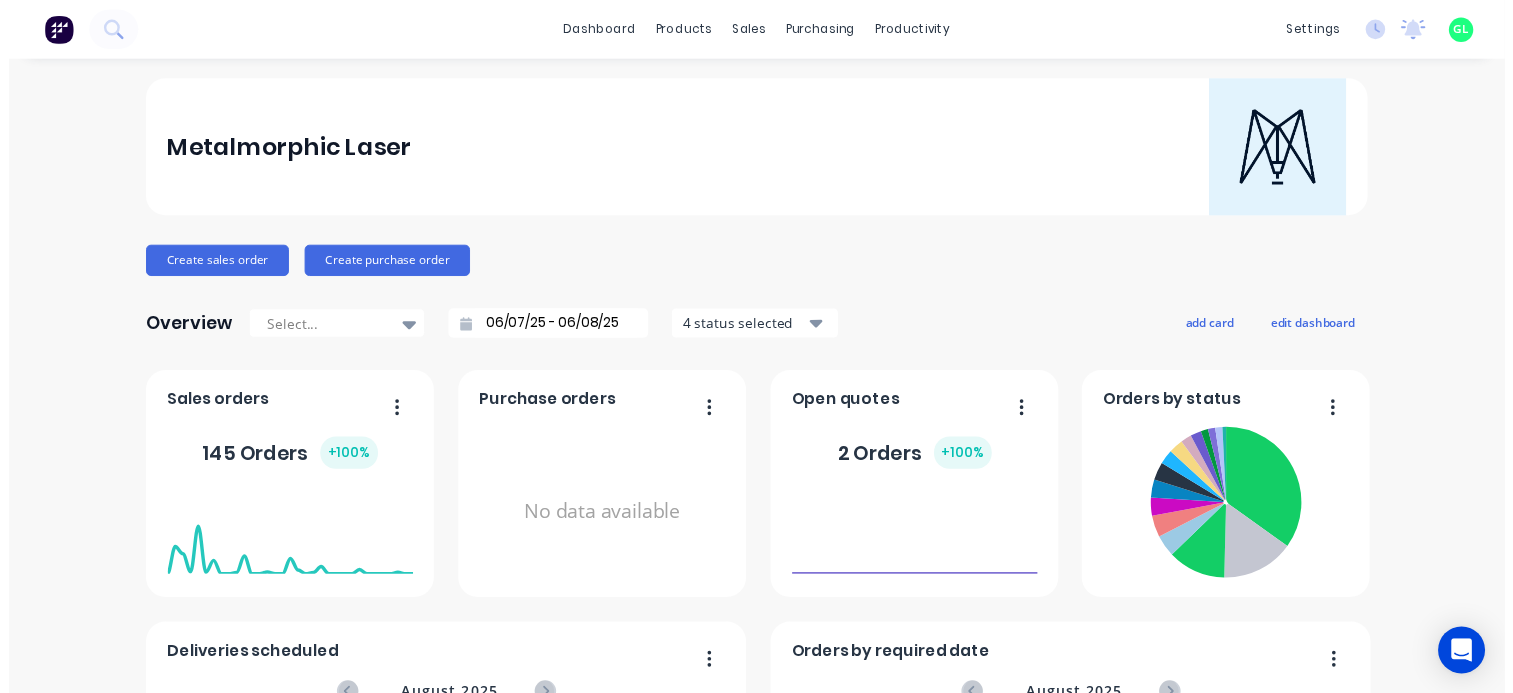 scroll, scrollTop: 0, scrollLeft: 0, axis: both 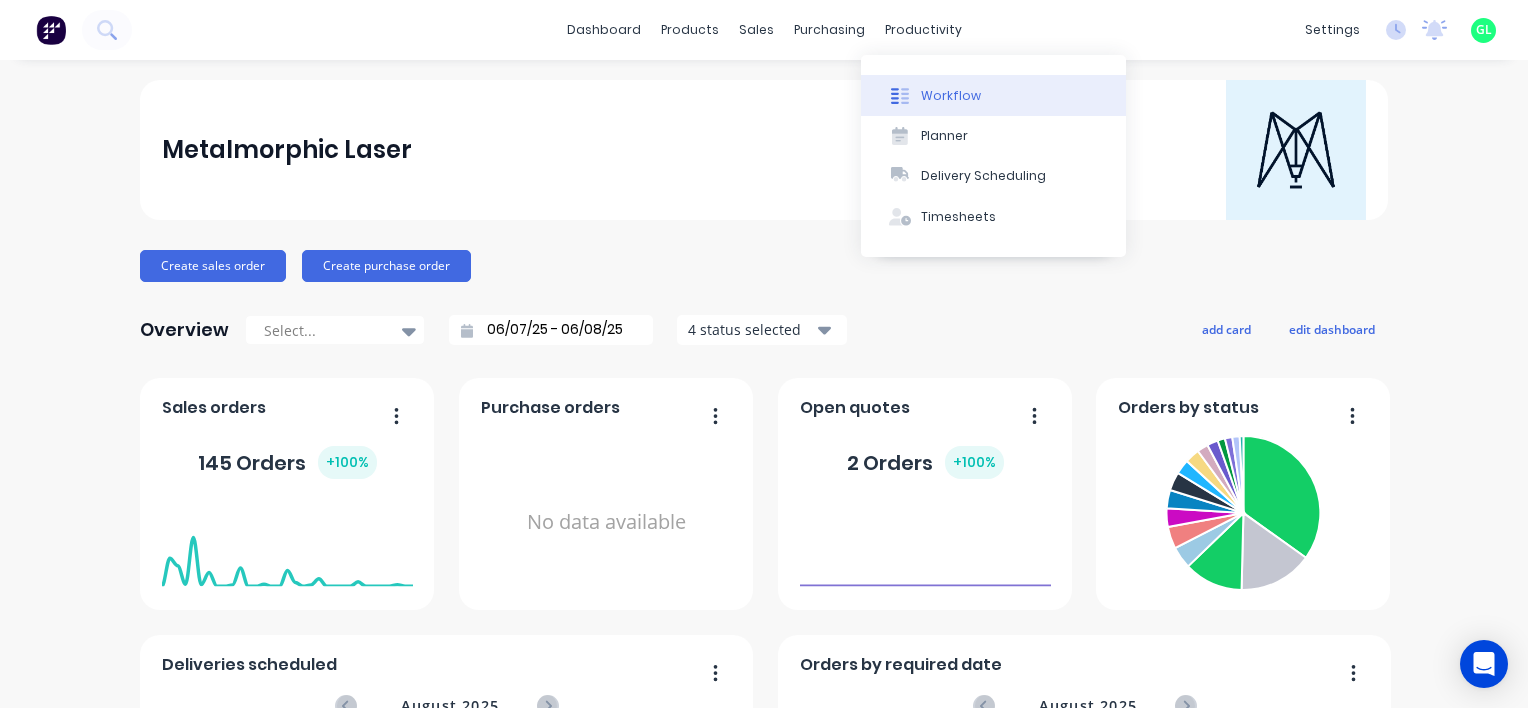 click on "Workflow" at bounding box center [993, 95] 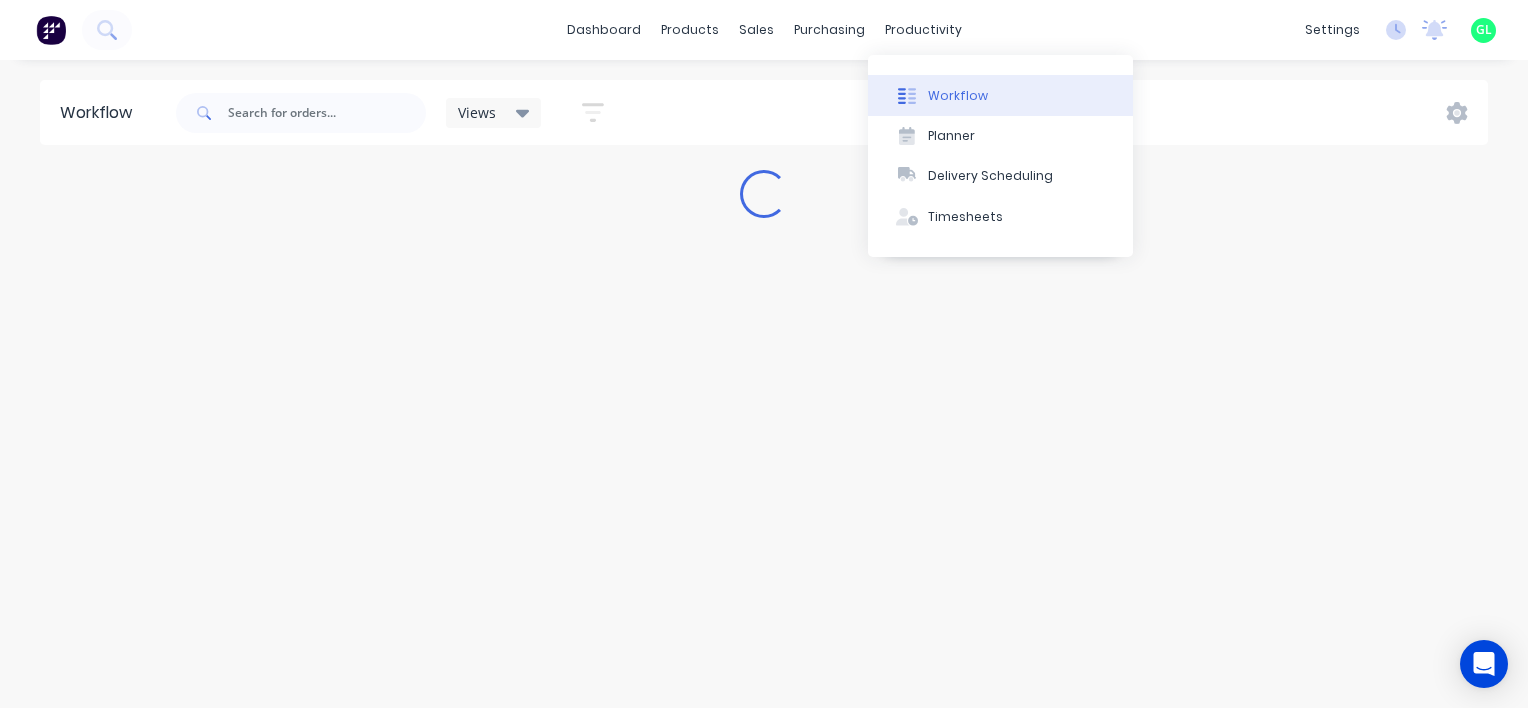 click on "Workflow" at bounding box center [1000, 95] 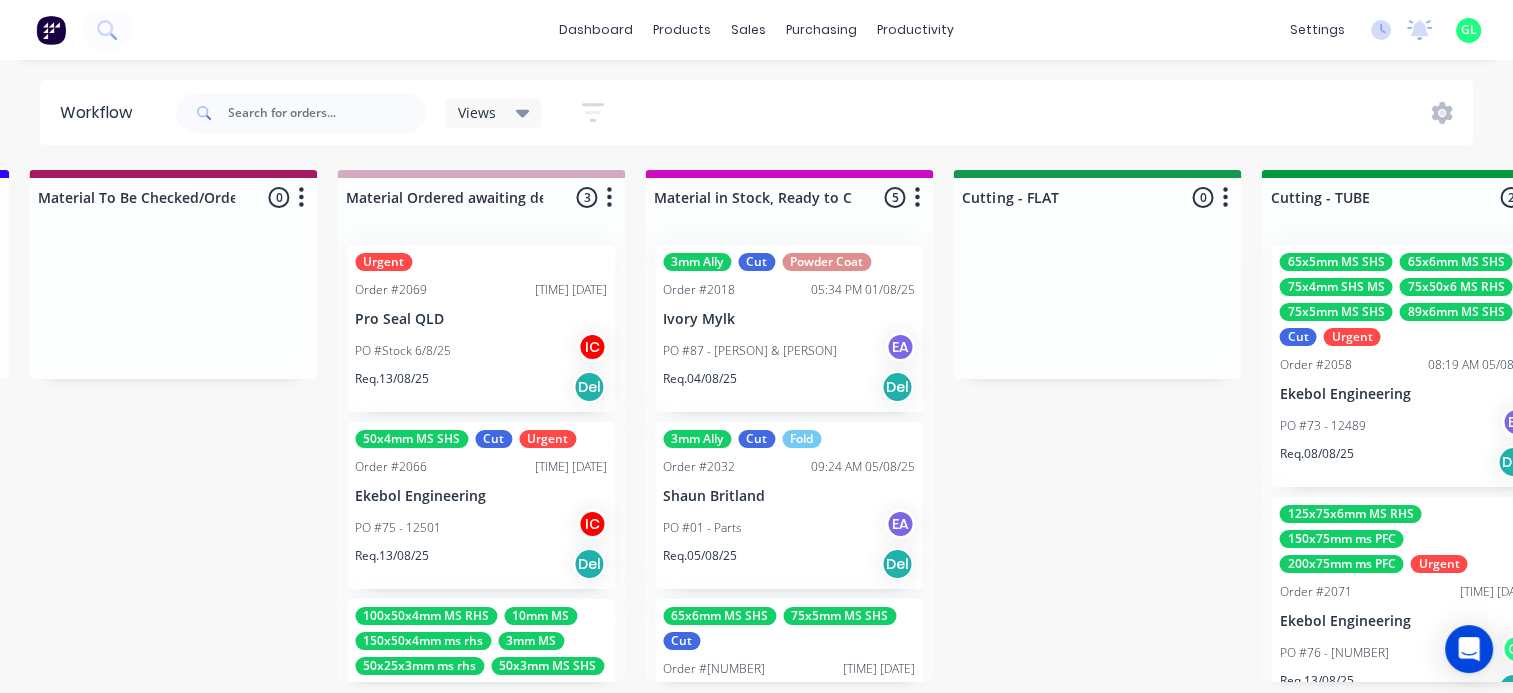 scroll, scrollTop: 0, scrollLeft: 2843, axis: horizontal 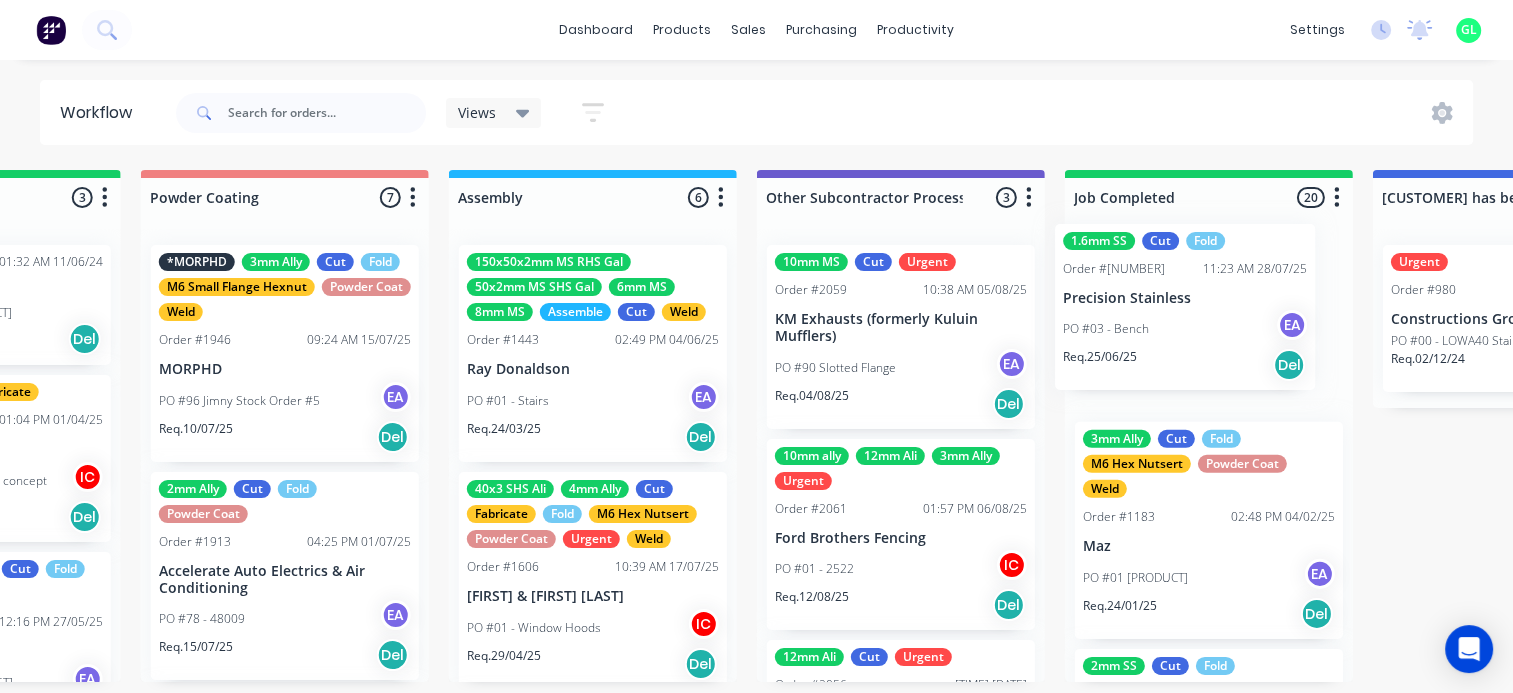 drag, startPoint x: 319, startPoint y: 352, endPoint x: 1167, endPoint y: 334, distance: 848.19104 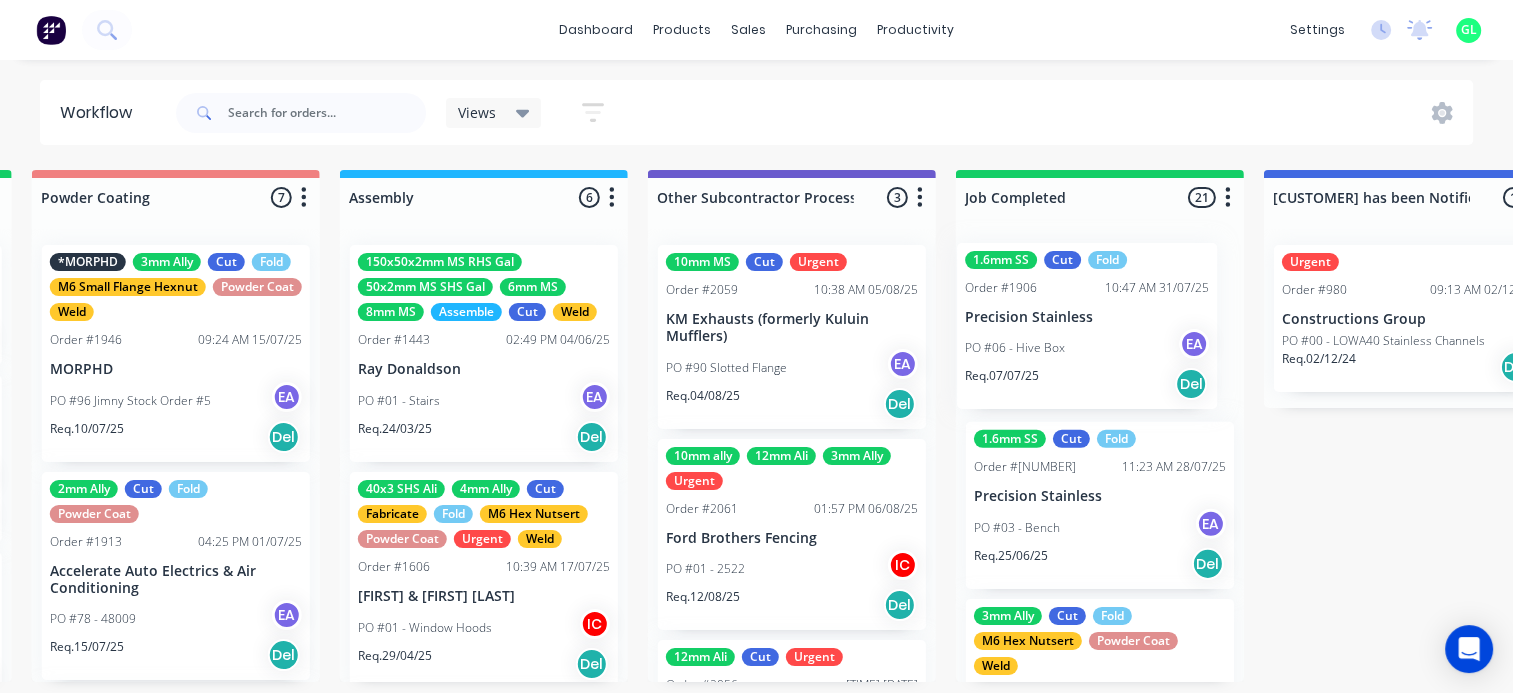 drag, startPoint x: 241, startPoint y: 340, endPoint x: 1064, endPoint y: 339, distance: 823.0006 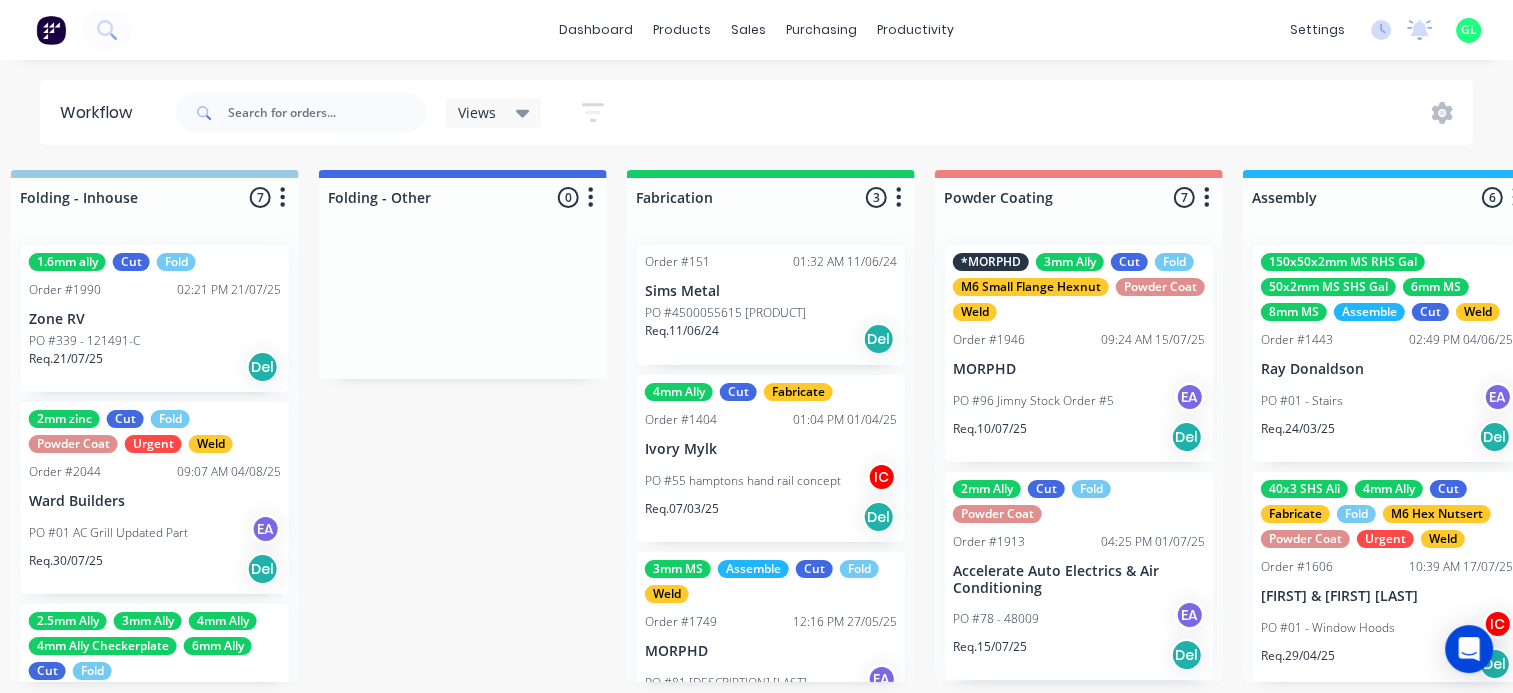 scroll, scrollTop: 0, scrollLeft: 4555, axis: horizontal 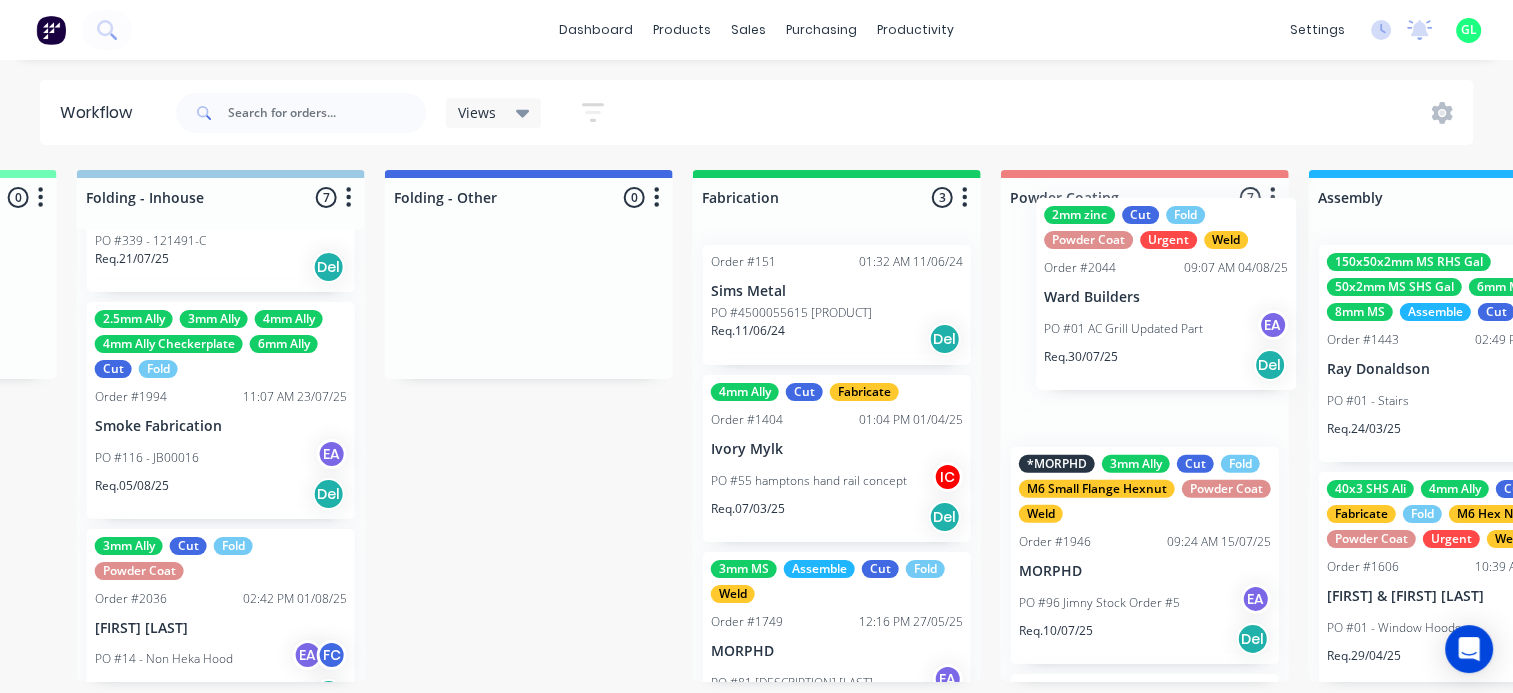 drag, startPoint x: 220, startPoint y: 431, endPoint x: 1150, endPoint y: 328, distance: 935.6864 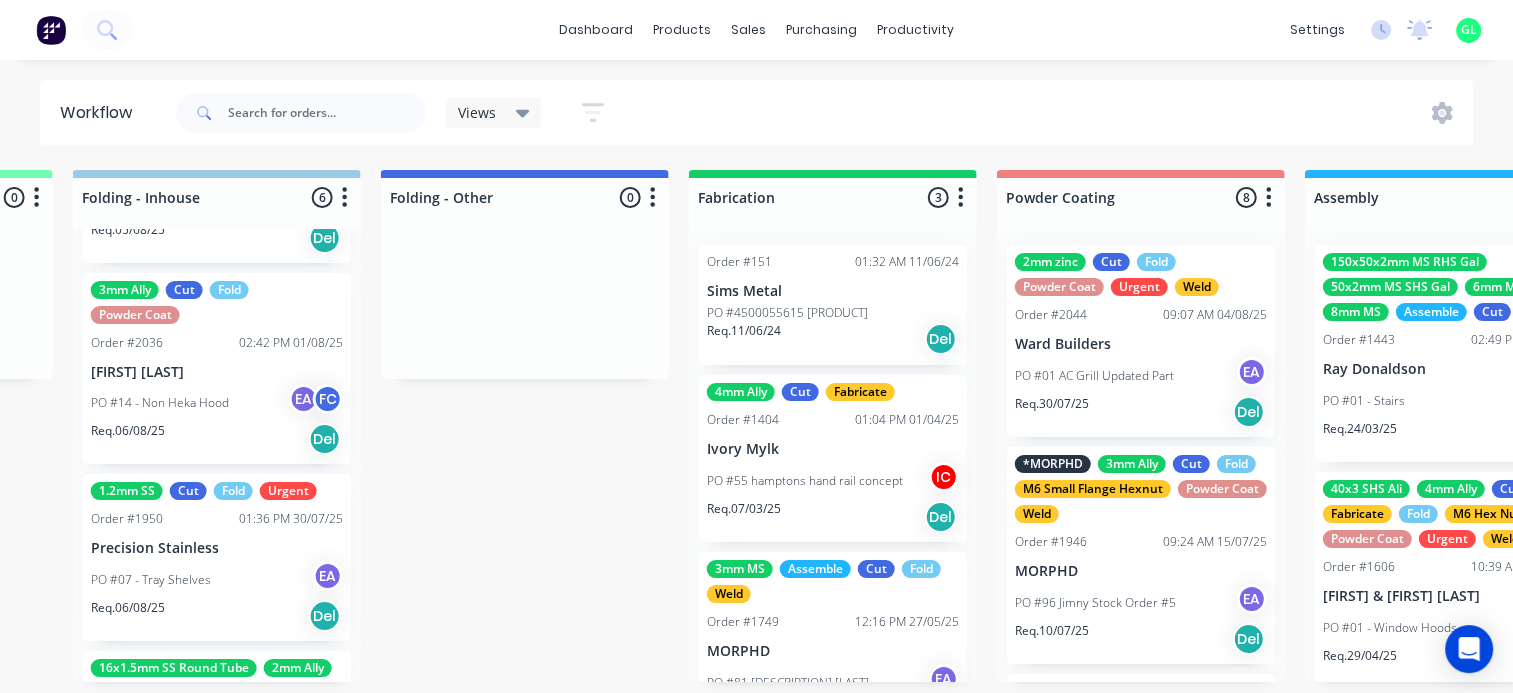 scroll, scrollTop: 400, scrollLeft: 0, axis: vertical 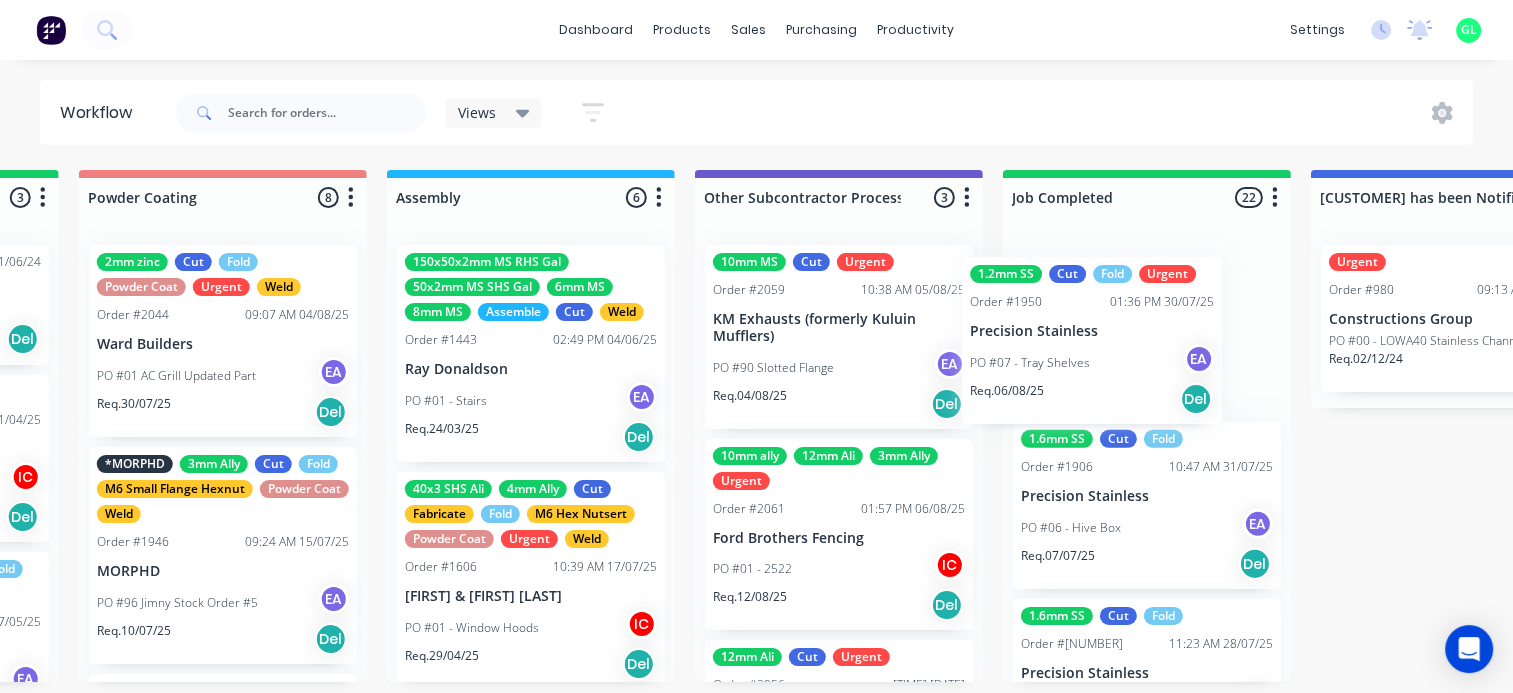 drag, startPoint x: 189, startPoint y: 530, endPoint x: 1078, endPoint y: 358, distance: 905.4861 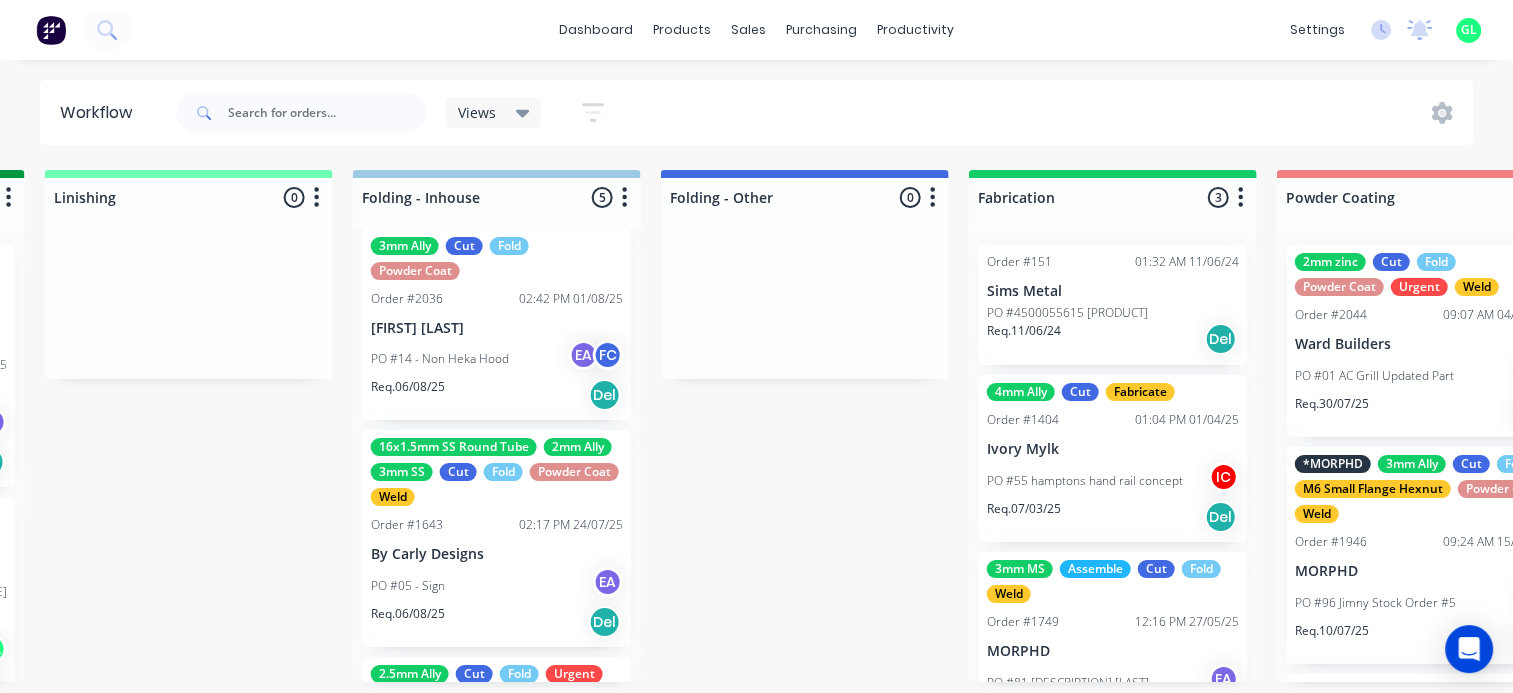 scroll, scrollTop: 0, scrollLeft: 4308, axis: horizontal 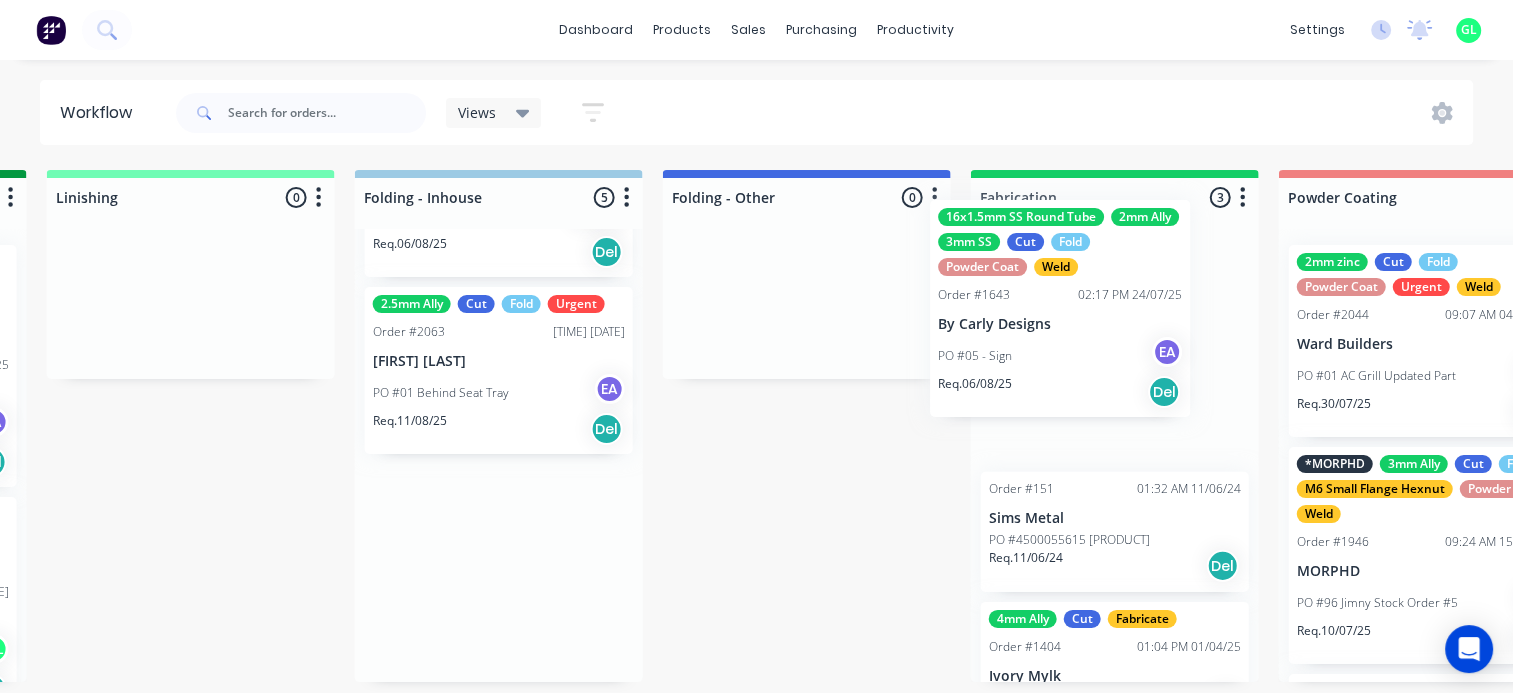 drag, startPoint x: 460, startPoint y: 439, endPoint x: 1032, endPoint y: 356, distance: 577.9905 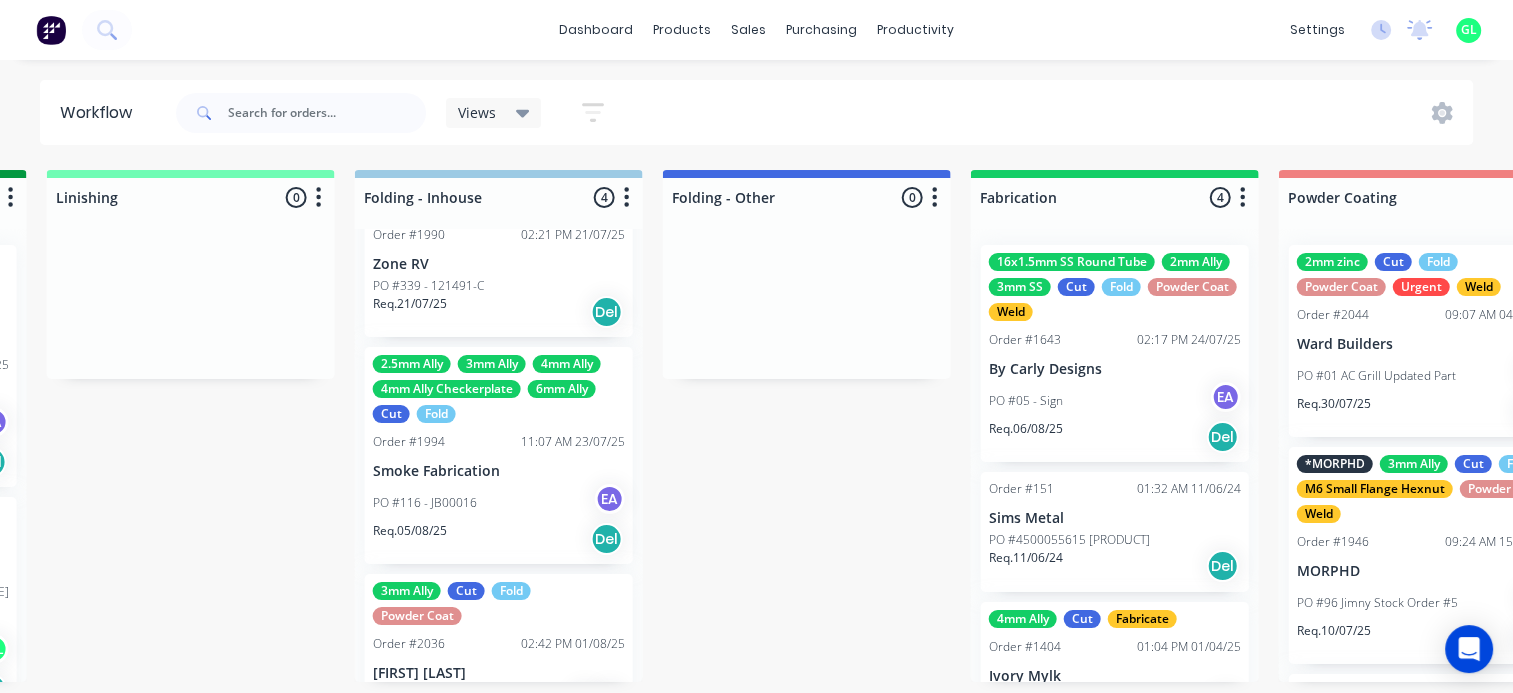 scroll, scrollTop: 0, scrollLeft: 0, axis: both 